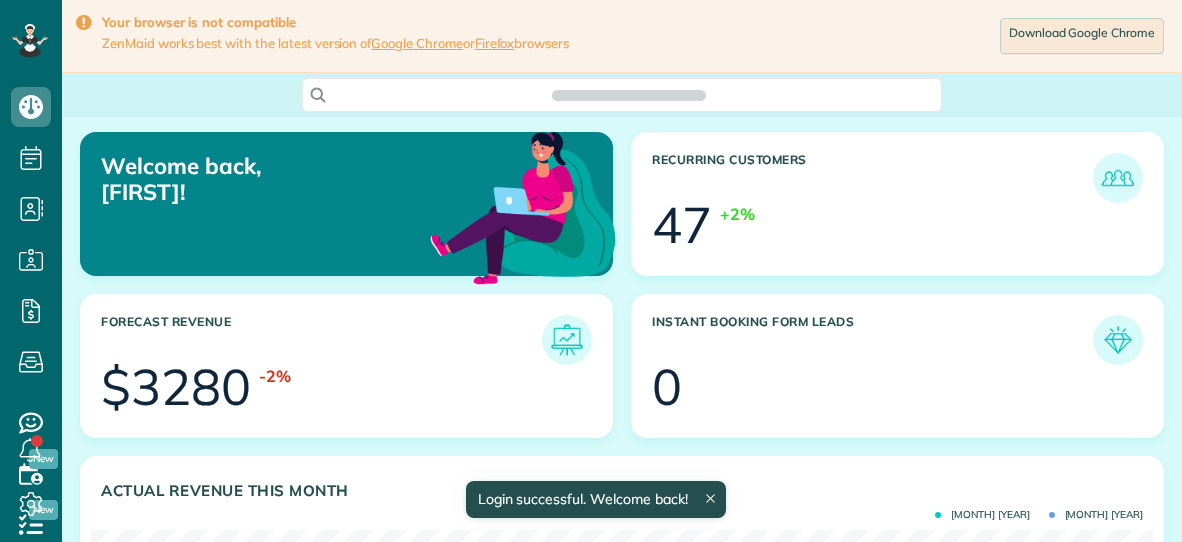 scroll, scrollTop: 0, scrollLeft: 0, axis: both 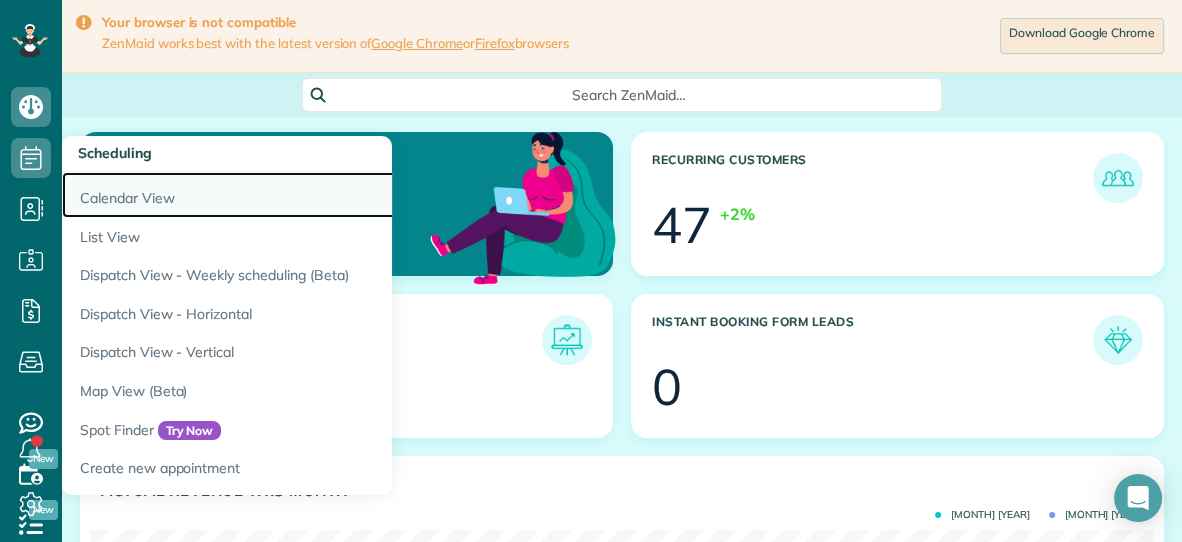 click on "Calendar View" at bounding box center [312, 195] 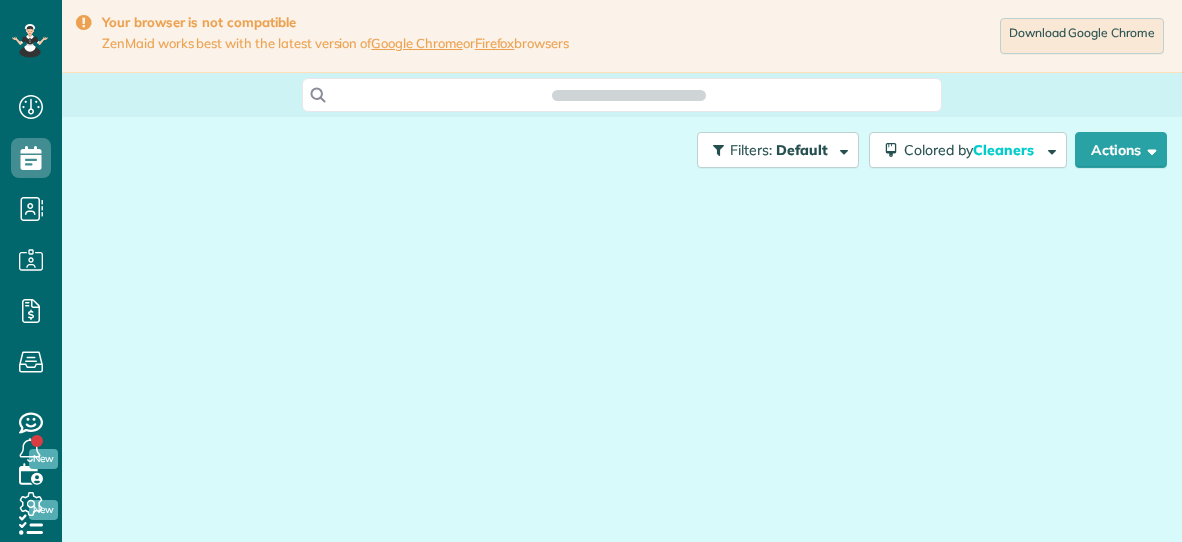 scroll, scrollTop: 0, scrollLeft: 0, axis: both 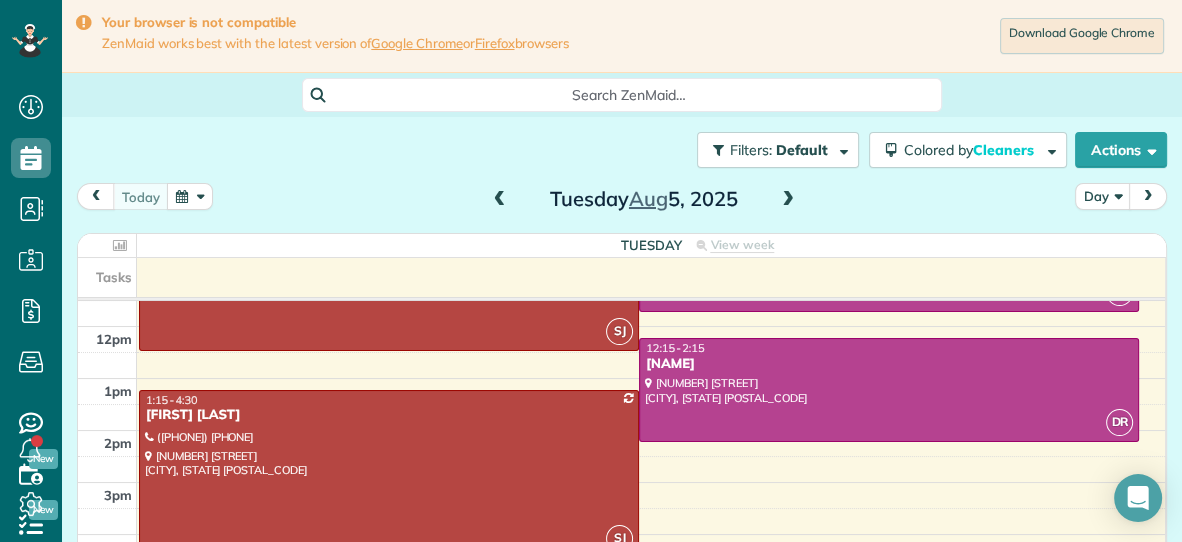 click on "Tuesday  Aug  5, 2025" at bounding box center [644, 199] 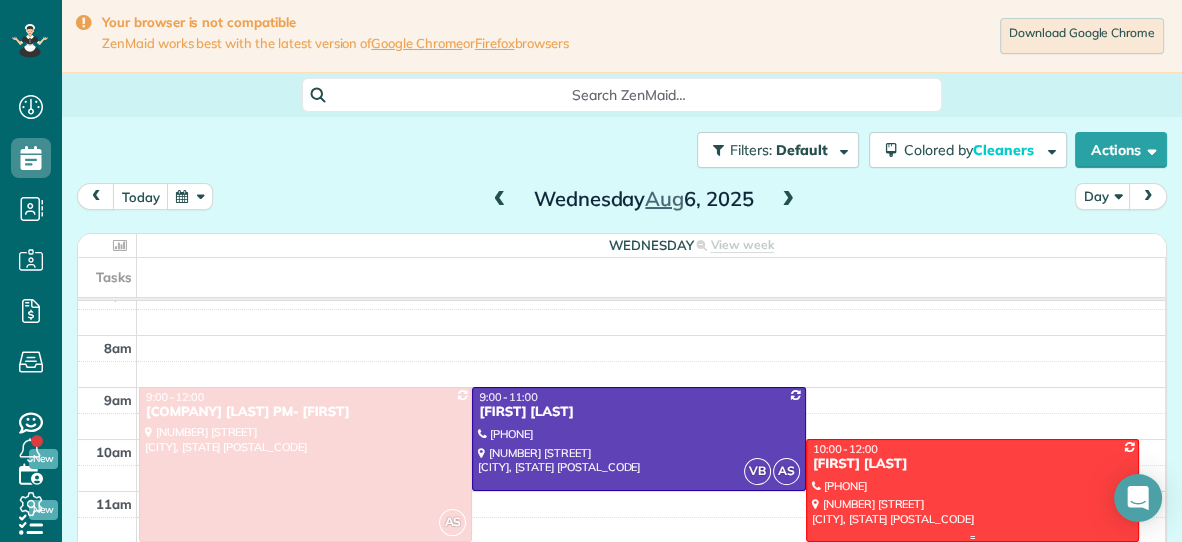 scroll, scrollTop: 0, scrollLeft: 0, axis: both 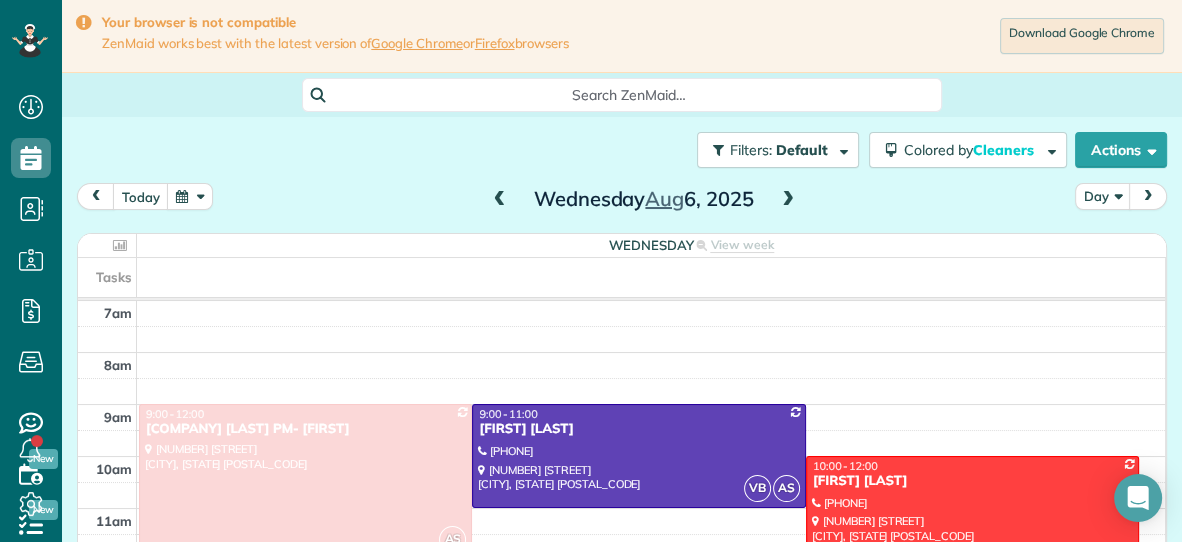 click at bounding box center [190, 196] 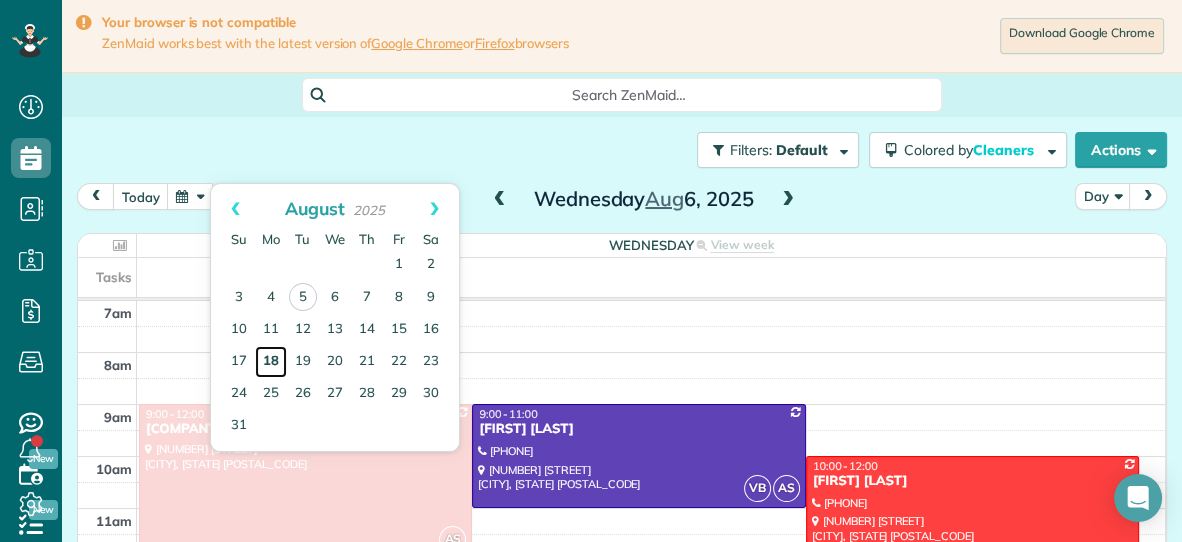 click on "18" at bounding box center (271, 362) 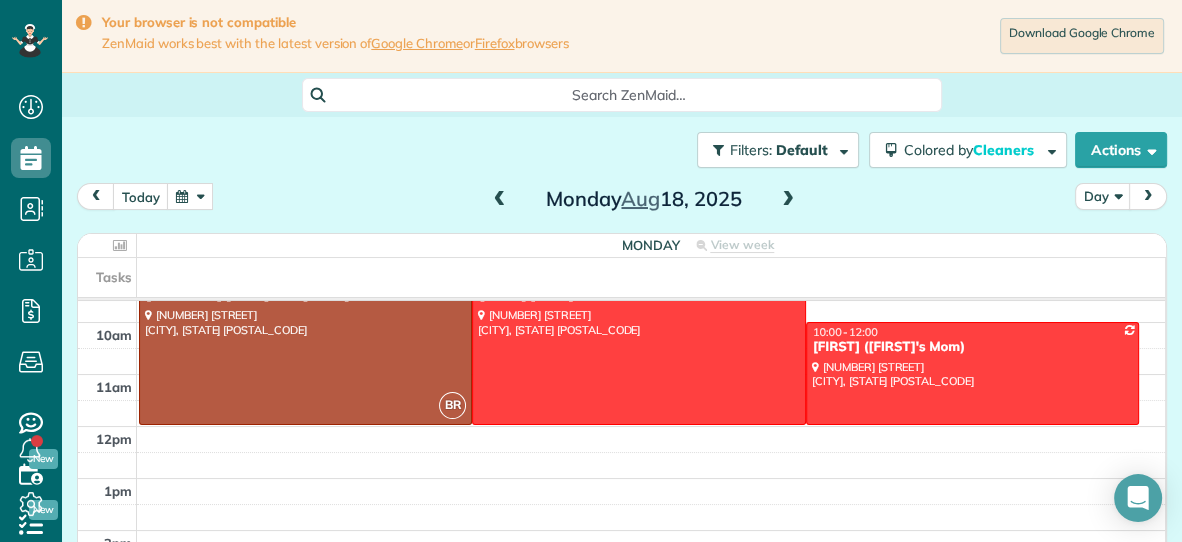 scroll, scrollTop: 0, scrollLeft: 0, axis: both 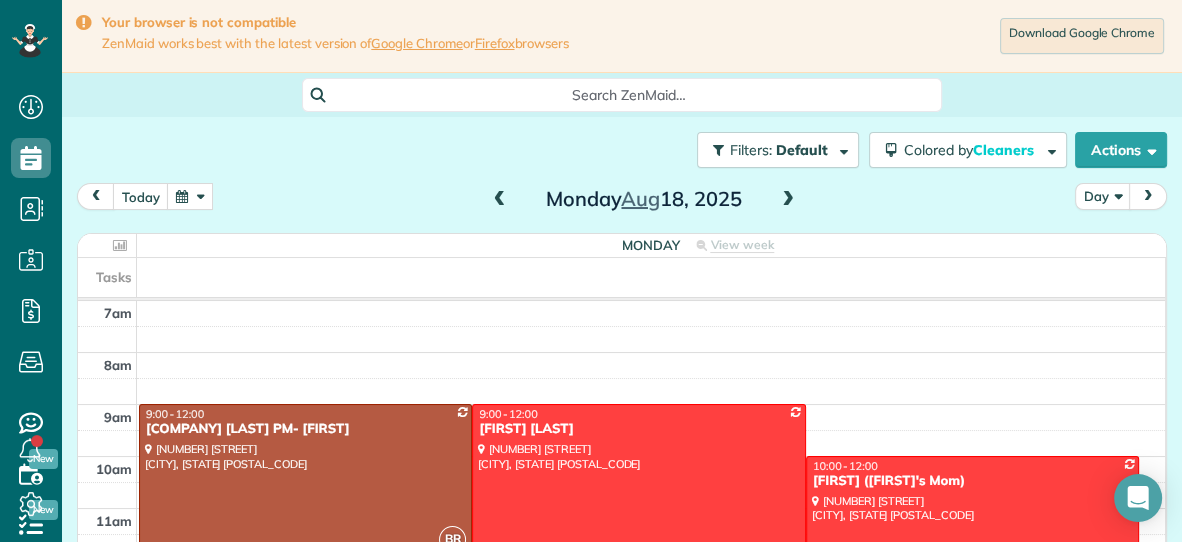 click at bounding box center (788, 200) 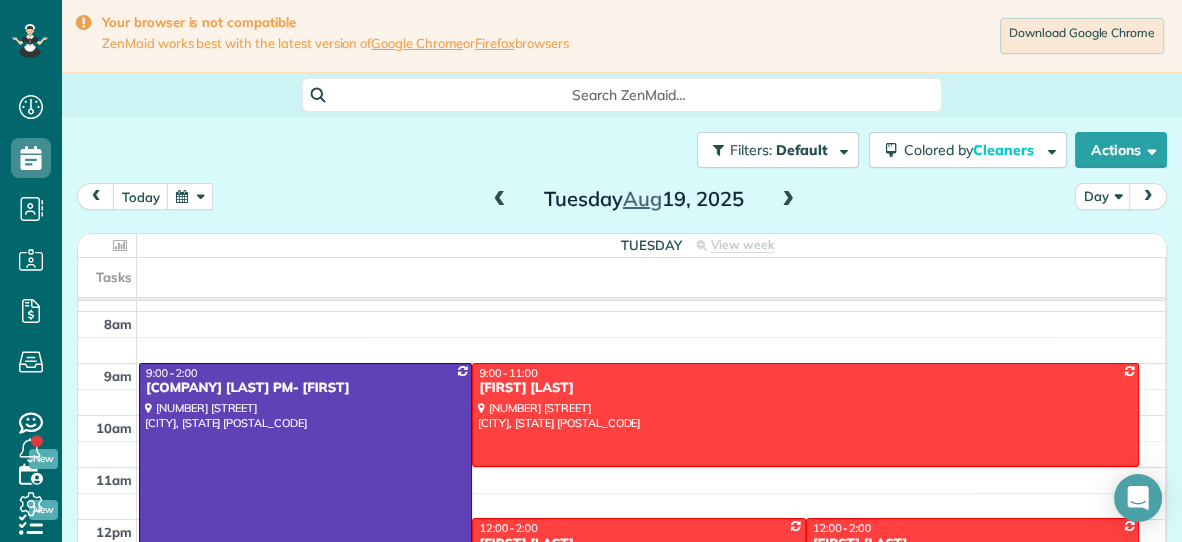 scroll, scrollTop: 0, scrollLeft: 0, axis: both 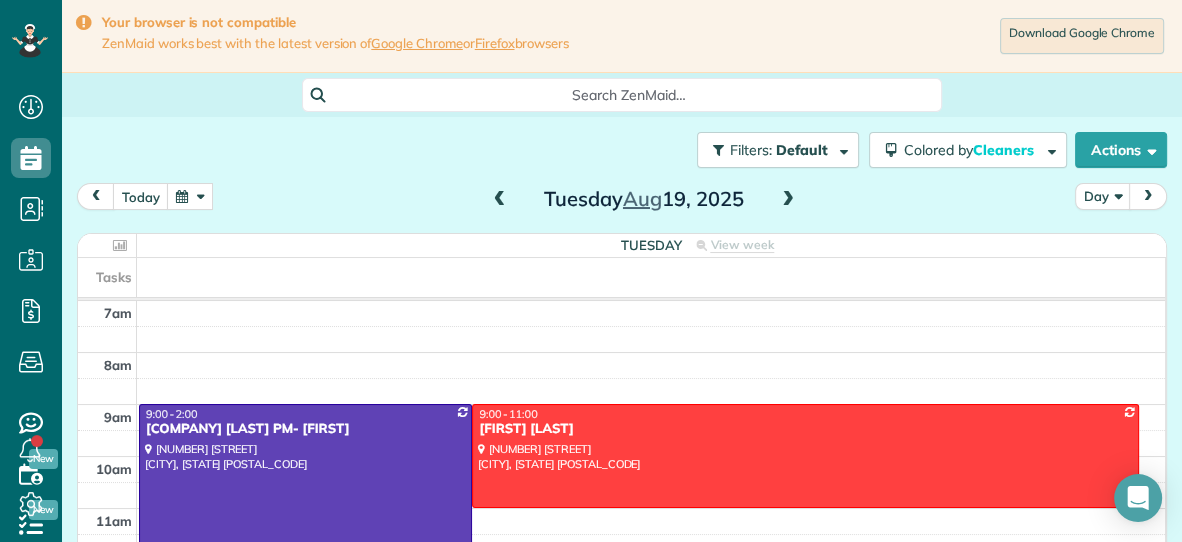 click at bounding box center (190, 196) 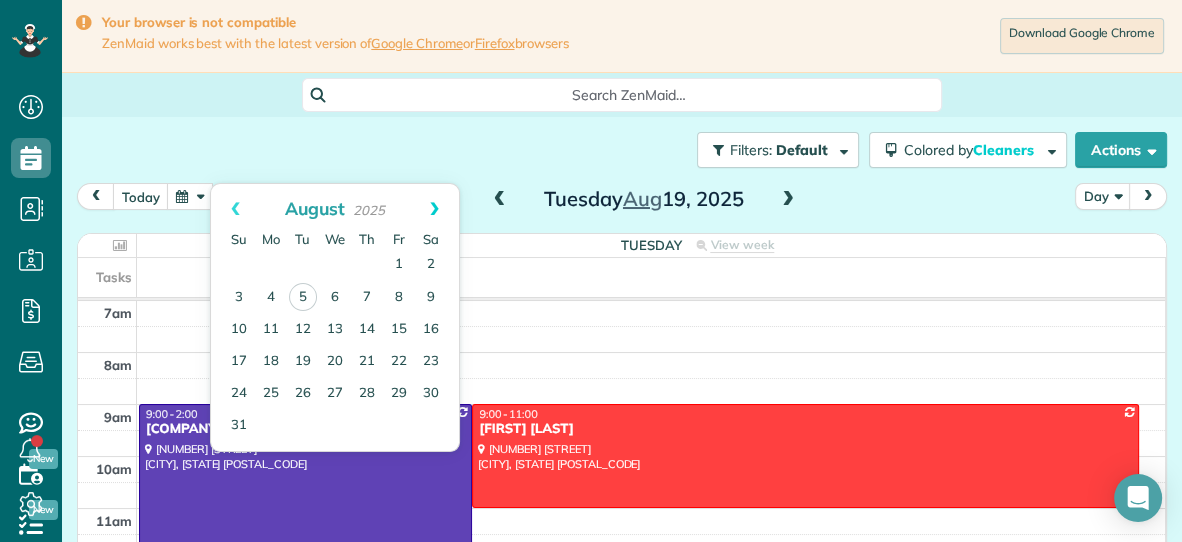 click on "Next" at bounding box center (434, 209) 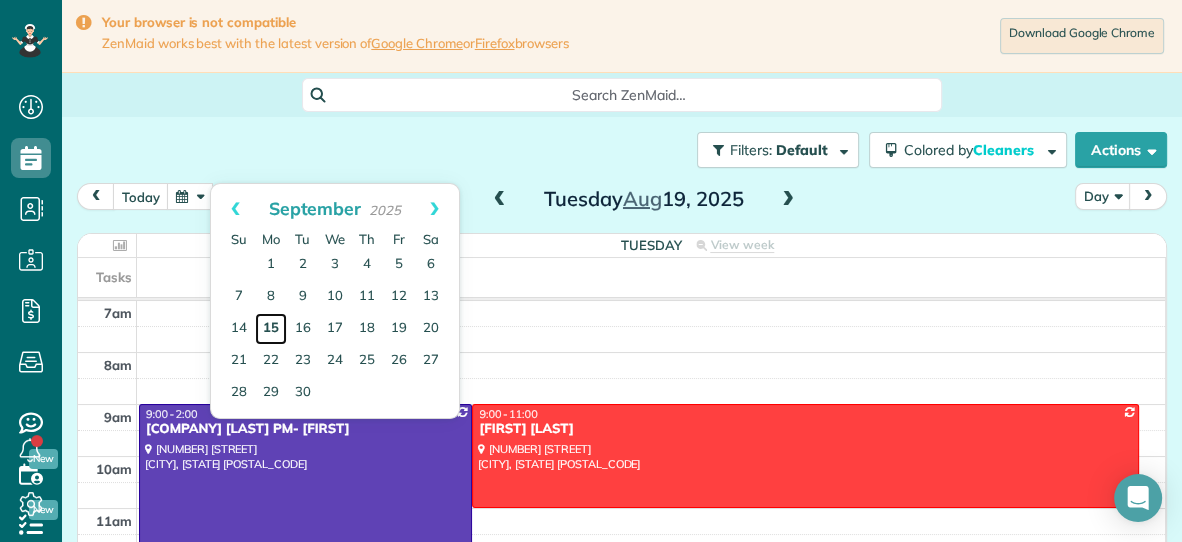 click on "15" at bounding box center [271, 329] 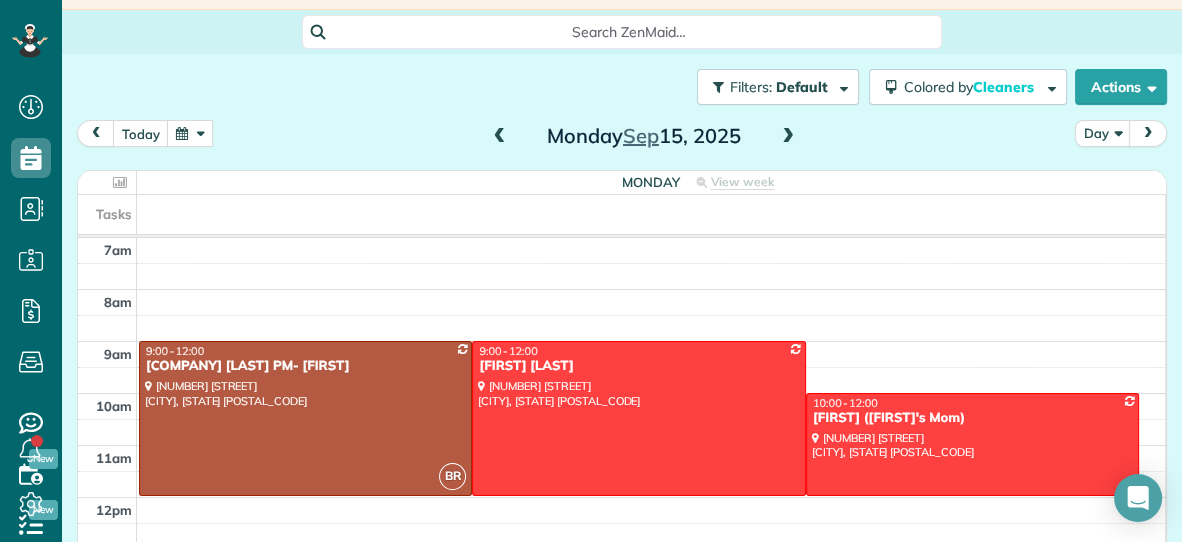 scroll, scrollTop: 98, scrollLeft: 0, axis: vertical 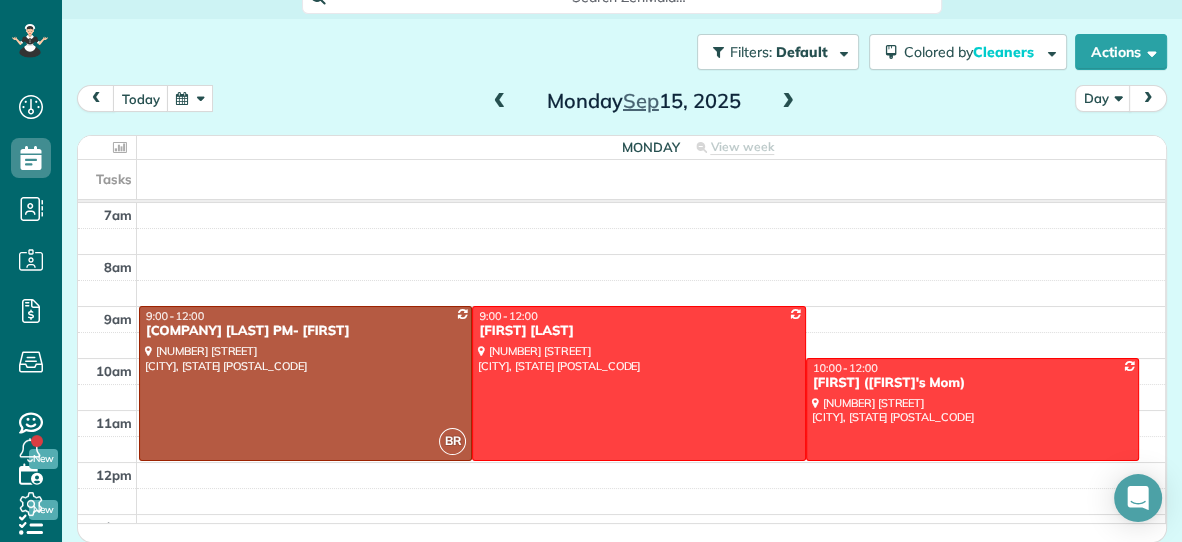 click at bounding box center (788, 102) 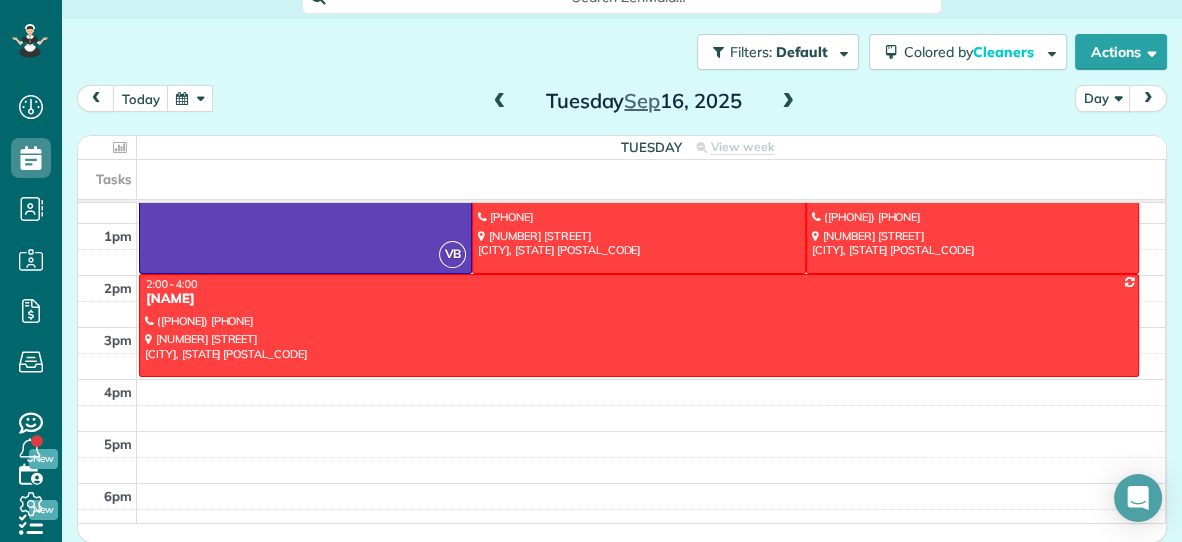 scroll, scrollTop: 299, scrollLeft: 0, axis: vertical 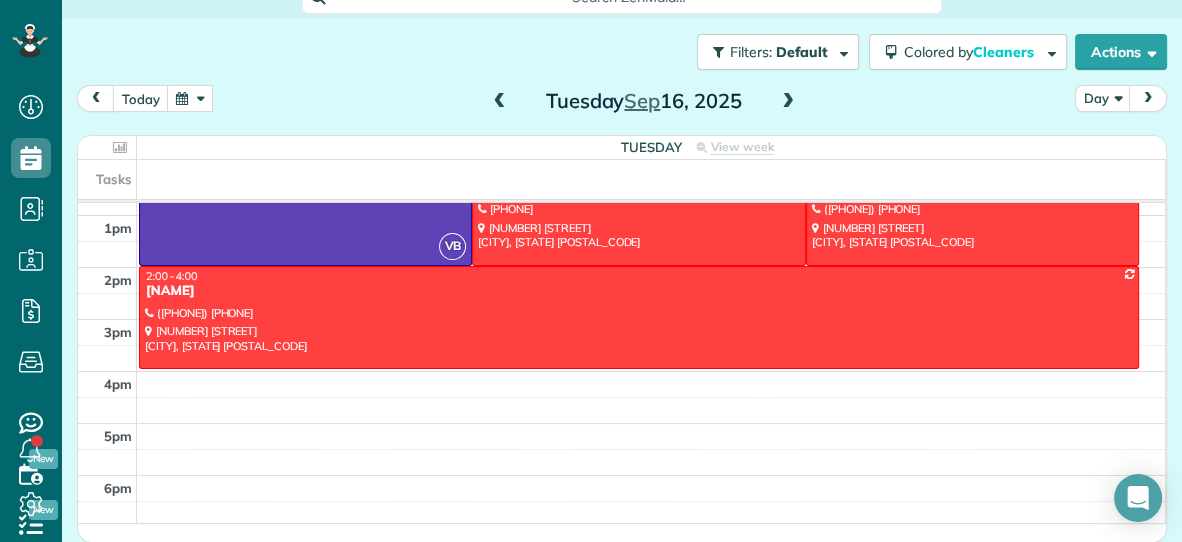 click at bounding box center (788, 102) 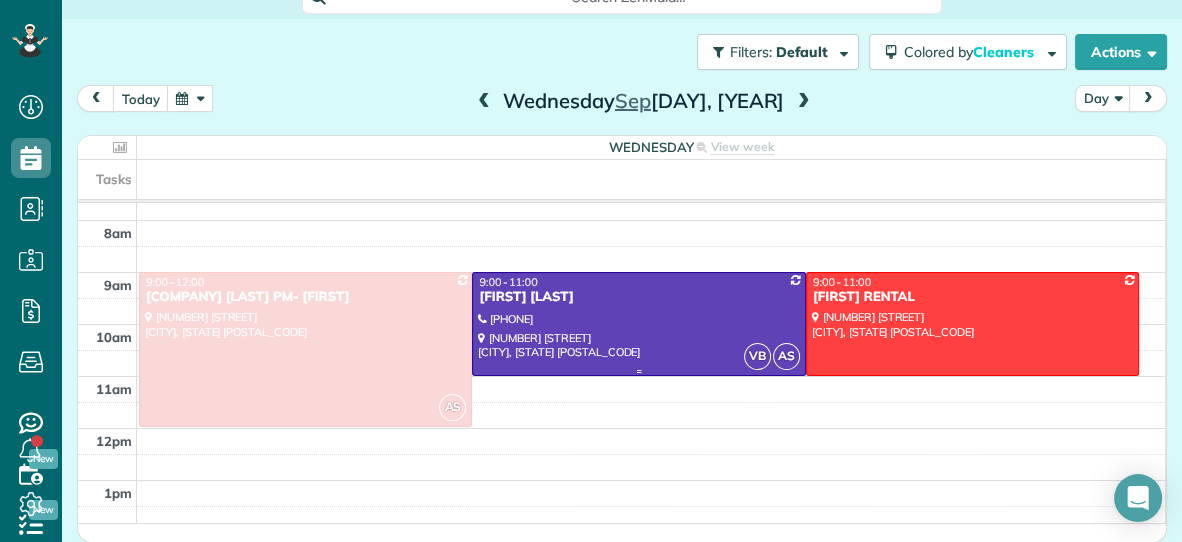 scroll, scrollTop: 0, scrollLeft: 0, axis: both 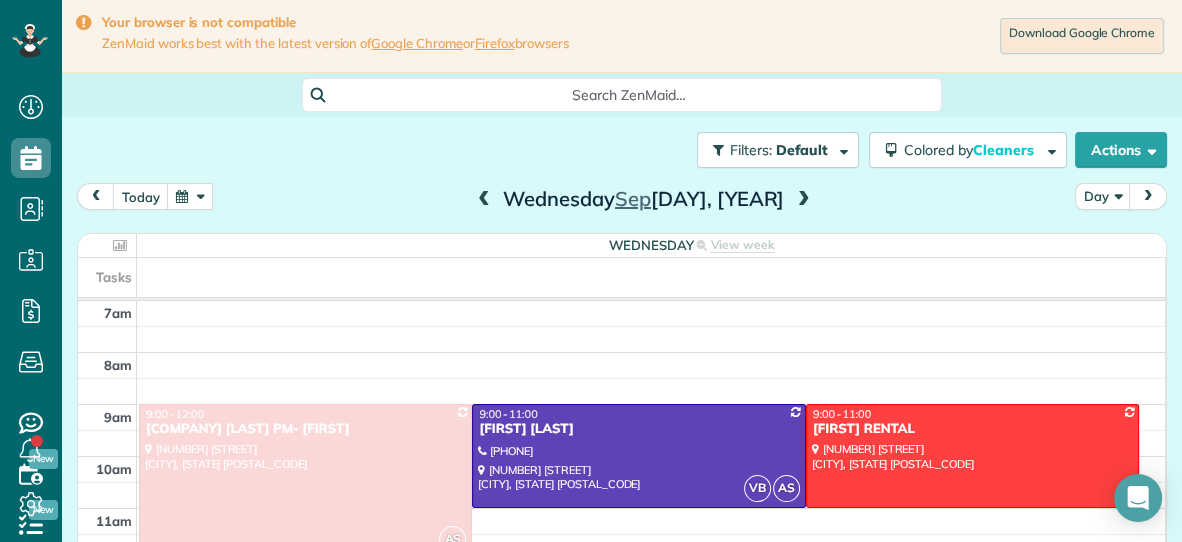 click at bounding box center [484, 200] 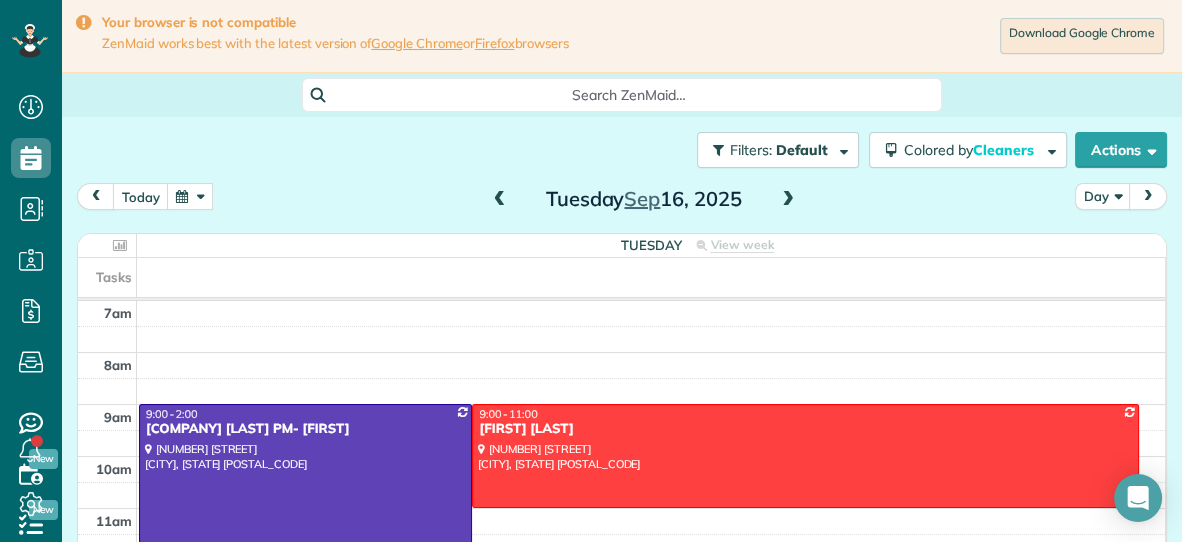 click at bounding box center (500, 200) 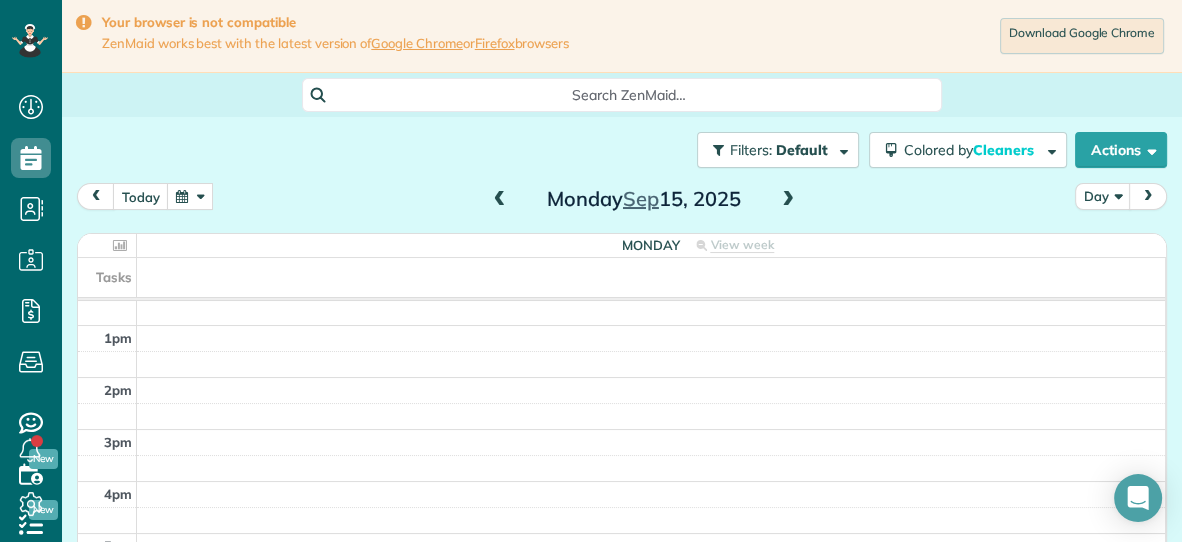 scroll, scrollTop: 299, scrollLeft: 0, axis: vertical 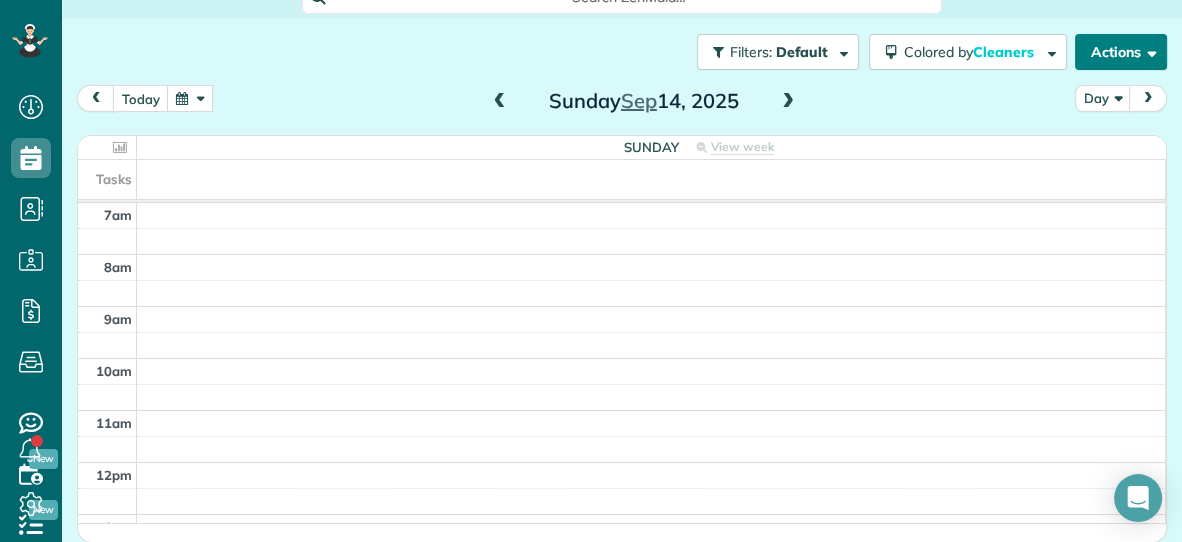 click on "Actions" at bounding box center (1121, 52) 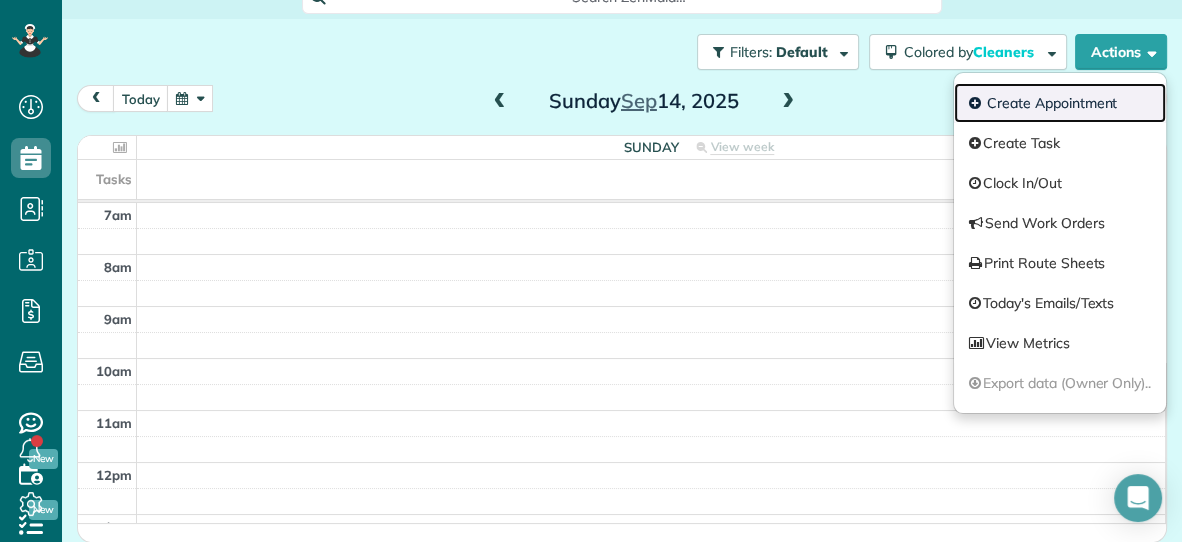 click on "Create Appointment" at bounding box center [1060, 103] 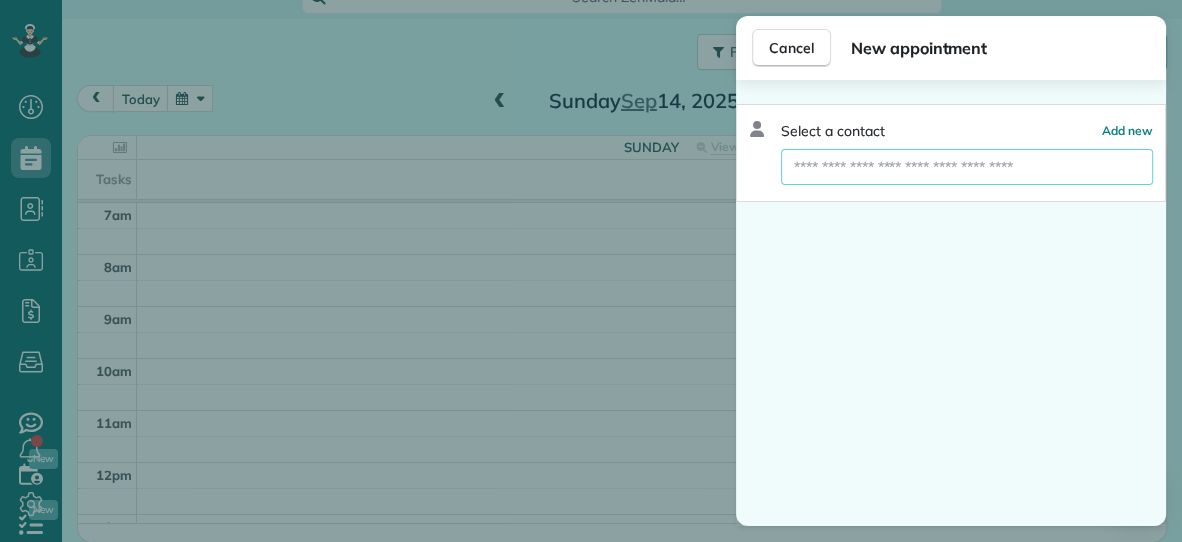 click at bounding box center [967, 167] 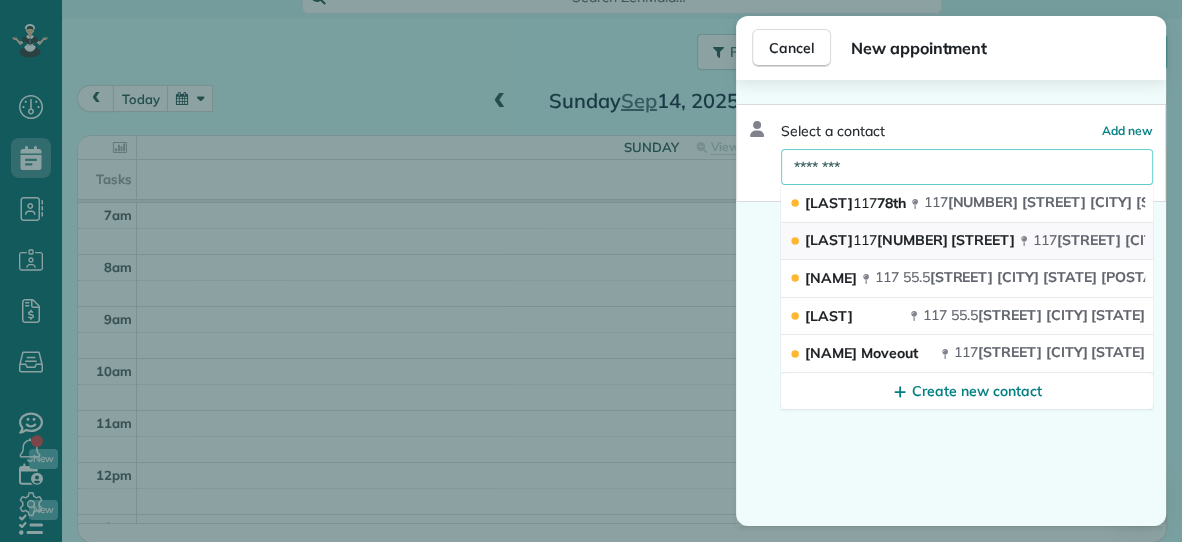 type on "********" 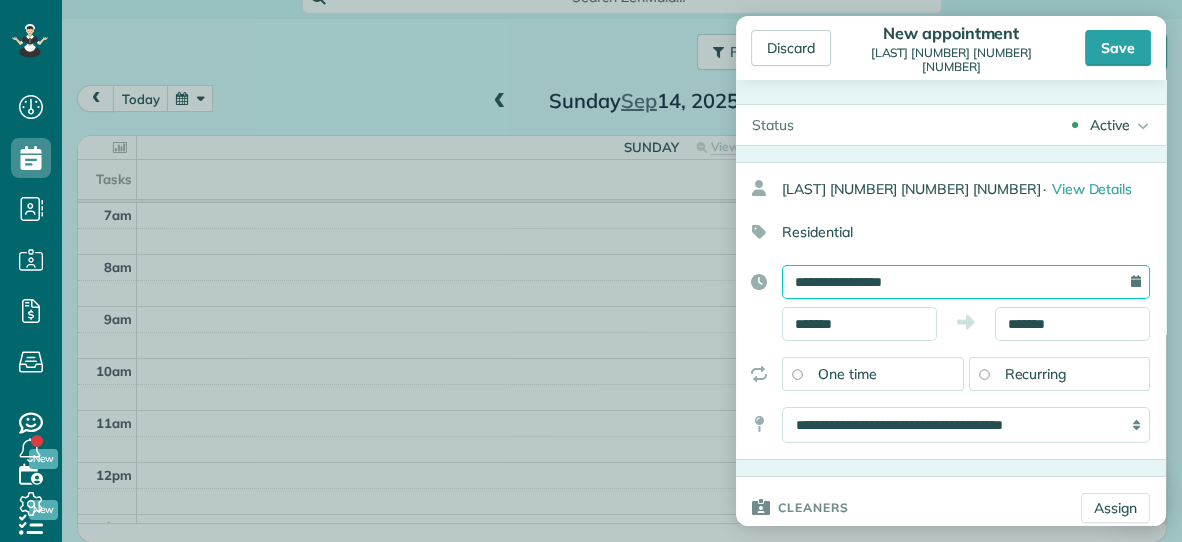 click on "**********" at bounding box center (966, 282) 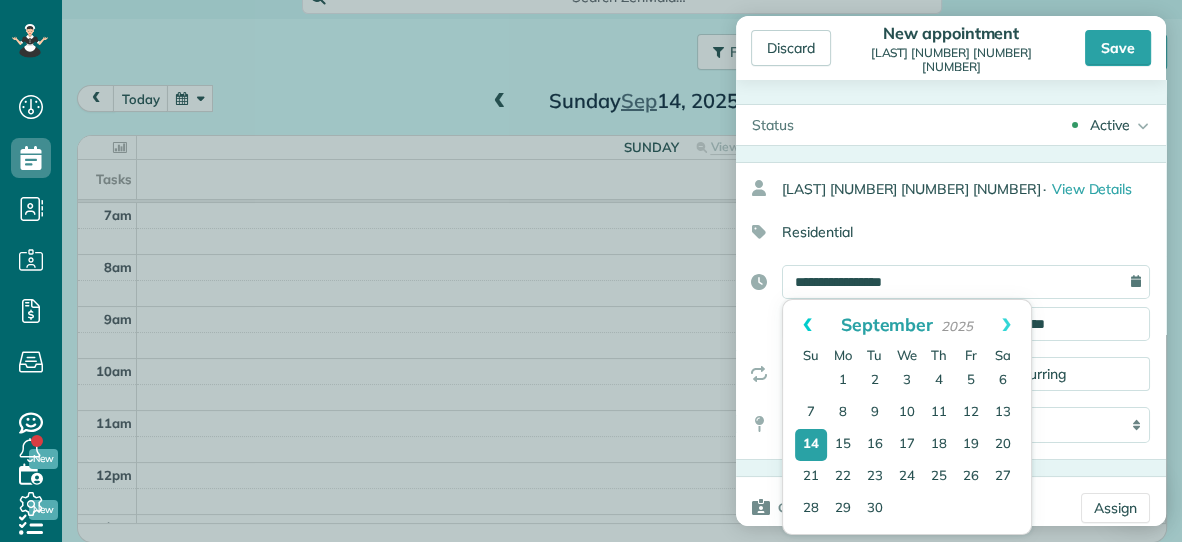 click on "Prev" at bounding box center (807, 325) 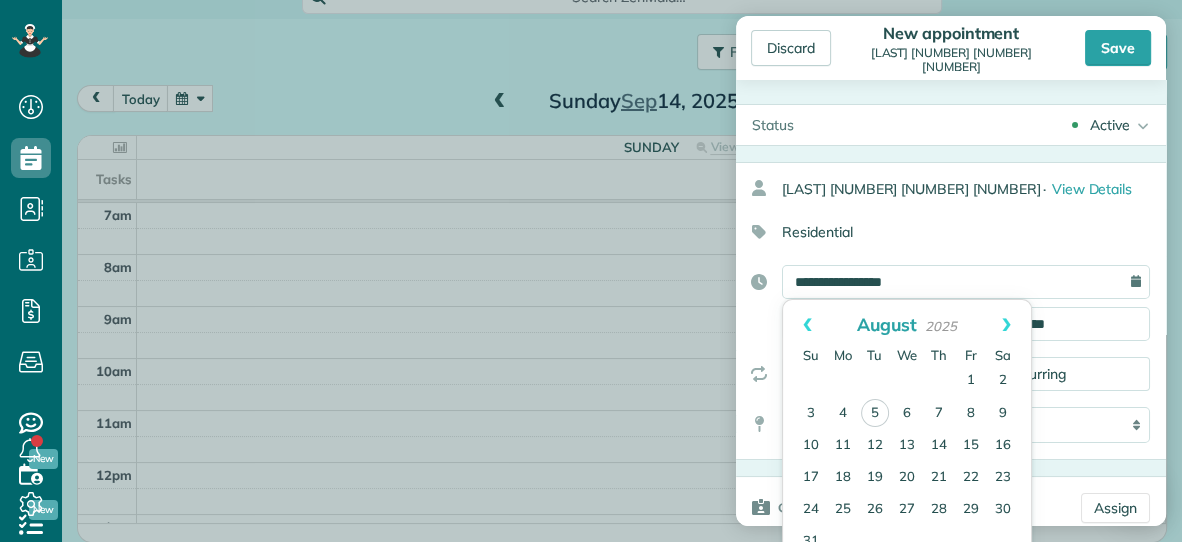click on "Prev" at bounding box center (807, 325) 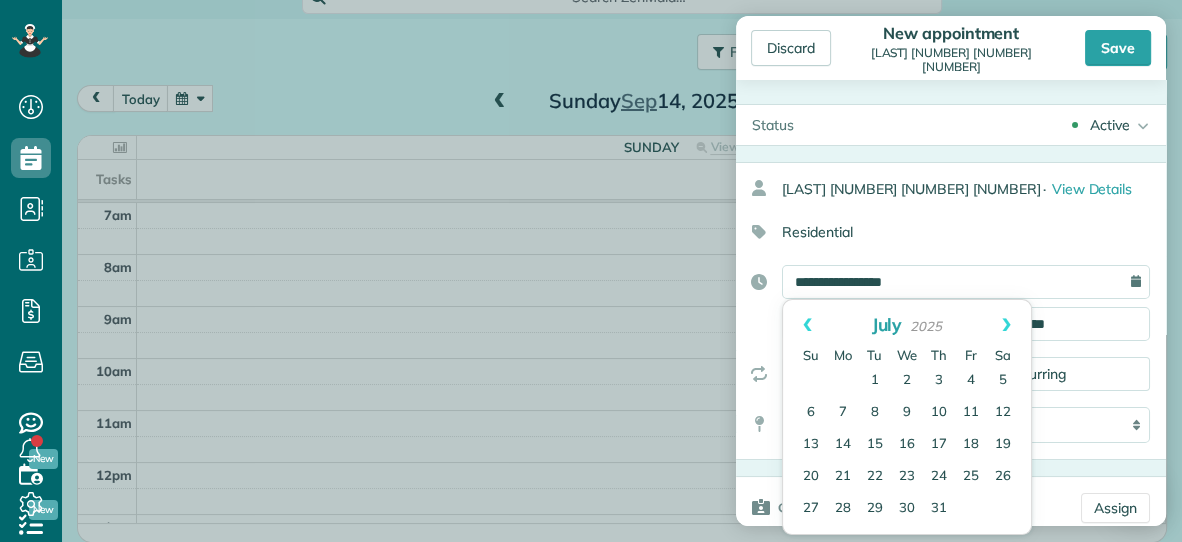 click on "Prev" at bounding box center [807, 325] 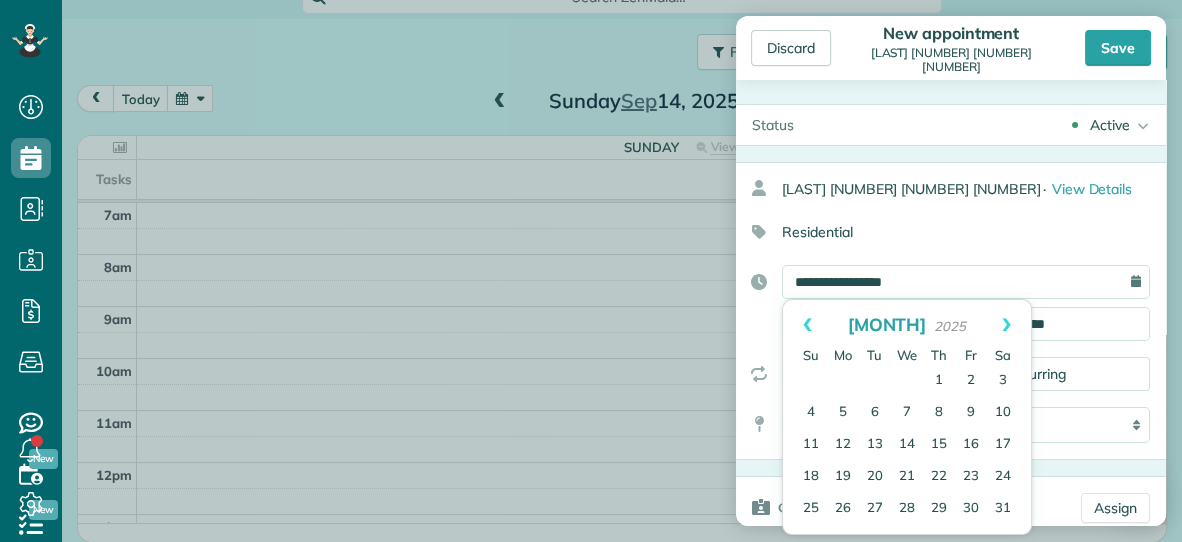 click on "Prev" at bounding box center (807, 325) 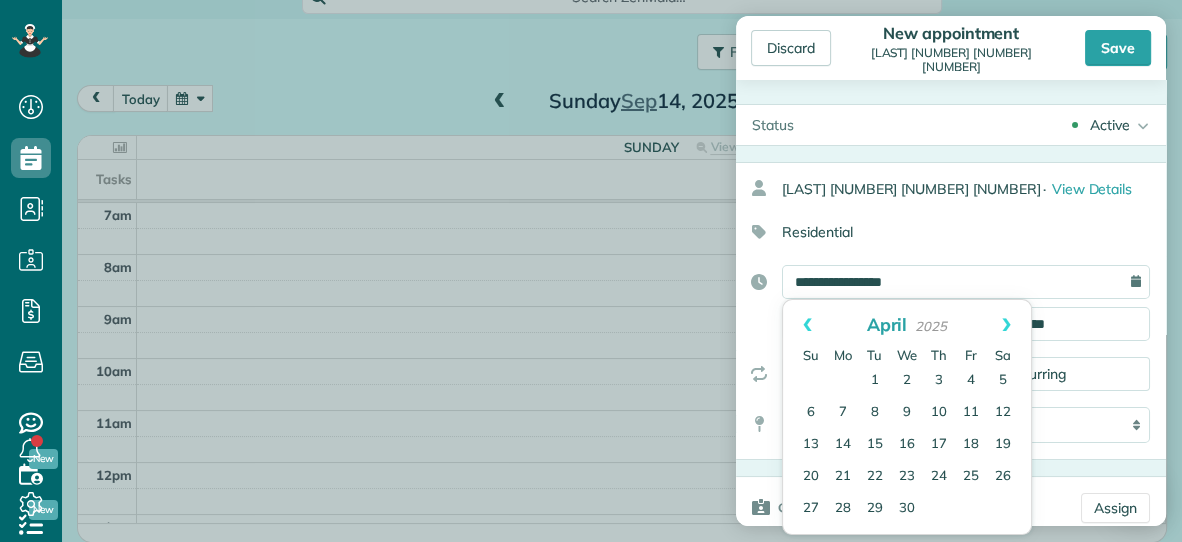 click on "Prev" at bounding box center (807, 325) 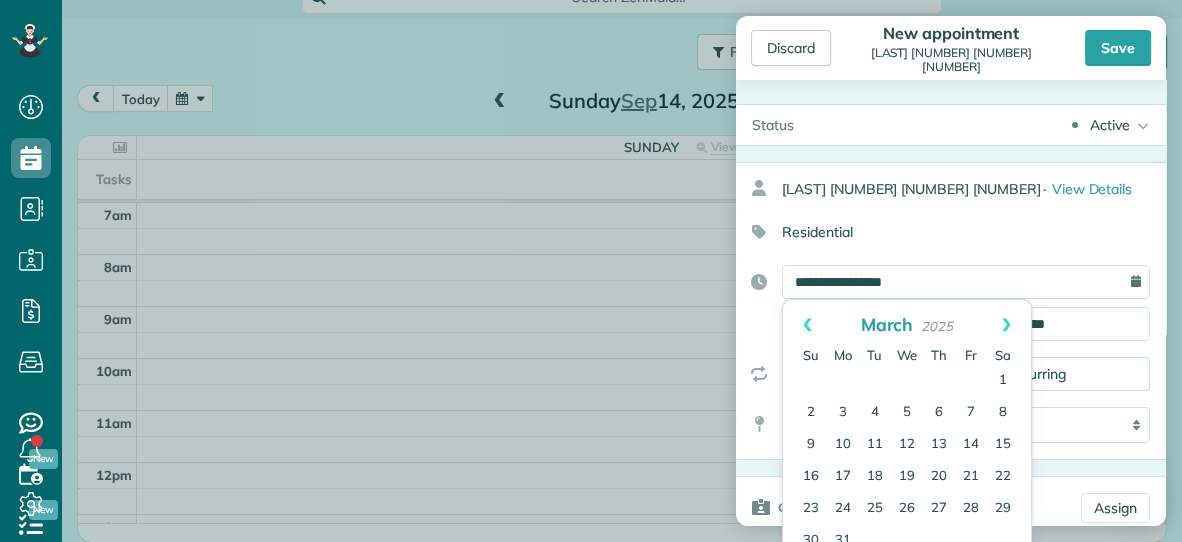 click on "Prev" at bounding box center (807, 325) 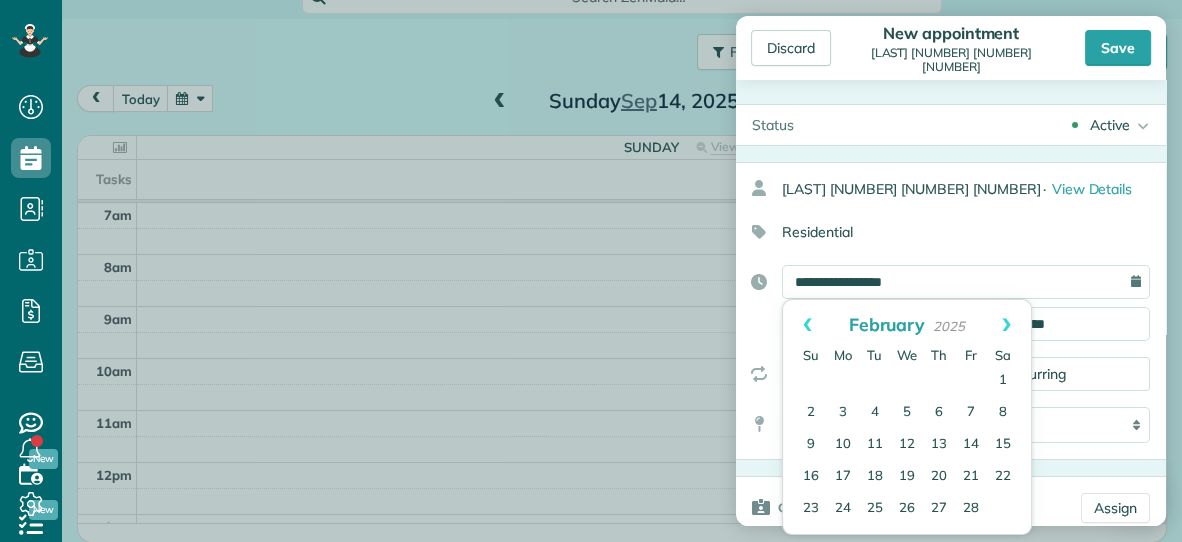 click on "Prev" at bounding box center [807, 325] 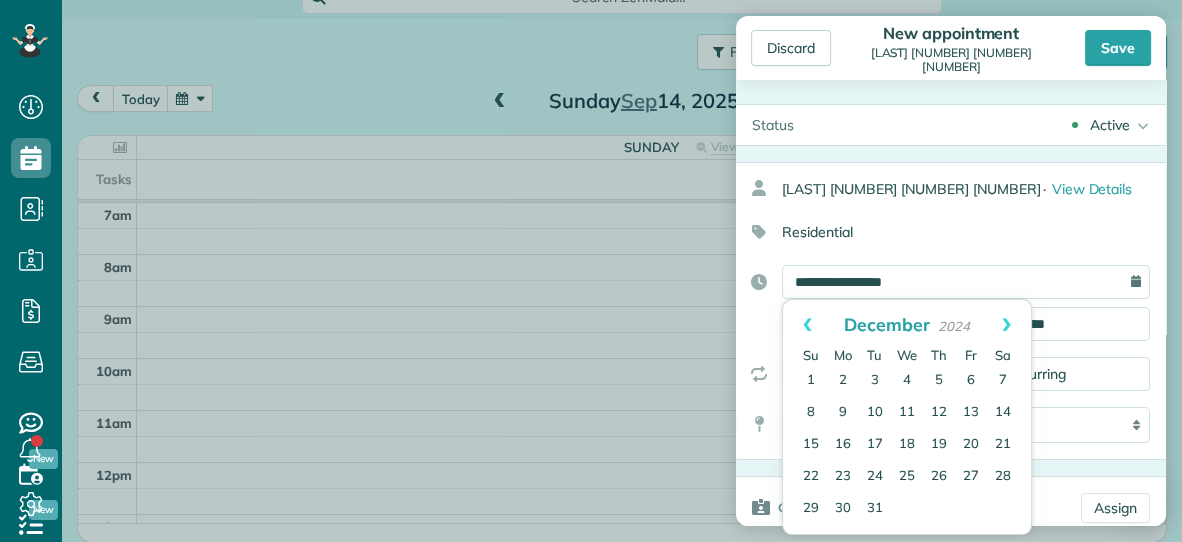 click on "**********" at bounding box center [966, 282] 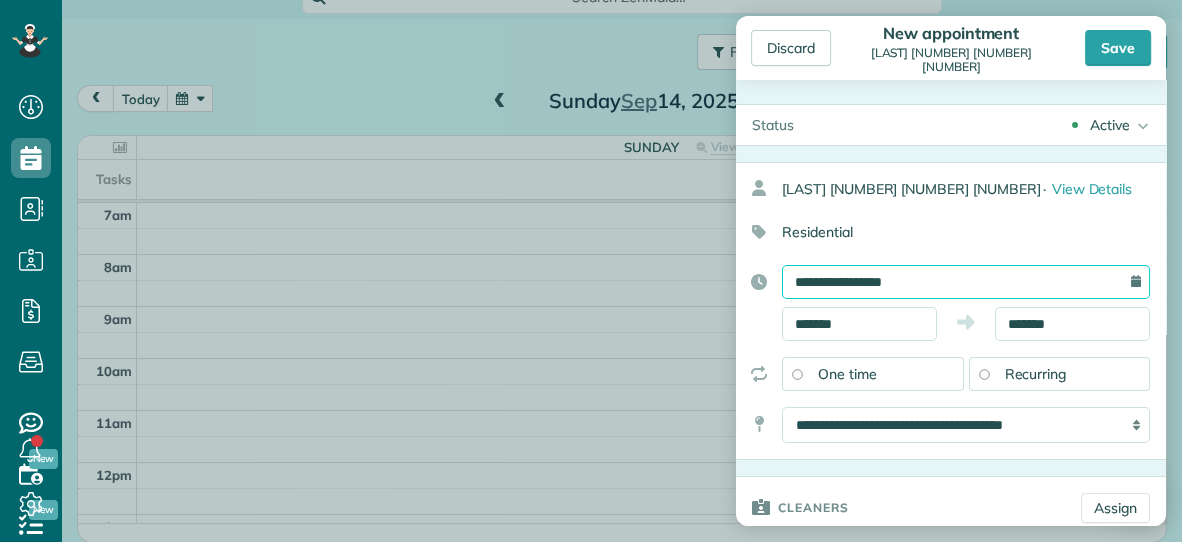 click on "**********" at bounding box center [966, 282] 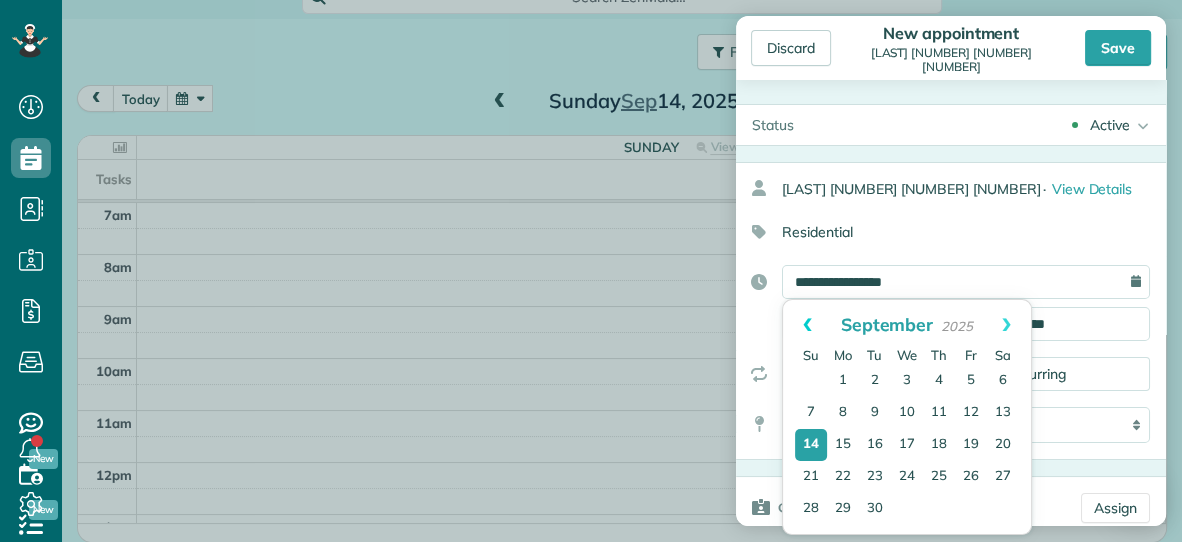 click on "Prev" at bounding box center (807, 325) 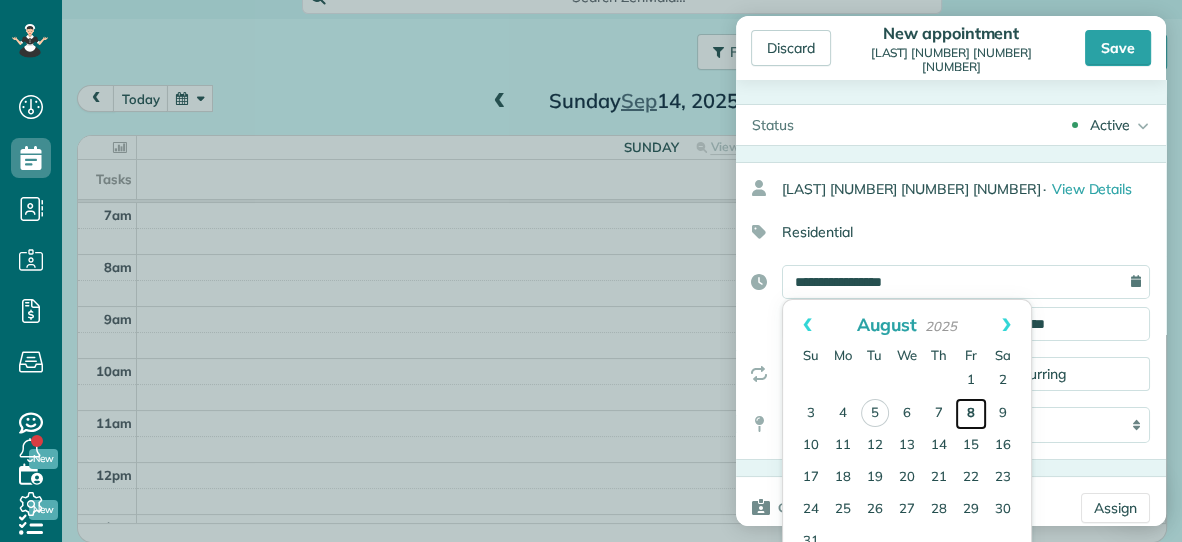 click on "8" at bounding box center [971, 414] 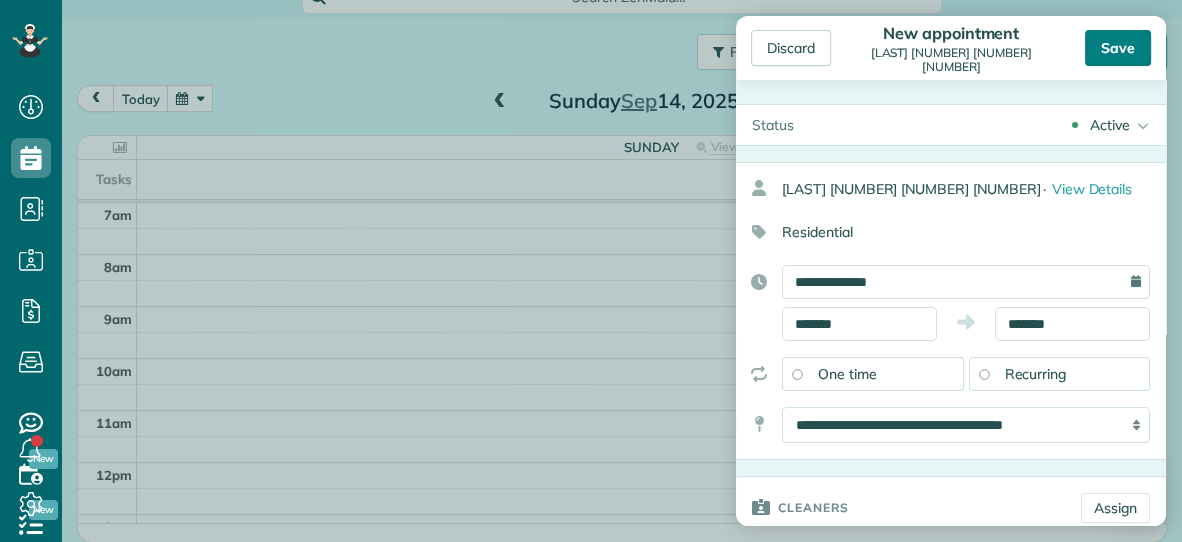 click on "Save" at bounding box center (1118, 48) 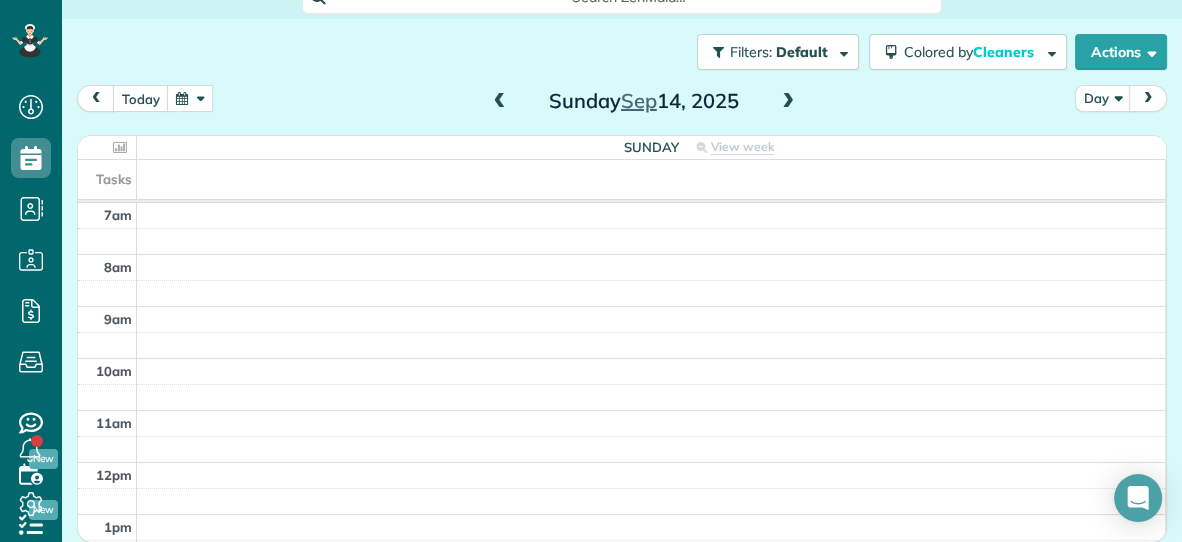click at bounding box center [500, 102] 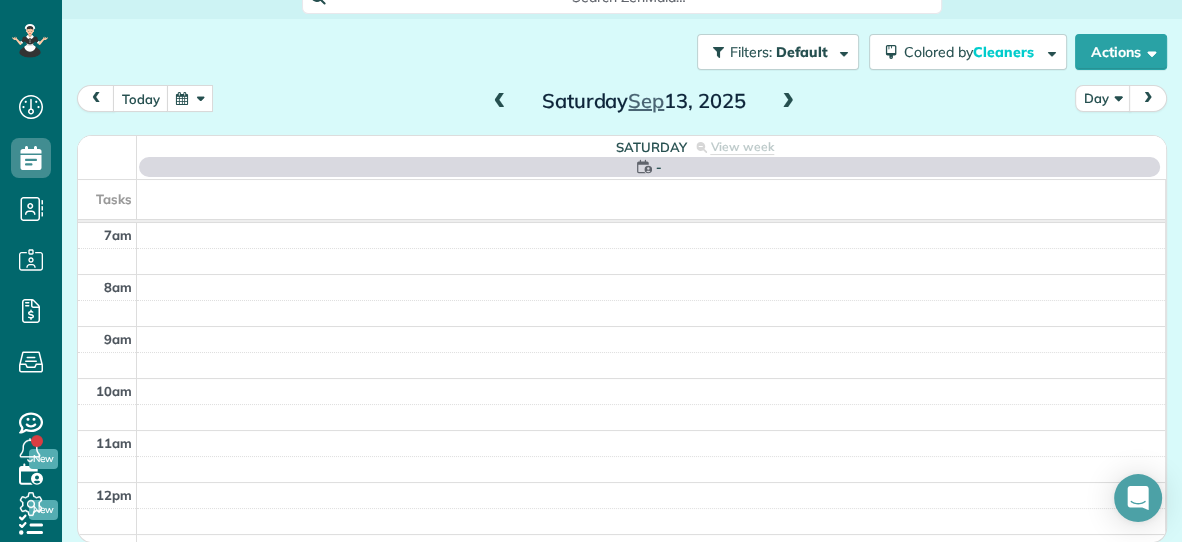 click at bounding box center (500, 102) 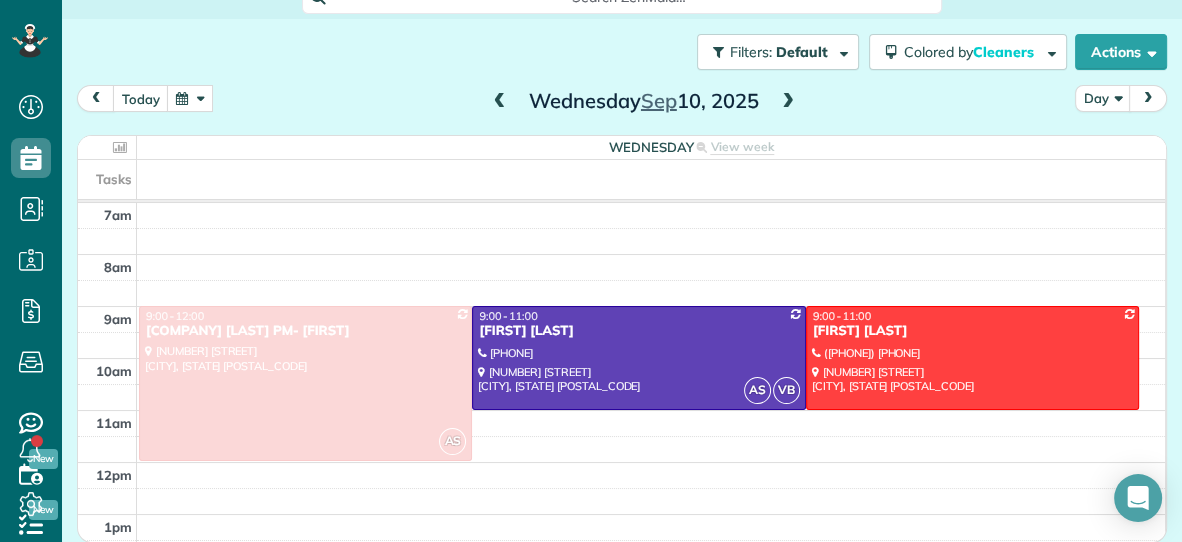 click at bounding box center [190, 98] 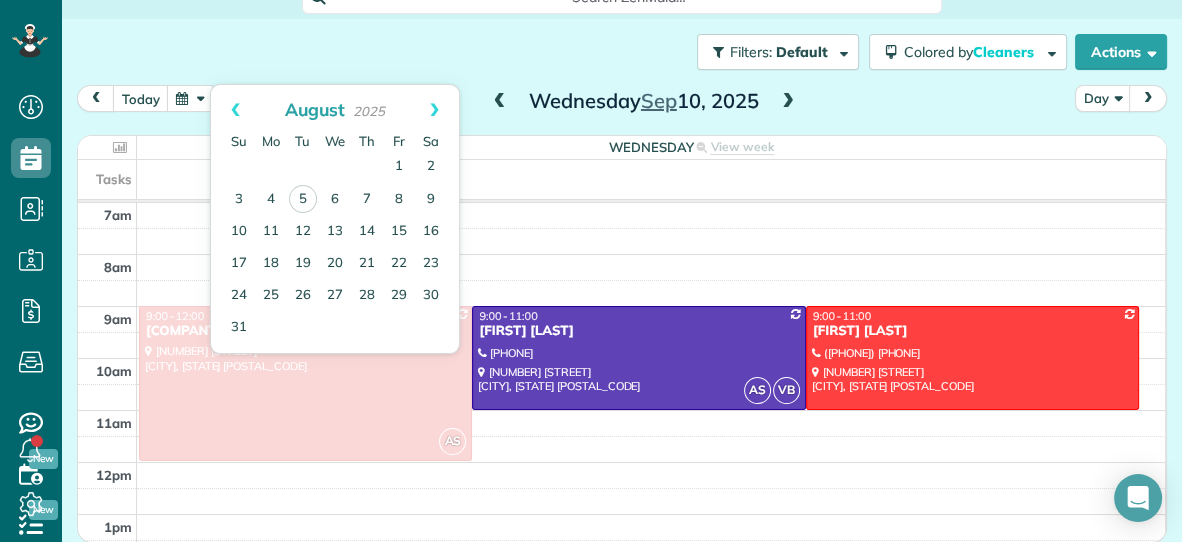 click at bounding box center (500, 102) 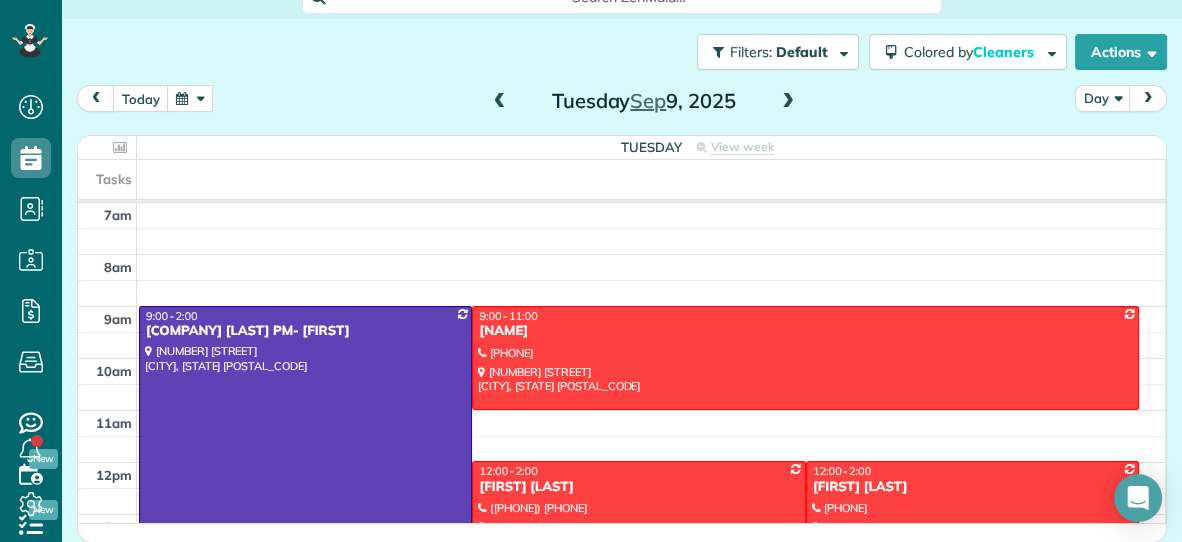 click at bounding box center (190, 98) 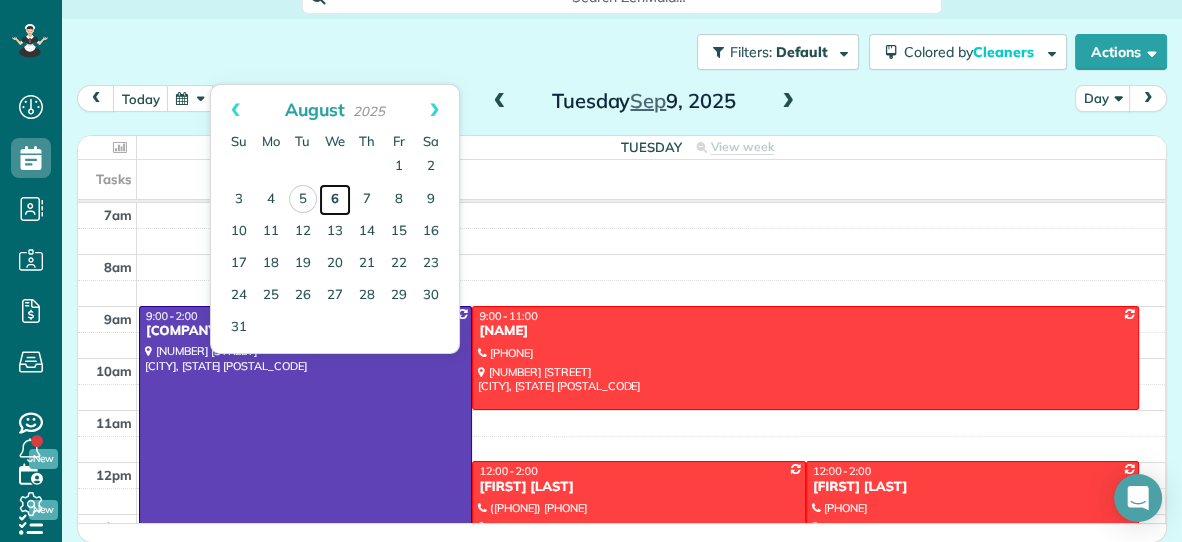 click on "6" at bounding box center (335, 200) 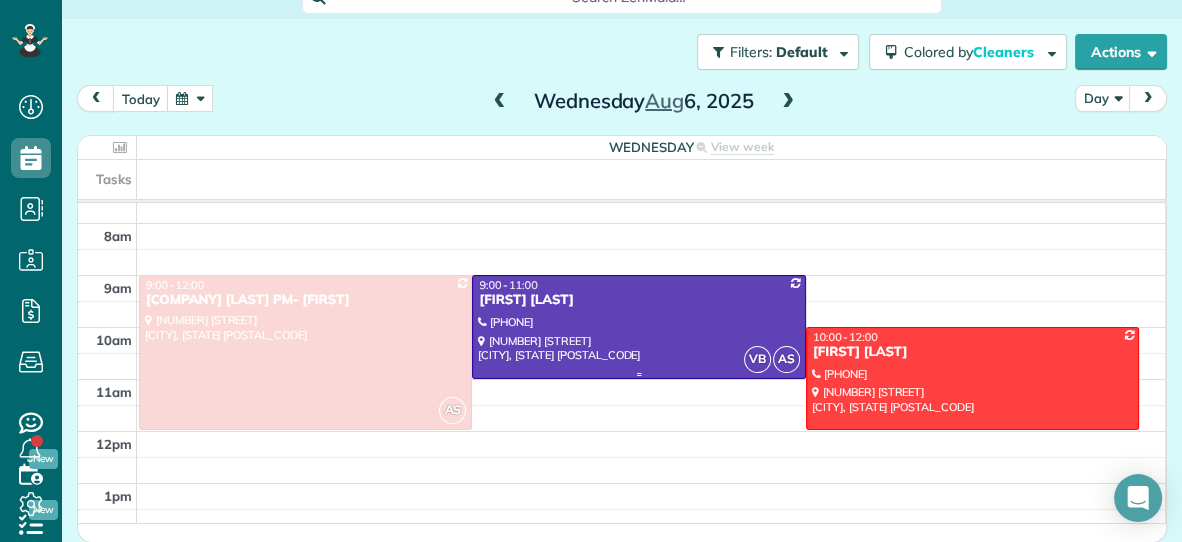 scroll, scrollTop: 30, scrollLeft: 0, axis: vertical 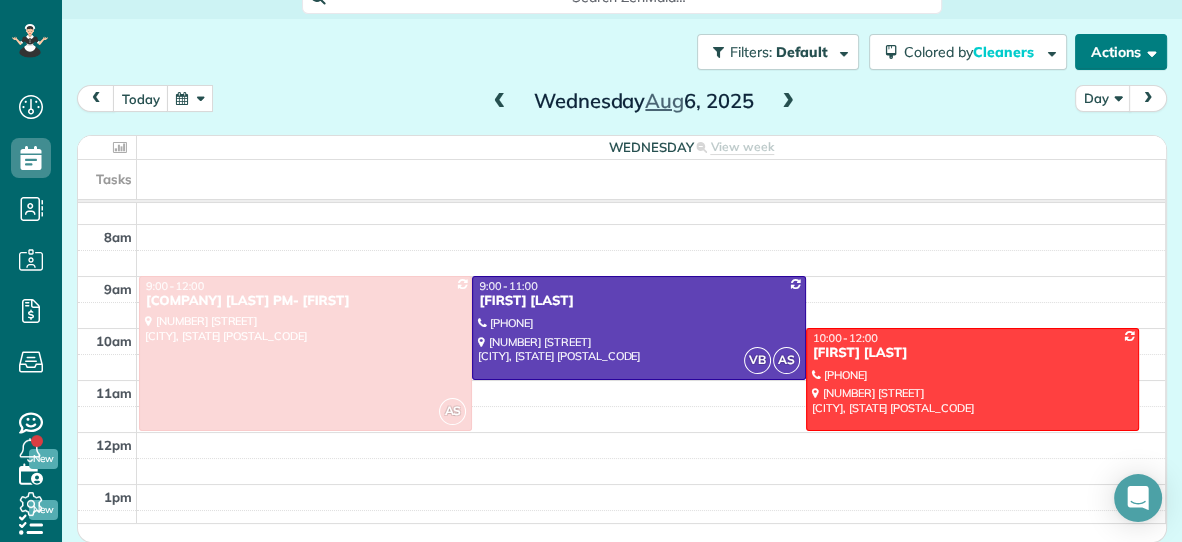 click on "Actions" at bounding box center [1121, 52] 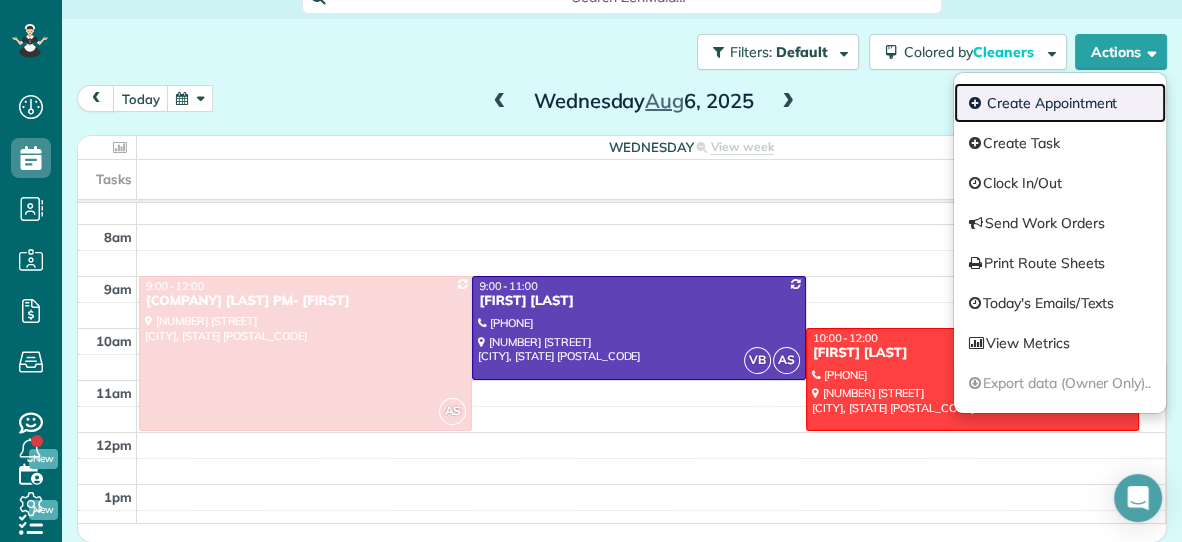 click on "Create Appointment" at bounding box center (1060, 103) 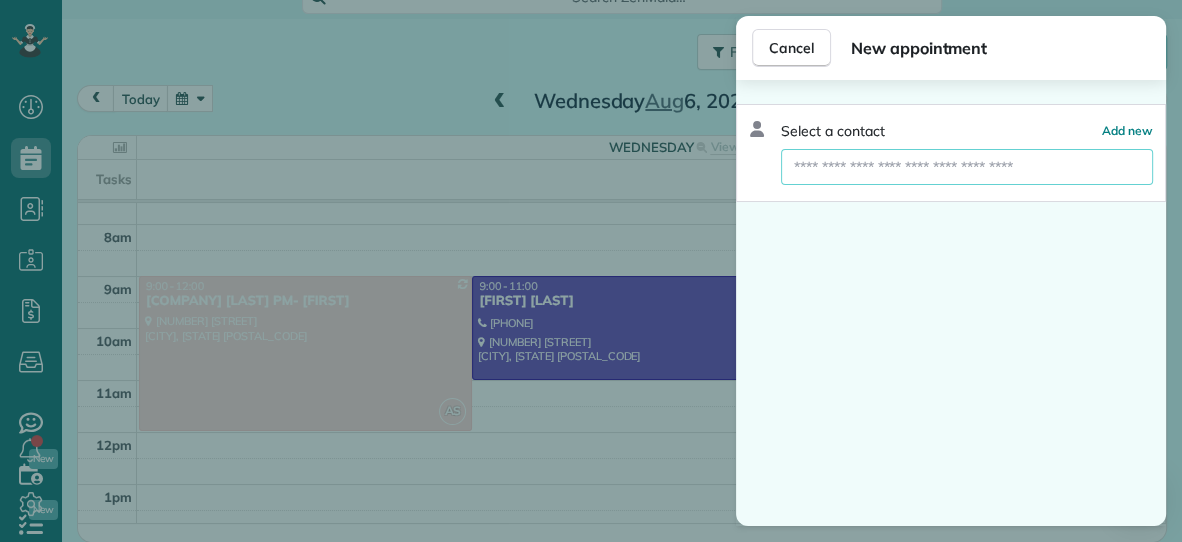 click at bounding box center [967, 167] 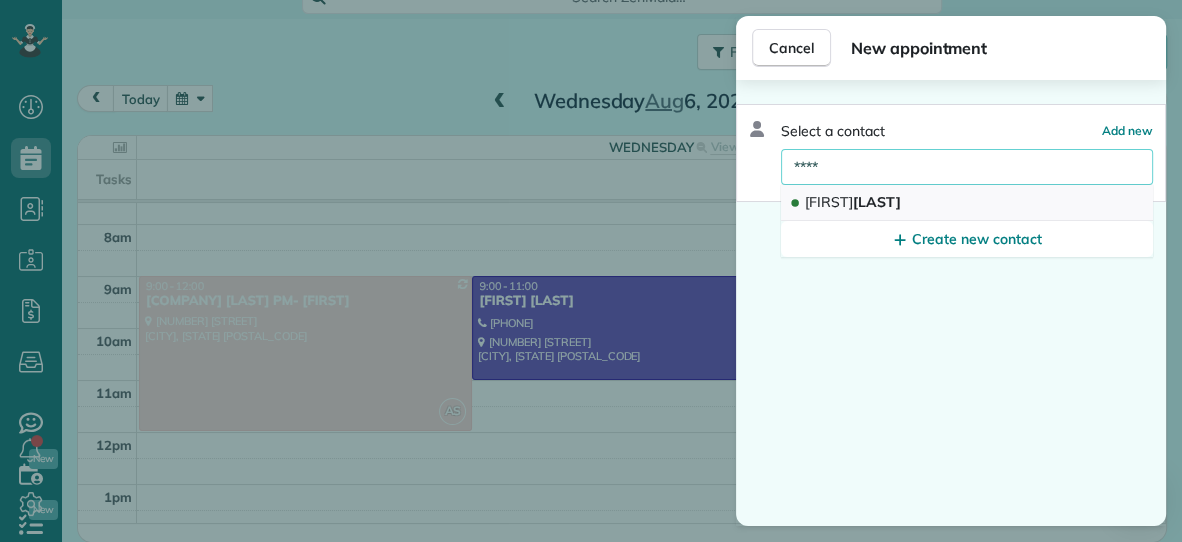 type on "****" 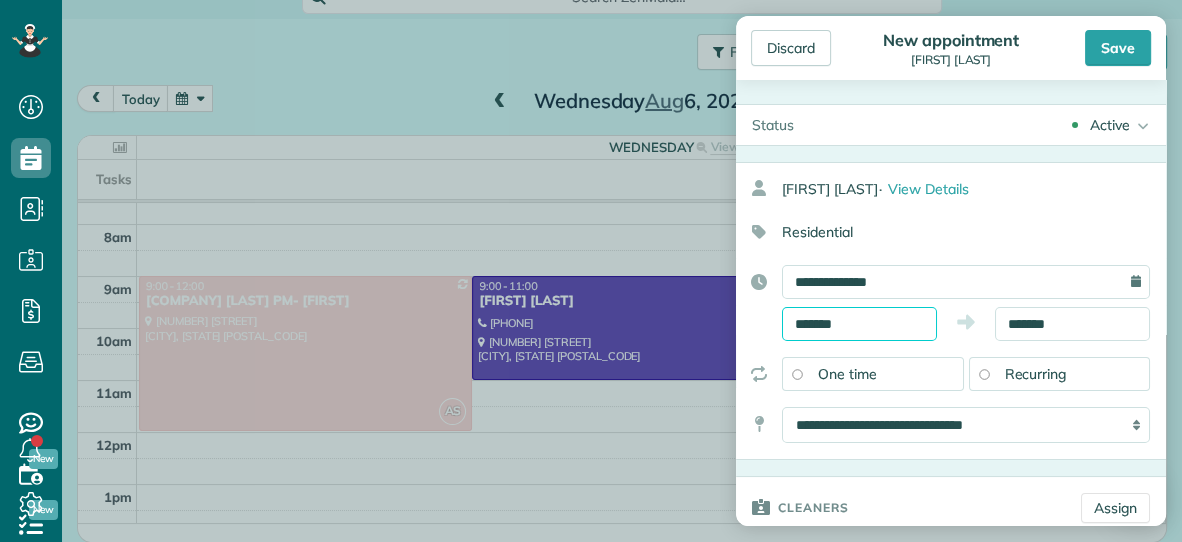 click on "*******" at bounding box center [859, 324] 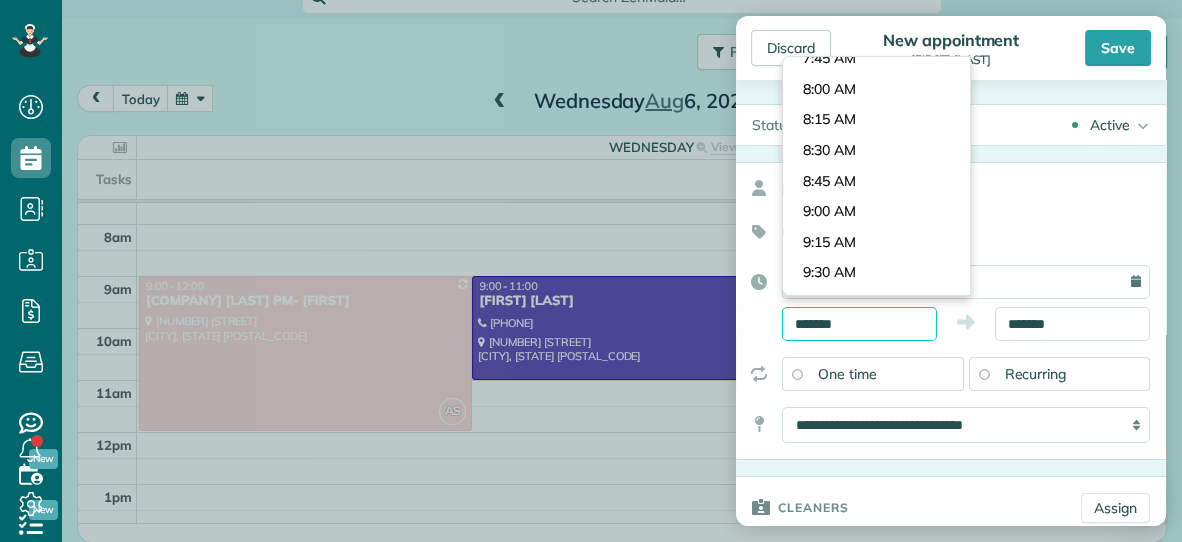 scroll, scrollTop: 925, scrollLeft: 0, axis: vertical 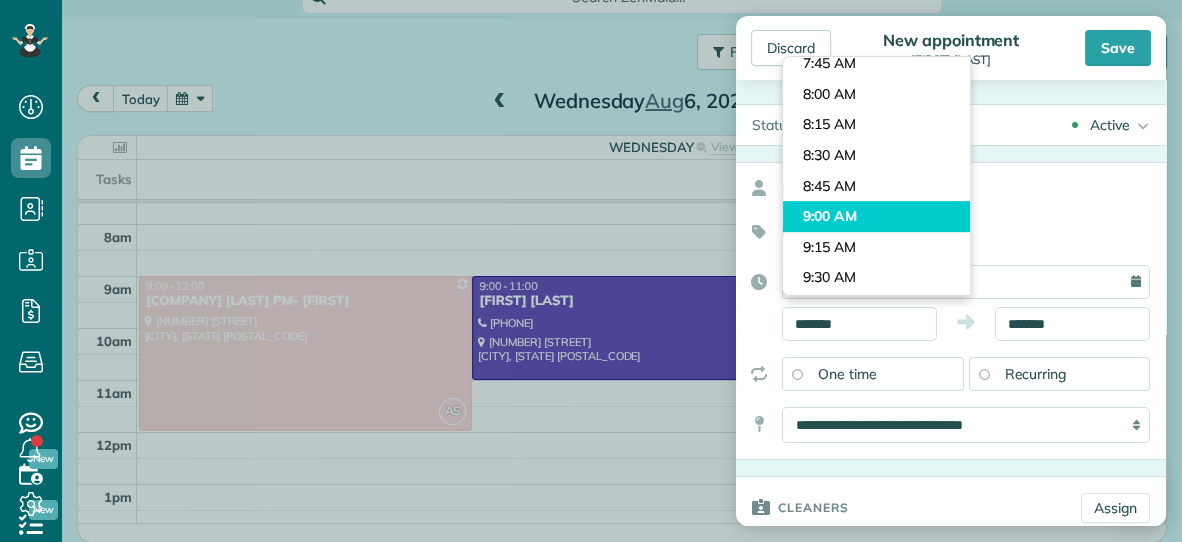 click on "Dashboard
Scheduling
Calendar View
List View
Dispatch View - Weekly scheduling (Beta)" at bounding box center [591, 271] 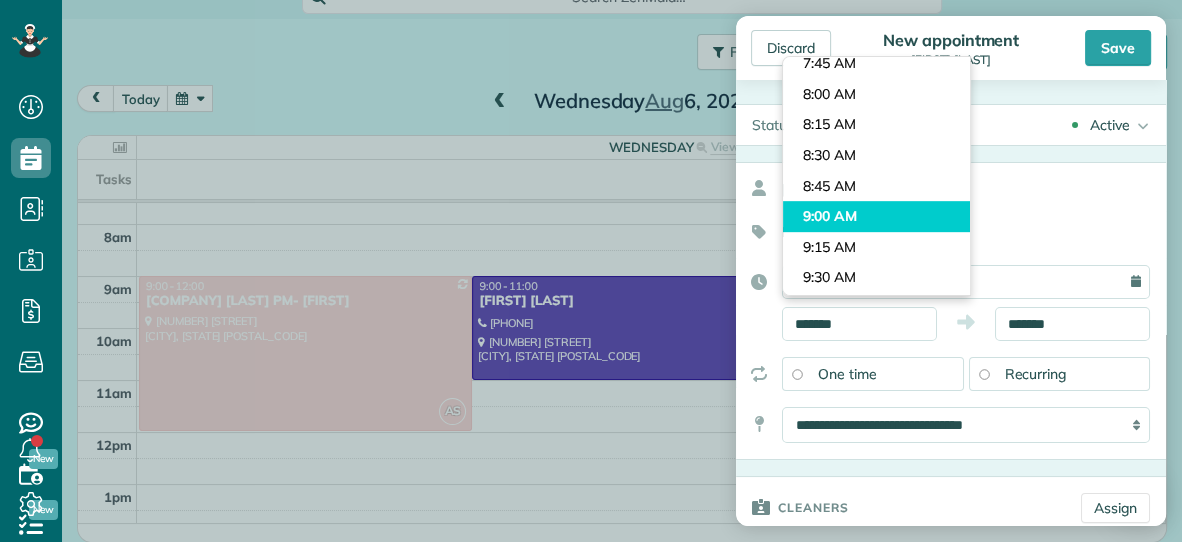 type on "*******" 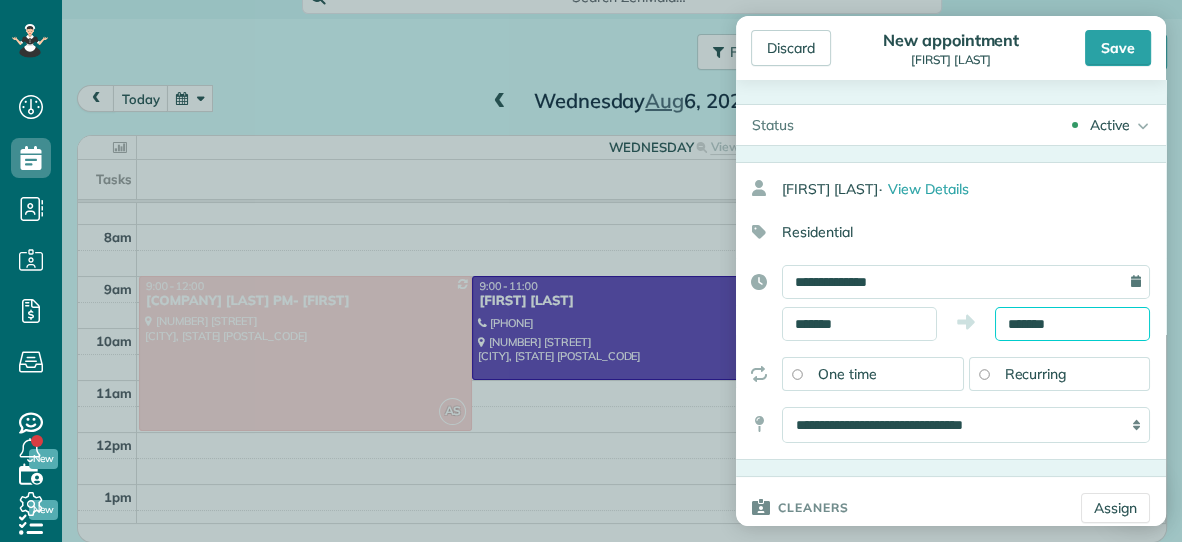click on "*******" at bounding box center [1072, 324] 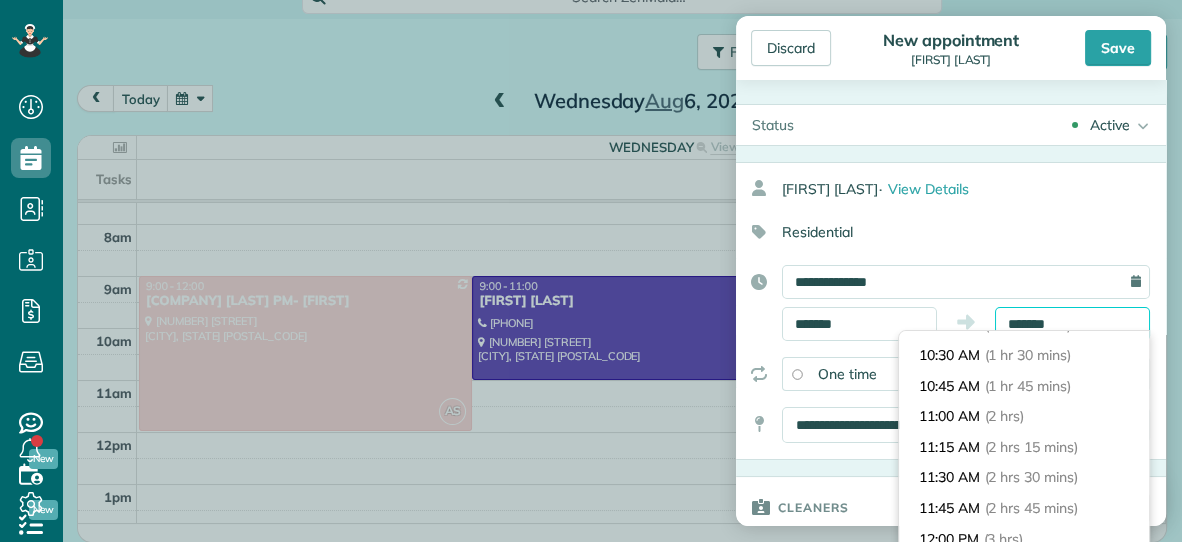 scroll, scrollTop: 176, scrollLeft: 0, axis: vertical 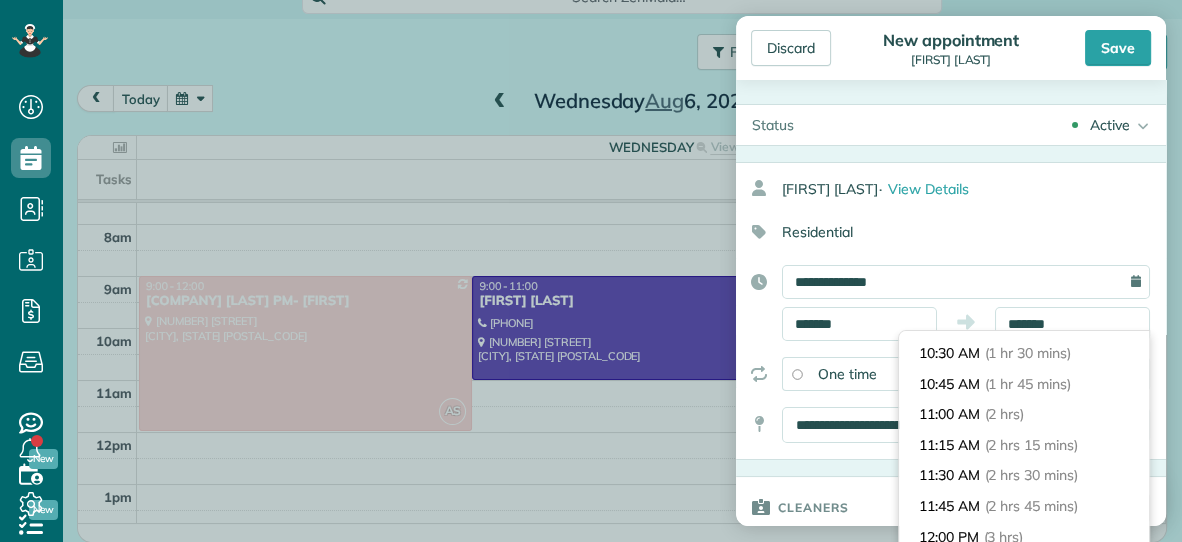 click on "11:00 AM  (2 hrs)" at bounding box center [1024, 414] 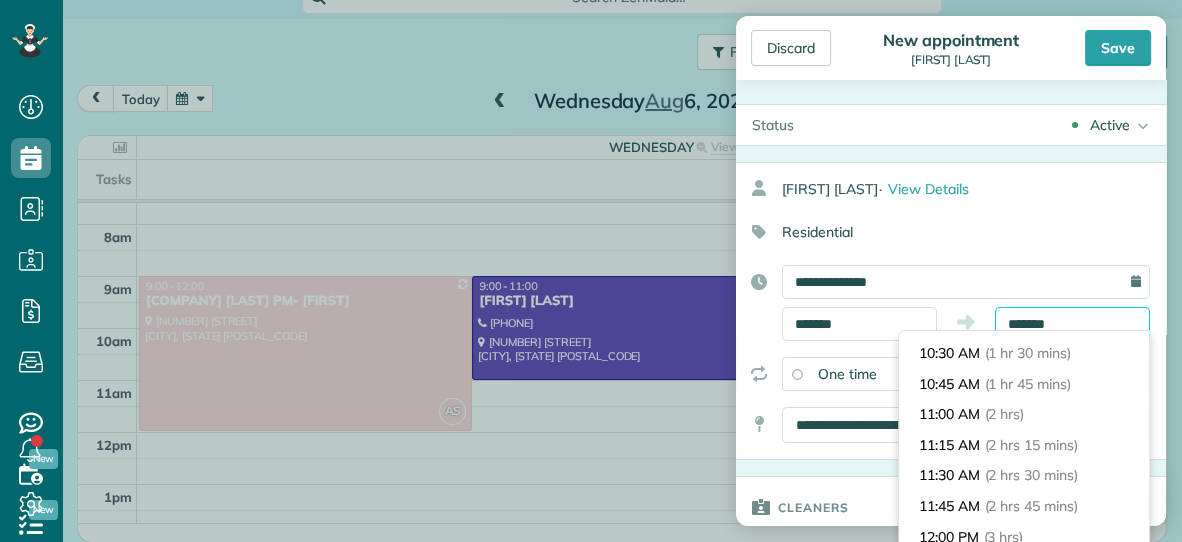 type on "********" 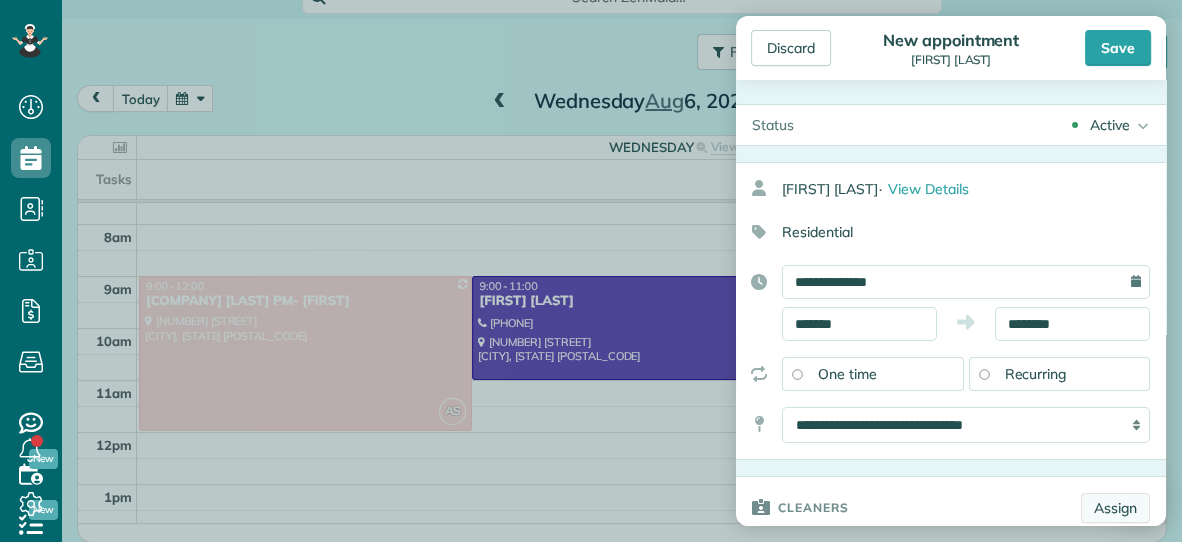 click on "Assign" at bounding box center [1115, 508] 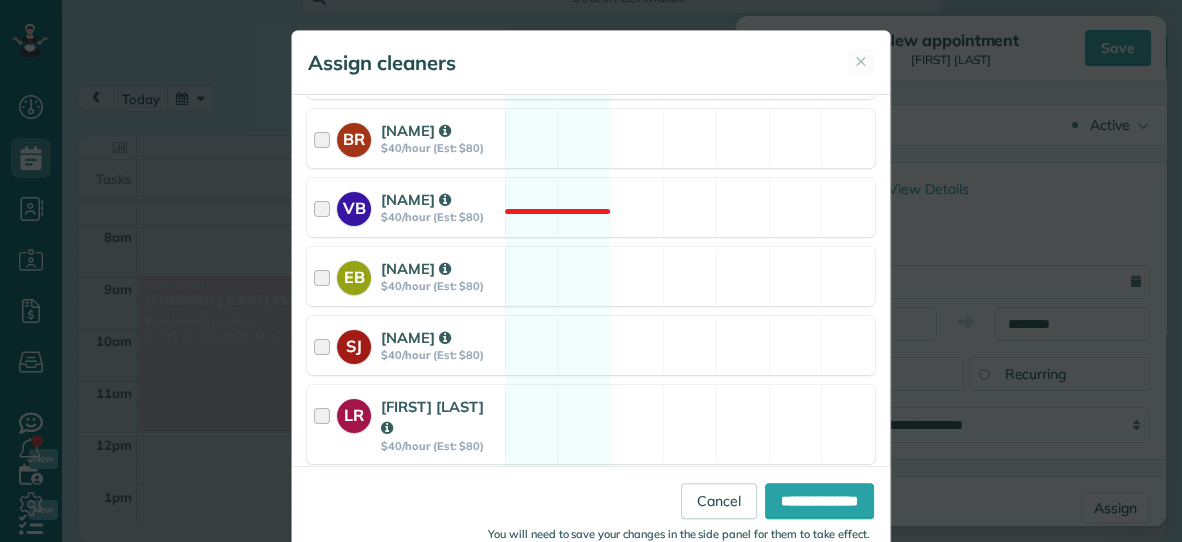 scroll, scrollTop: 503, scrollLeft: 0, axis: vertical 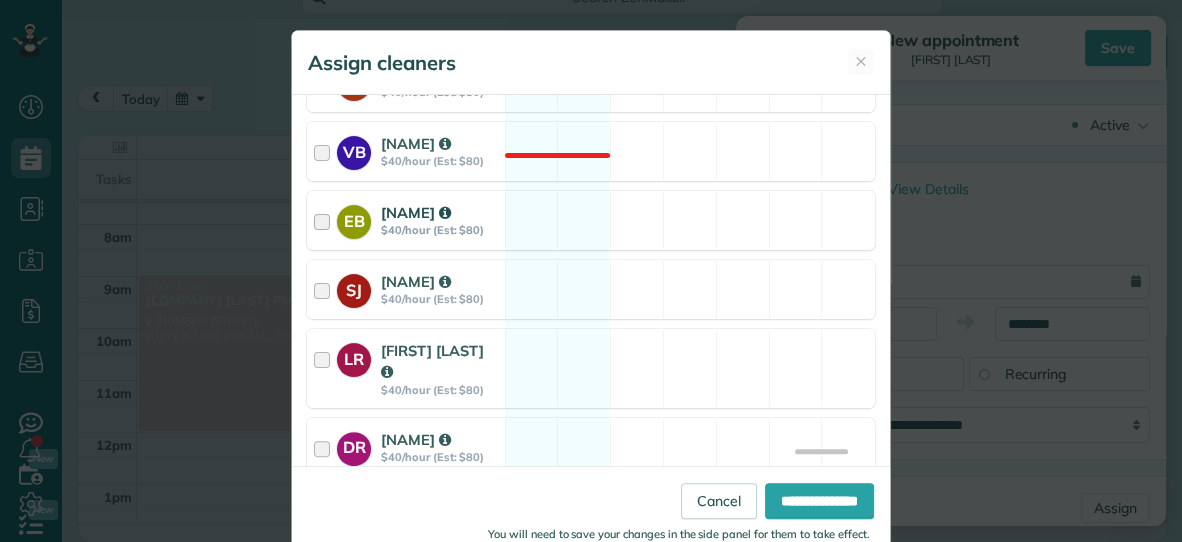 click on "[CITY]
[NAME]
[PRICE]/hour (Est: [PRICE])
Available" at bounding box center [591, 220] 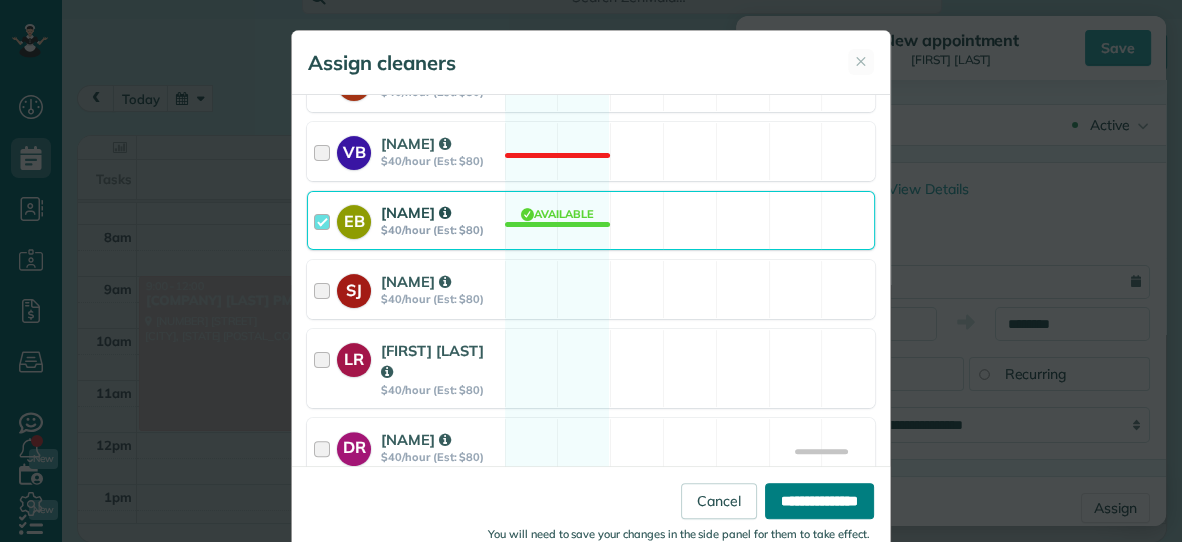 click on "**********" at bounding box center [819, 501] 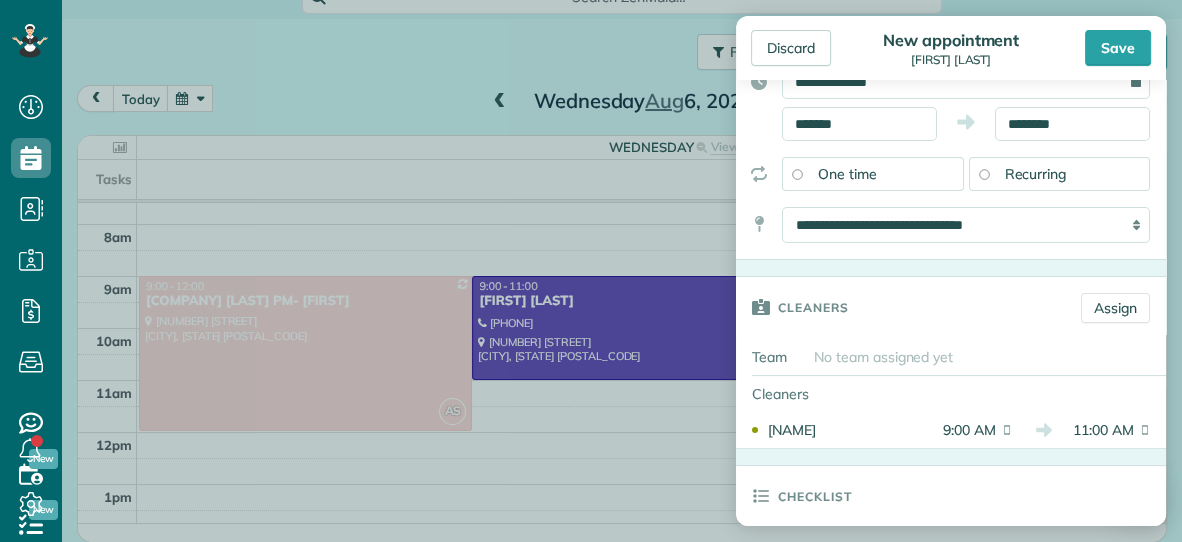 scroll, scrollTop: 201, scrollLeft: 0, axis: vertical 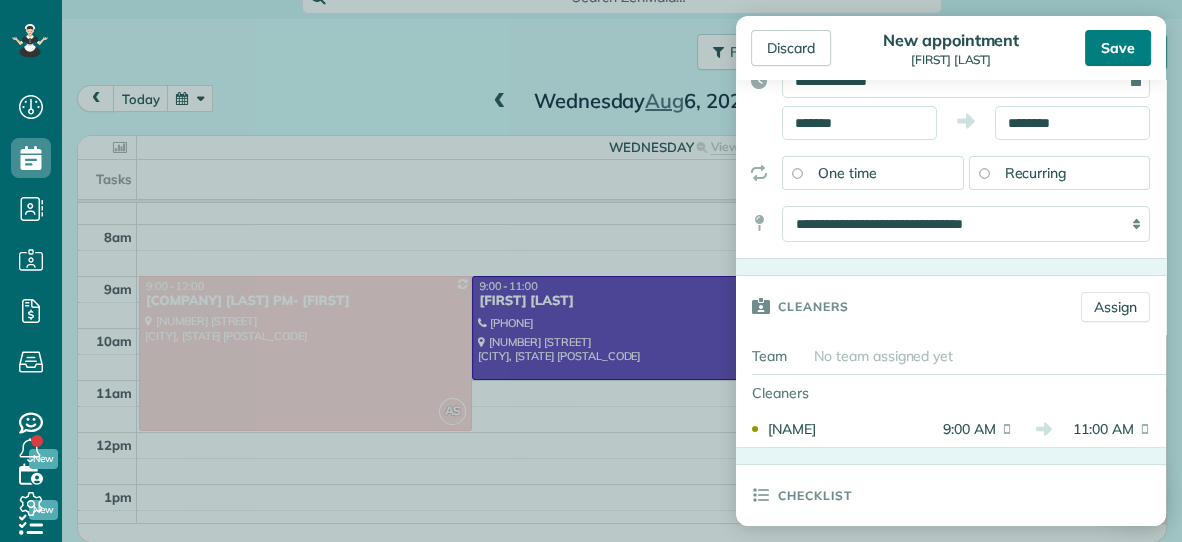 click on "Save" at bounding box center [1118, 48] 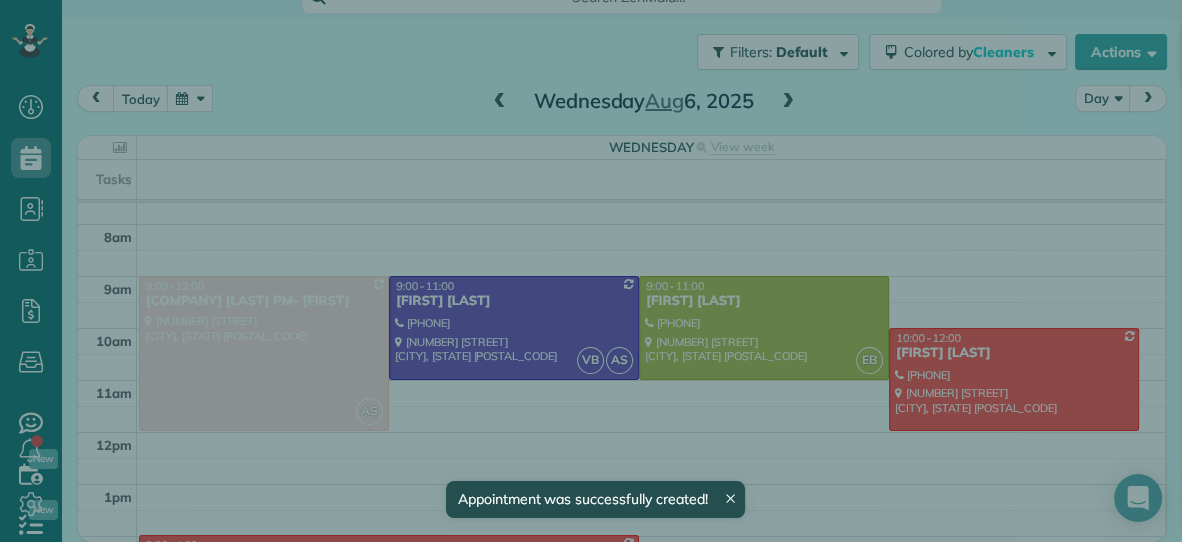 scroll, scrollTop: 96, scrollLeft: 0, axis: vertical 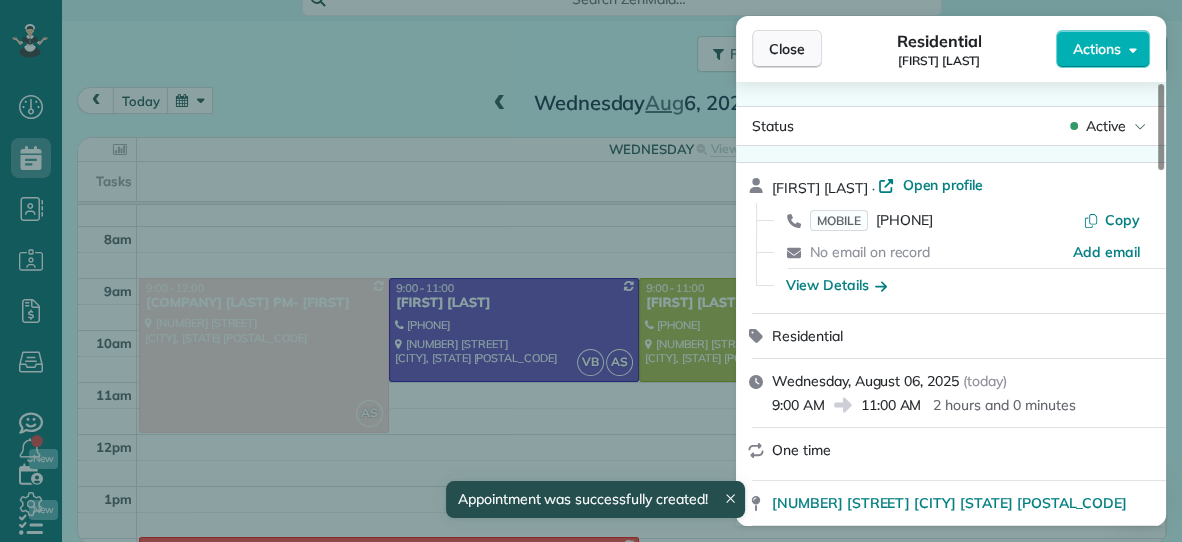 click on "Close" at bounding box center (787, 49) 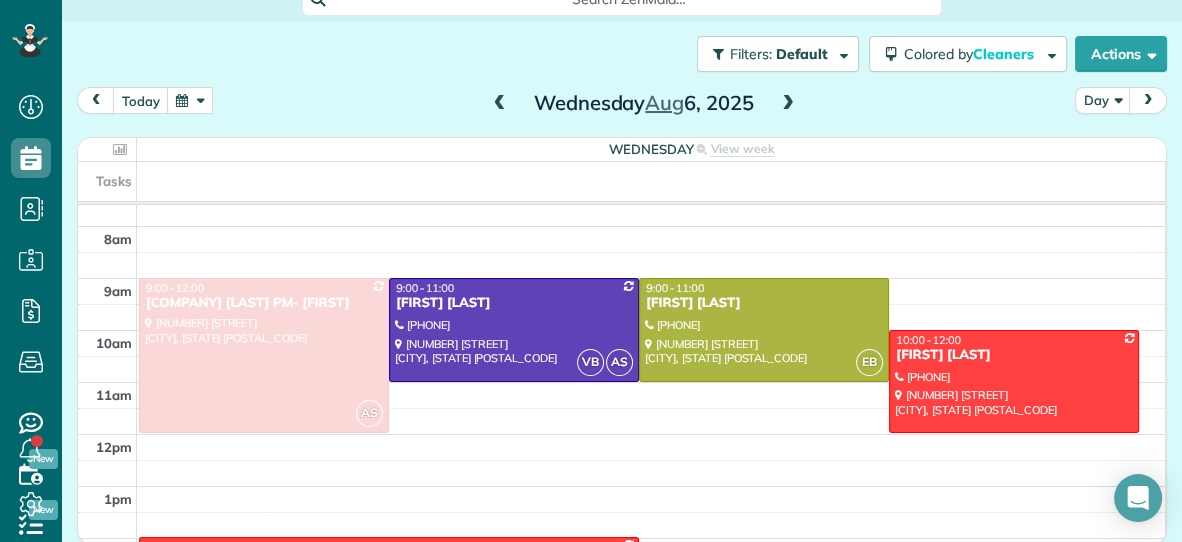 scroll, scrollTop: 98, scrollLeft: 0, axis: vertical 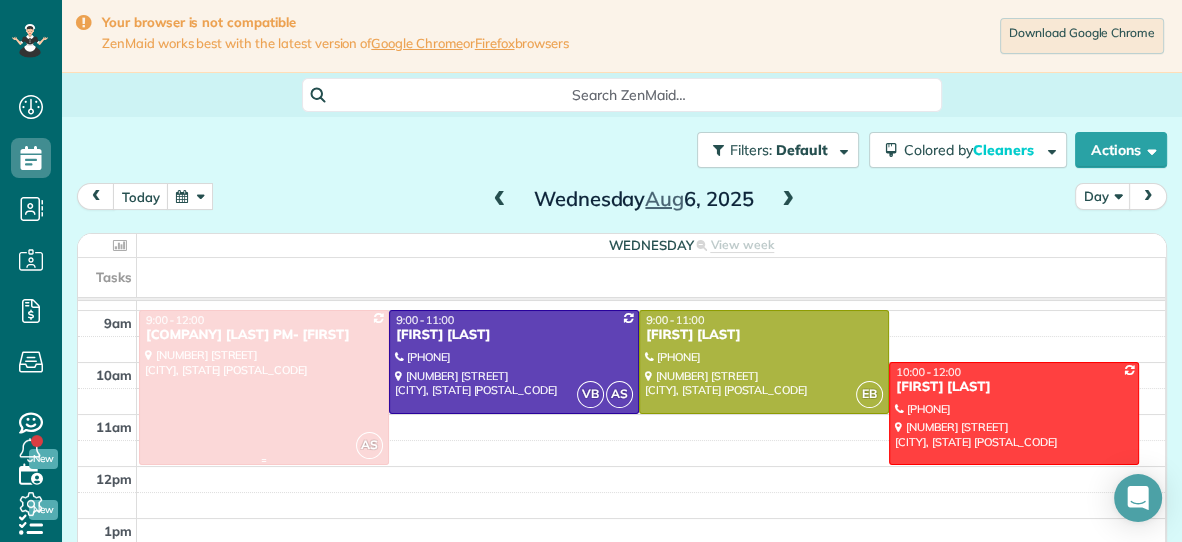 click at bounding box center (264, 387) 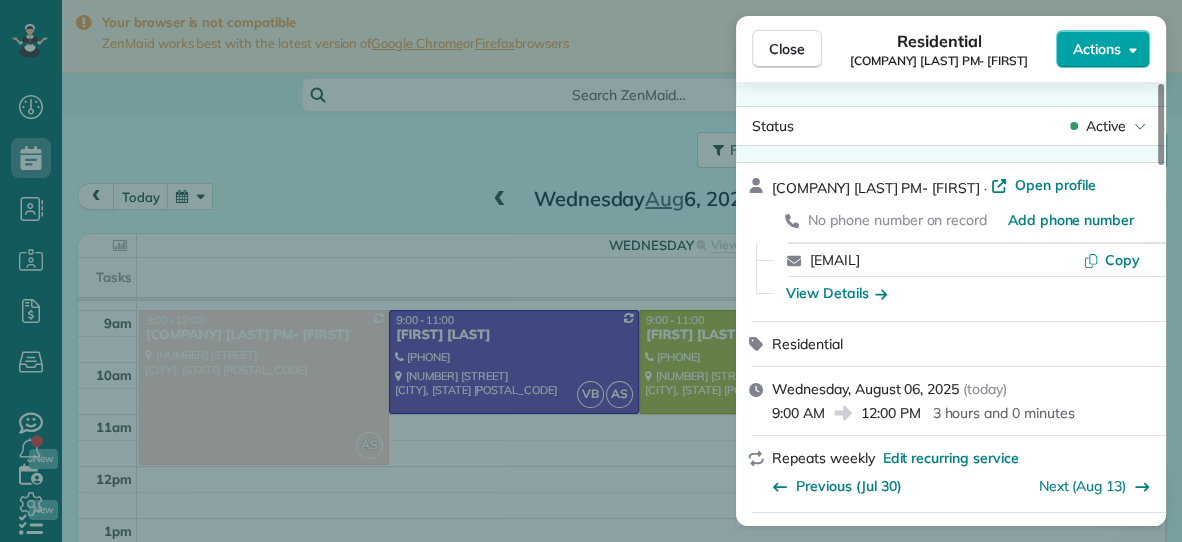 click on "Actions" at bounding box center [1097, 49] 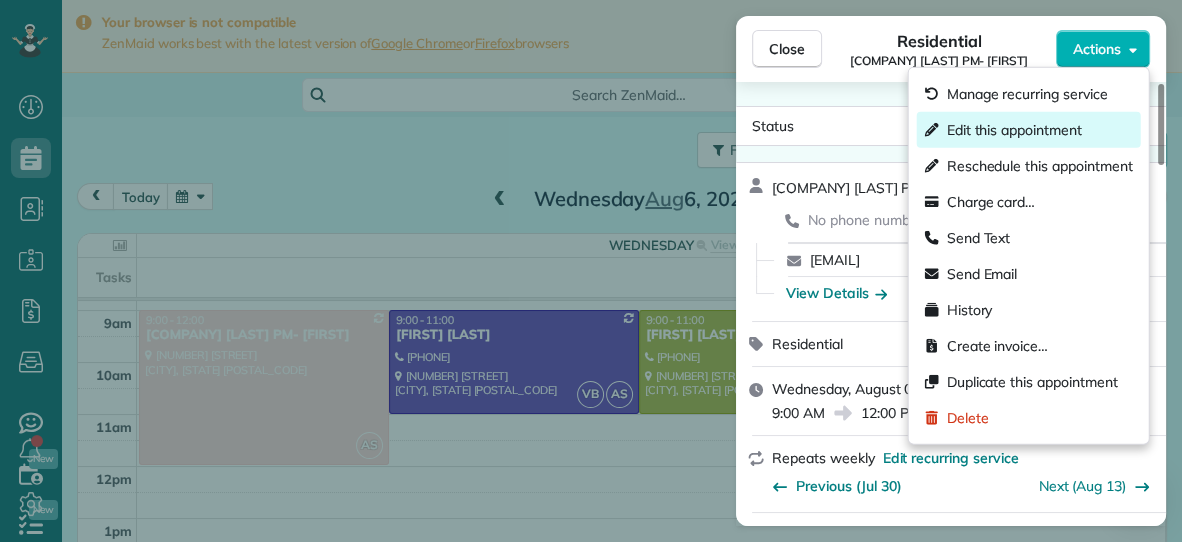 click on "Edit this appointment" at bounding box center (1029, 130) 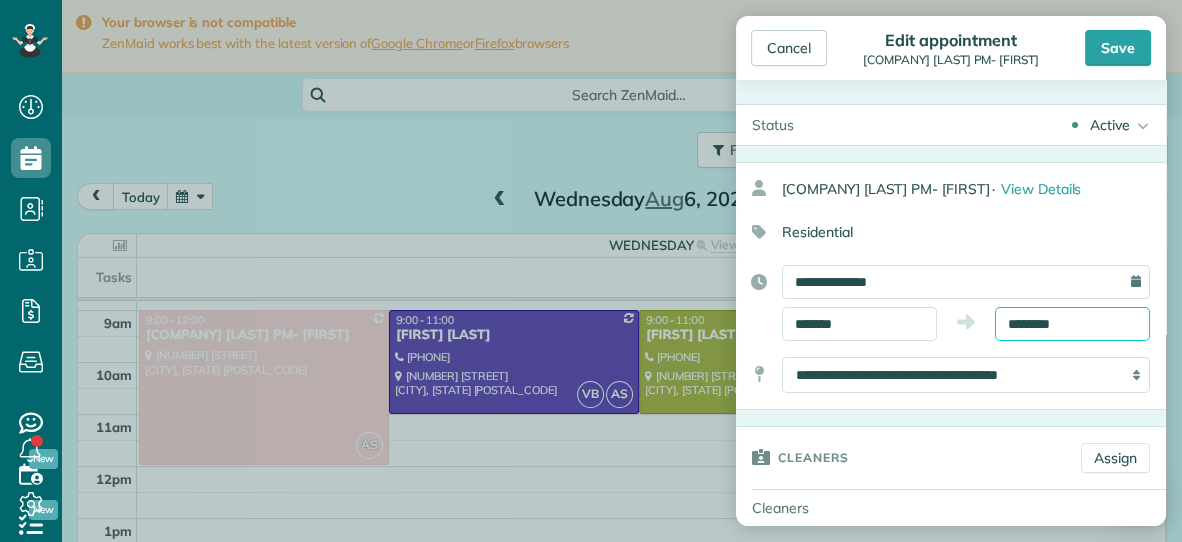 click on "********" at bounding box center [1072, 324] 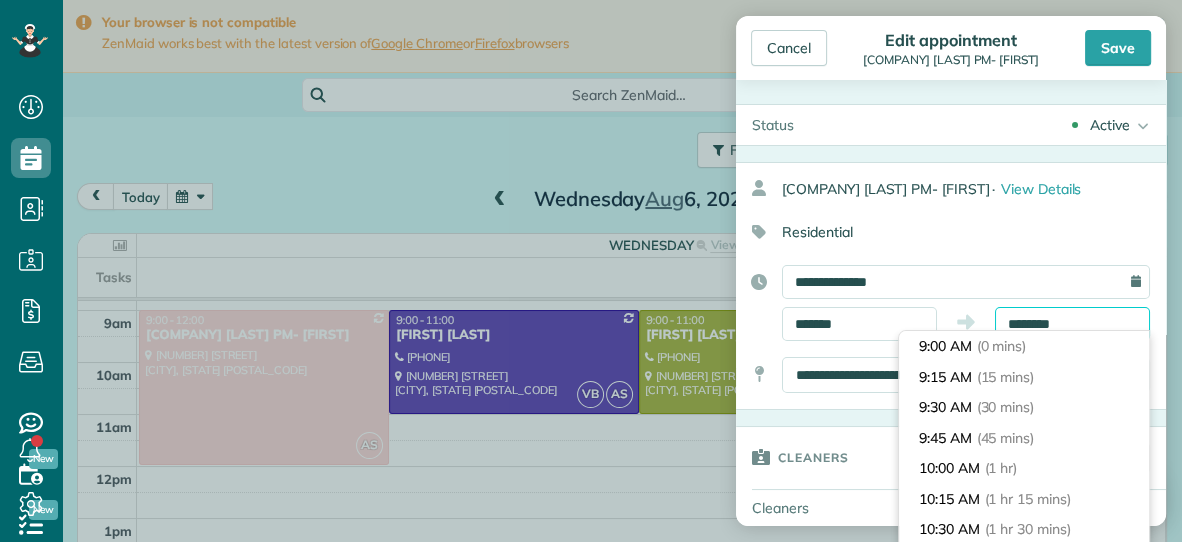 scroll, scrollTop: 334, scrollLeft: 0, axis: vertical 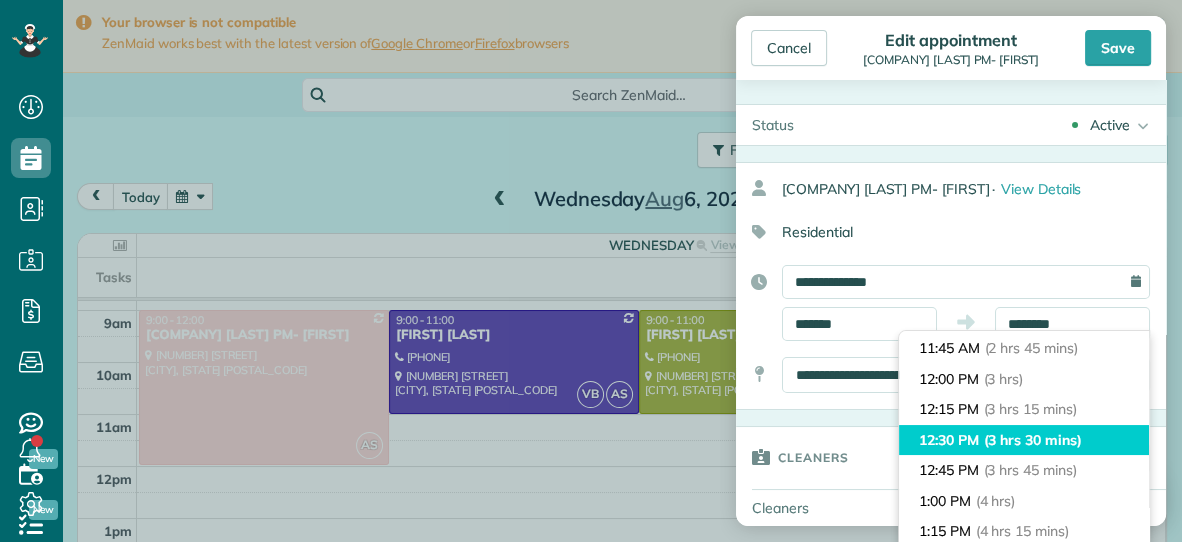 click on "(3 hrs 30 mins)" at bounding box center (1033, 440) 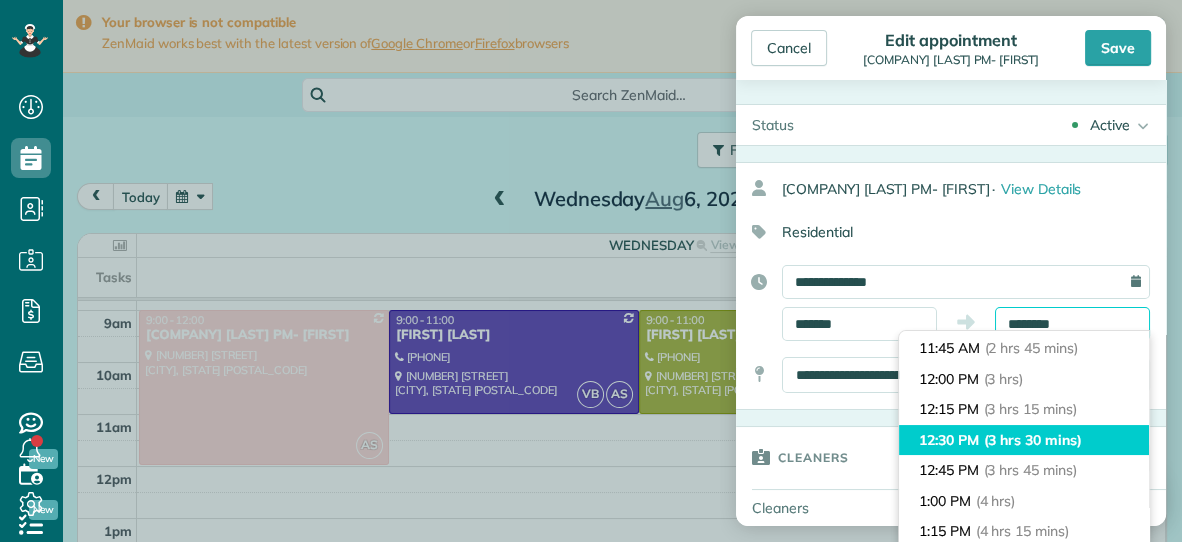 type on "********" 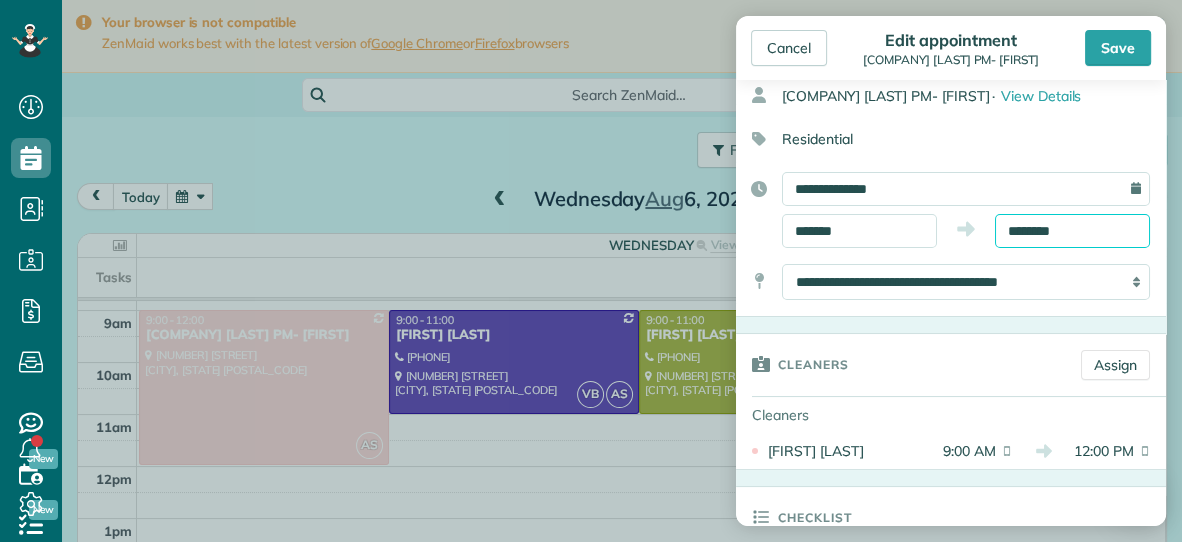 scroll, scrollTop: 100, scrollLeft: 0, axis: vertical 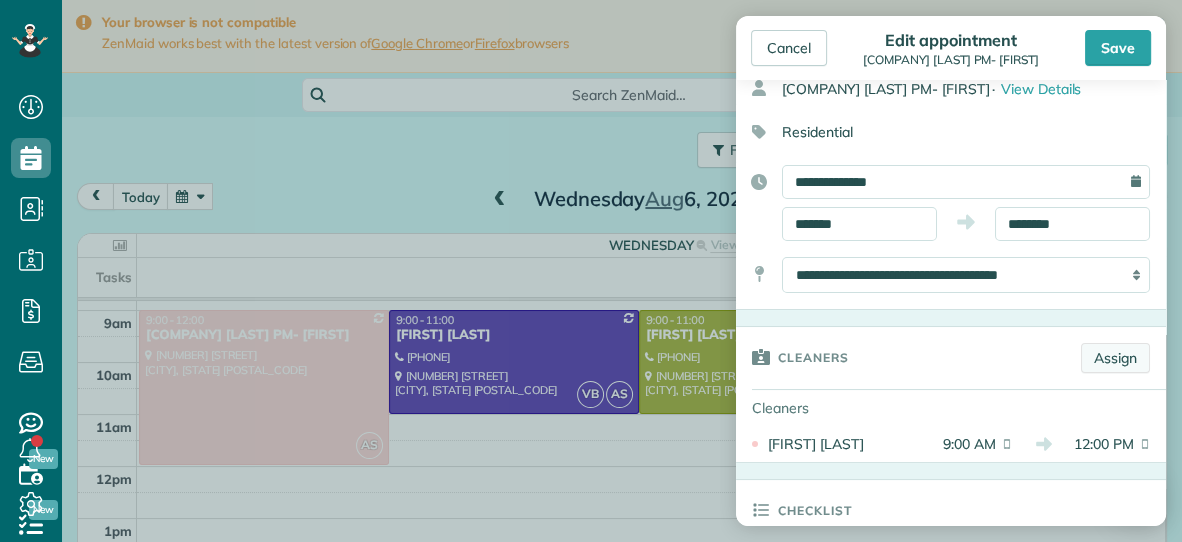 click on "Assign" at bounding box center (1115, 358) 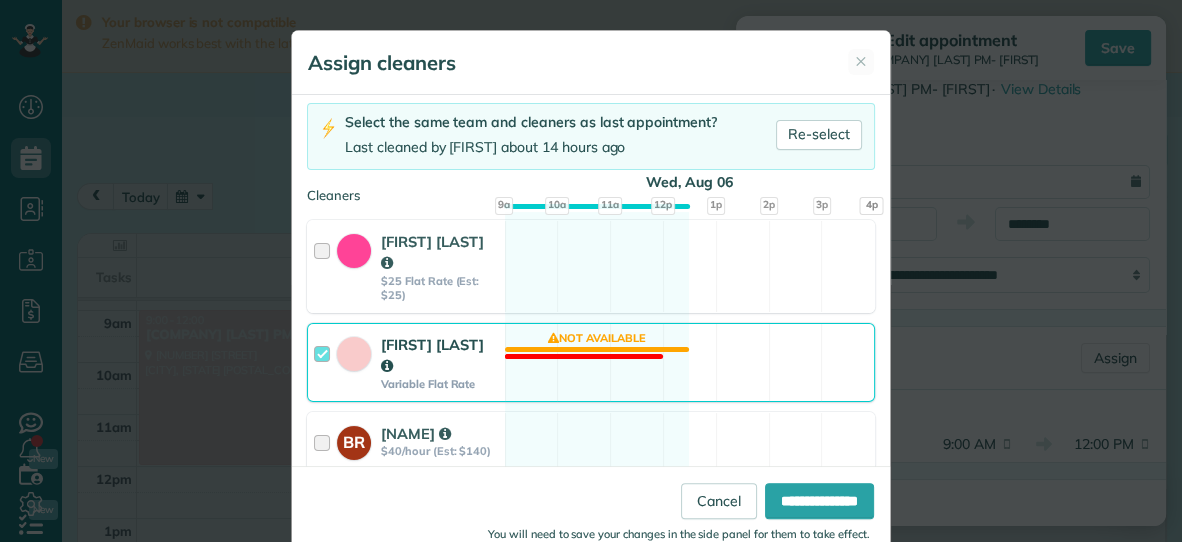 scroll, scrollTop: 129, scrollLeft: 0, axis: vertical 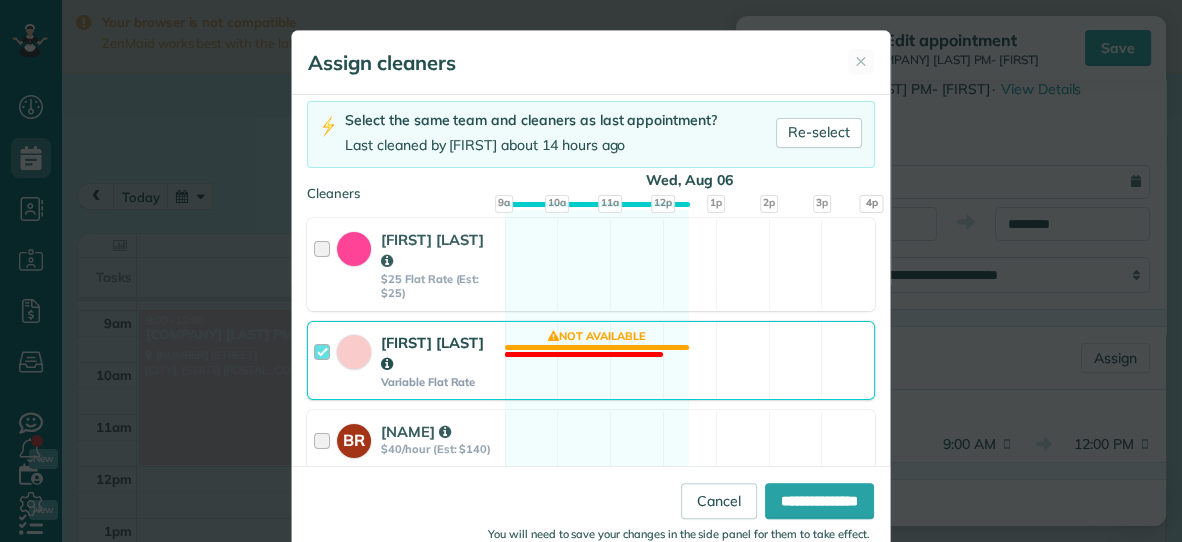 click on "[FIRST] [LAST]
Variable Flat Rate
Not available" at bounding box center [591, 360] 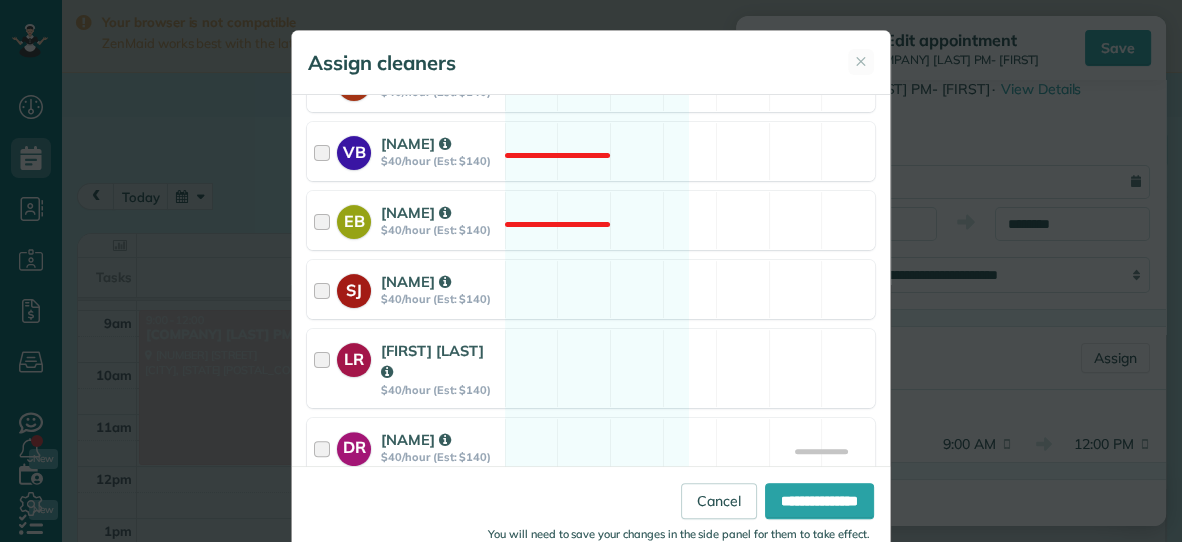 scroll, scrollTop: 503, scrollLeft: 0, axis: vertical 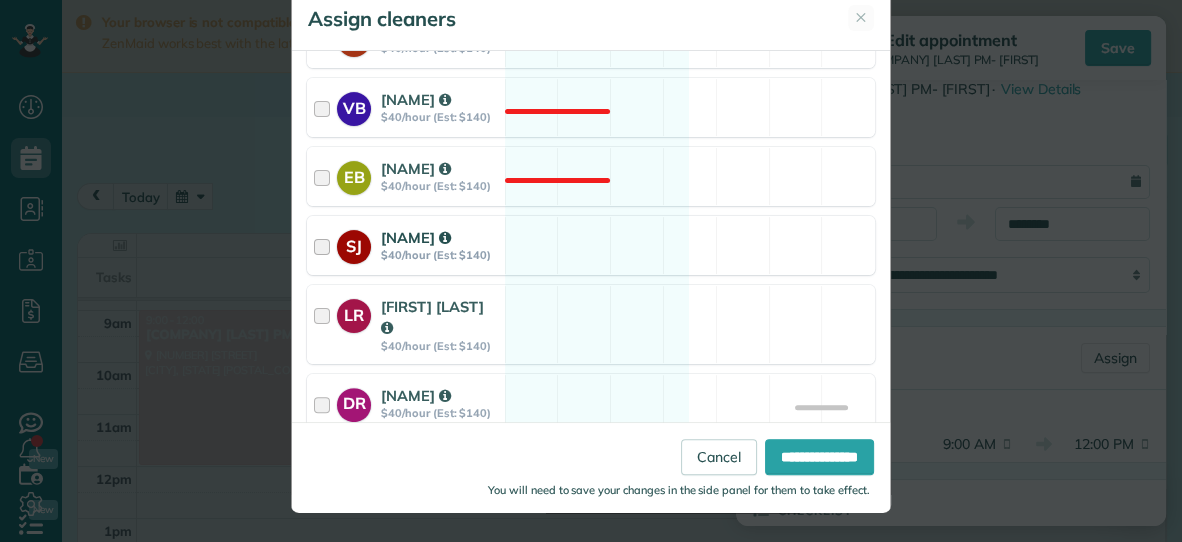 click on "SJ
[FIRST] [LAST]
$40/hour (Est: $140)
Available" at bounding box center (591, 245) 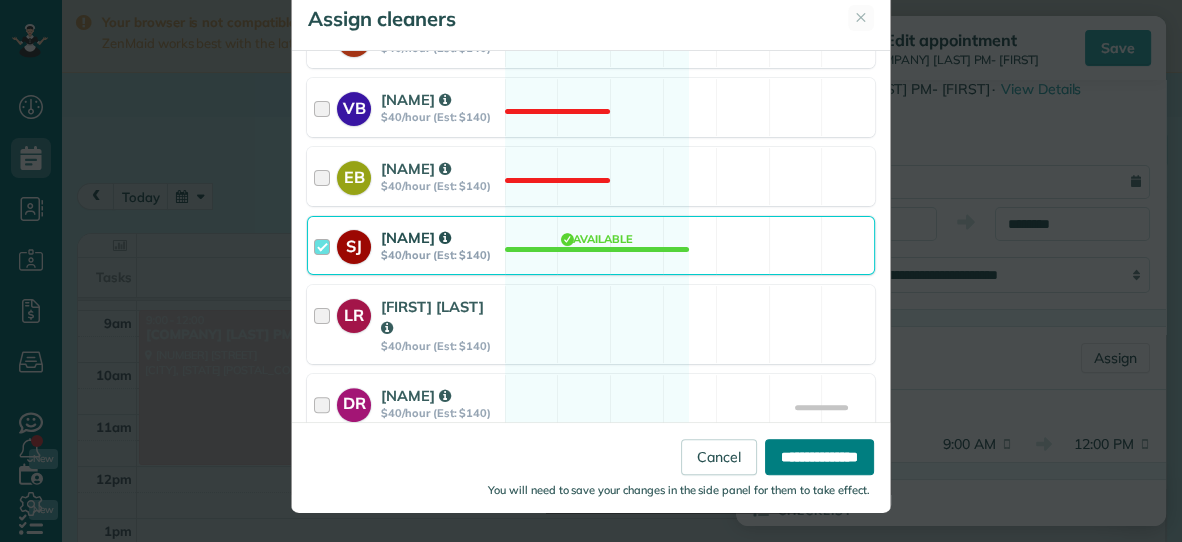 click on "**********" at bounding box center (819, 457) 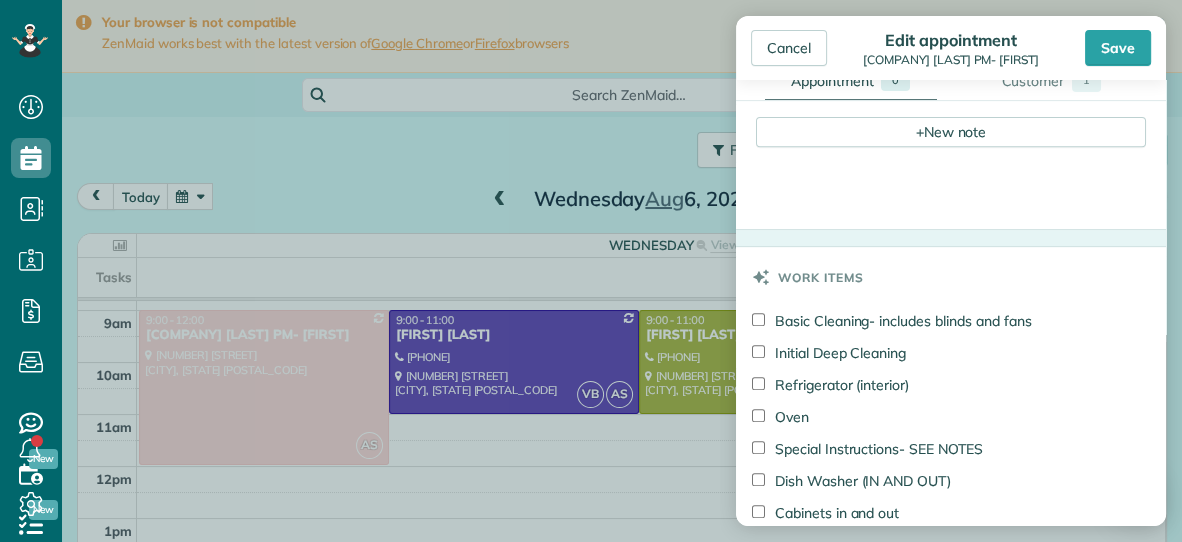 scroll, scrollTop: 757, scrollLeft: 0, axis: vertical 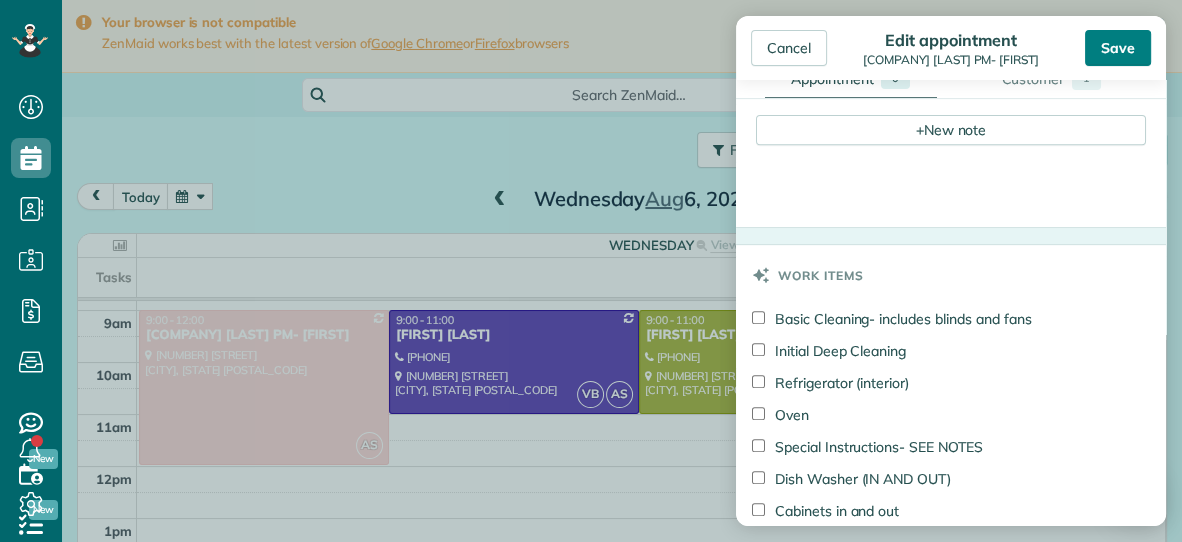 click on "Save" at bounding box center [1118, 48] 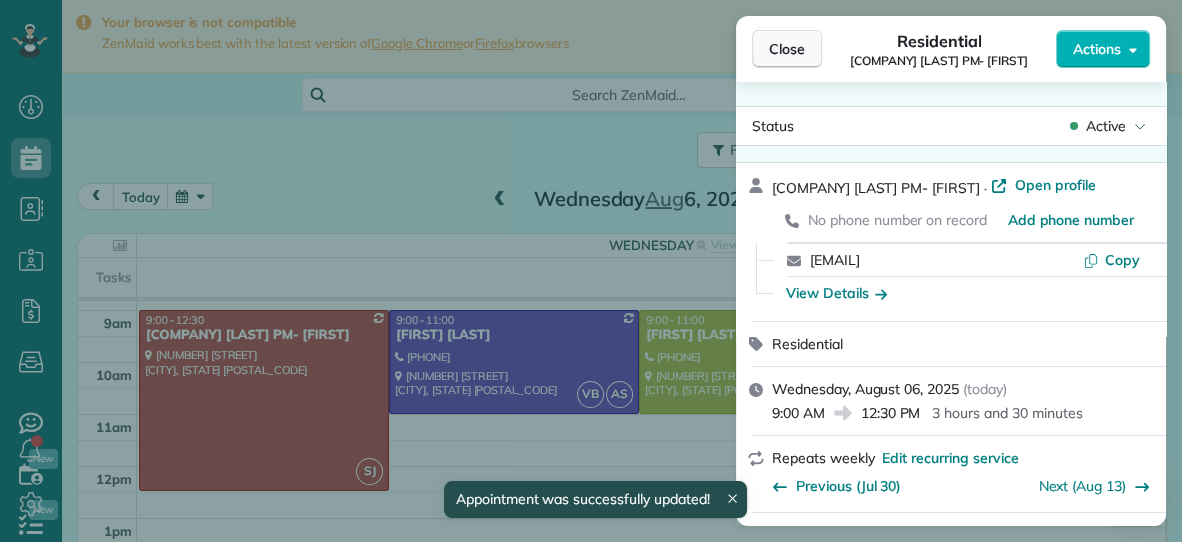 click on "Close" at bounding box center (787, 49) 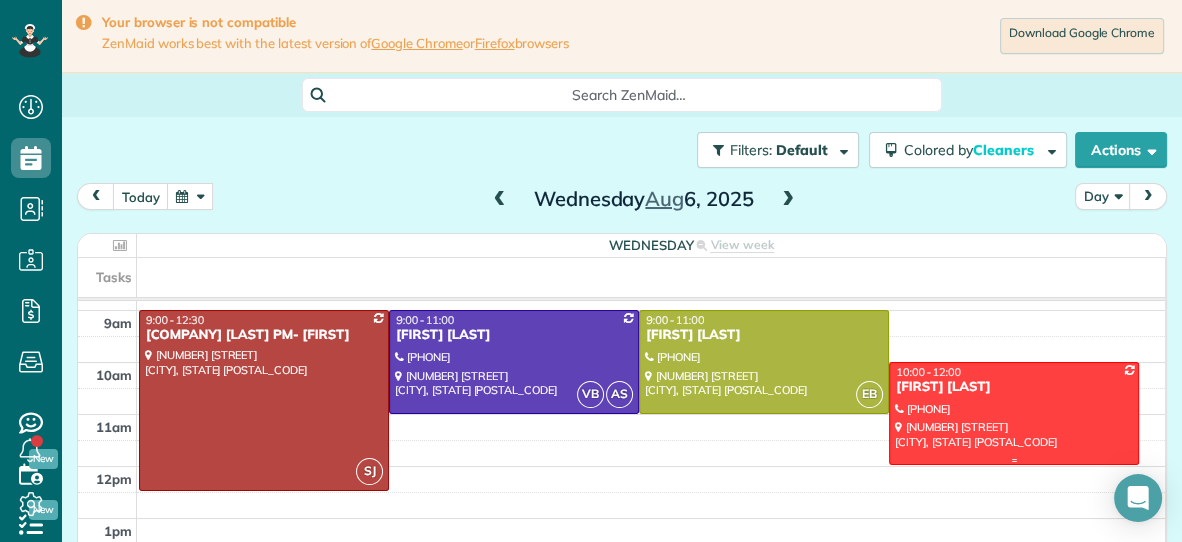 click on "[FIRST] [LAST]" at bounding box center (1014, 387) 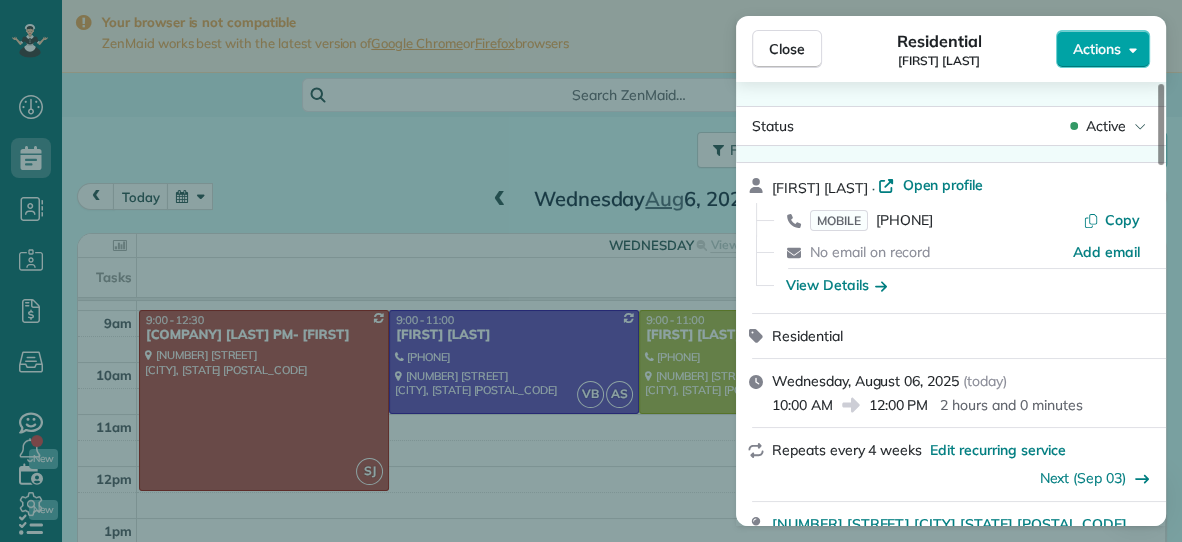 click on "Actions" at bounding box center [1097, 49] 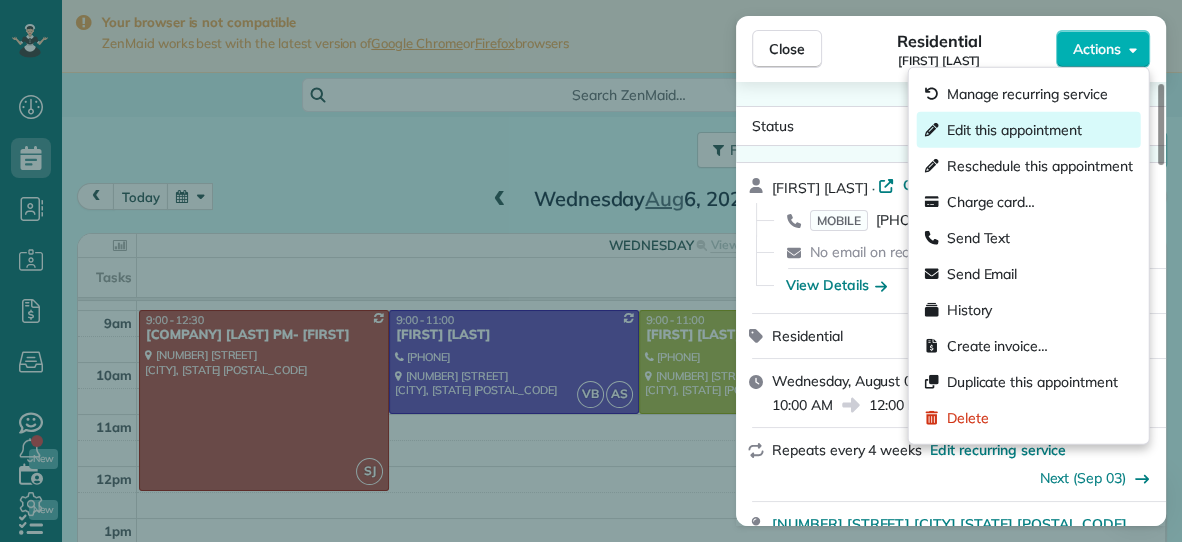 click on "Edit this appointment" at bounding box center (1014, 130) 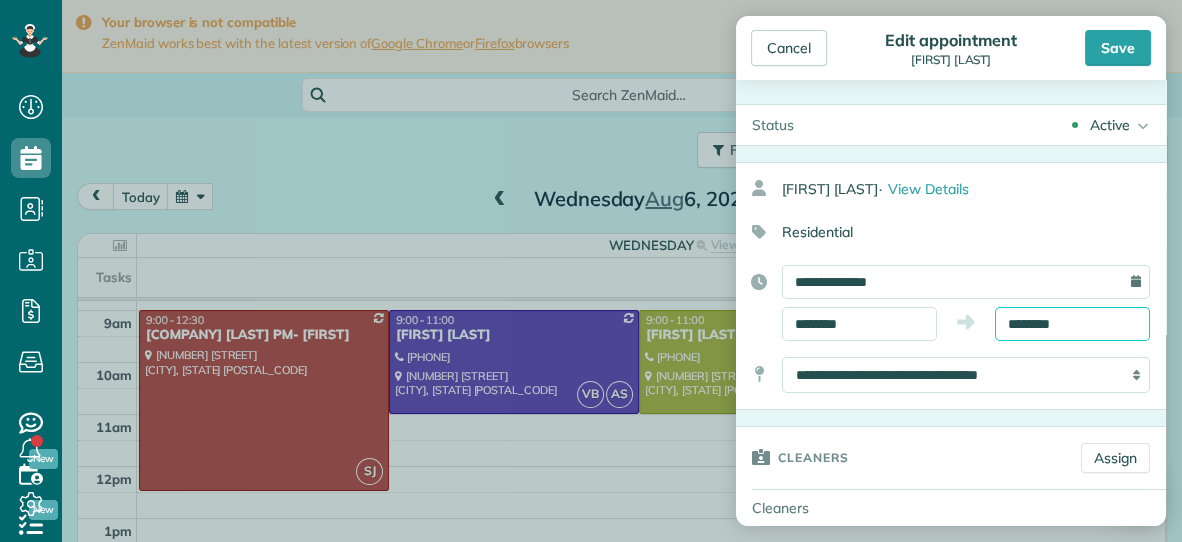 click on "********" at bounding box center [1072, 324] 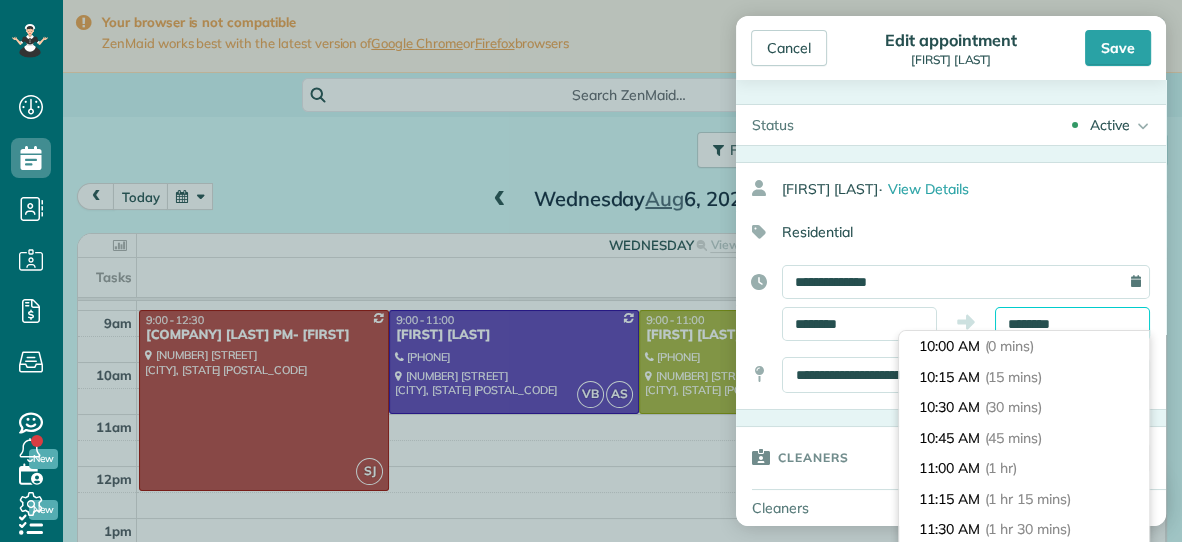 scroll, scrollTop: 212, scrollLeft: 0, axis: vertical 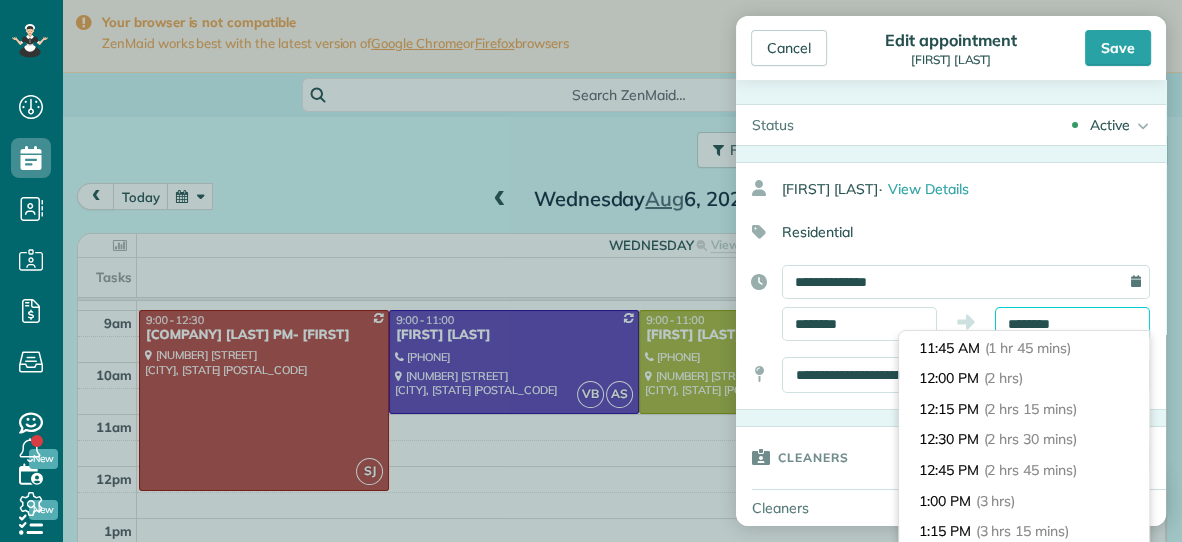click on "********" at bounding box center [1072, 324] 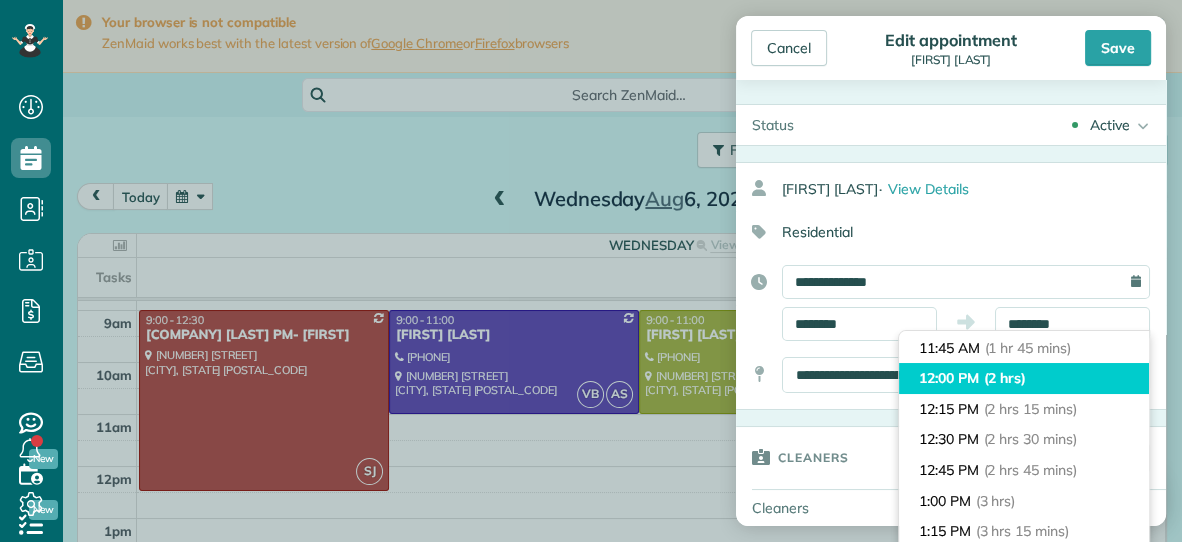 click on "(2 hrs)" at bounding box center (1005, 378) 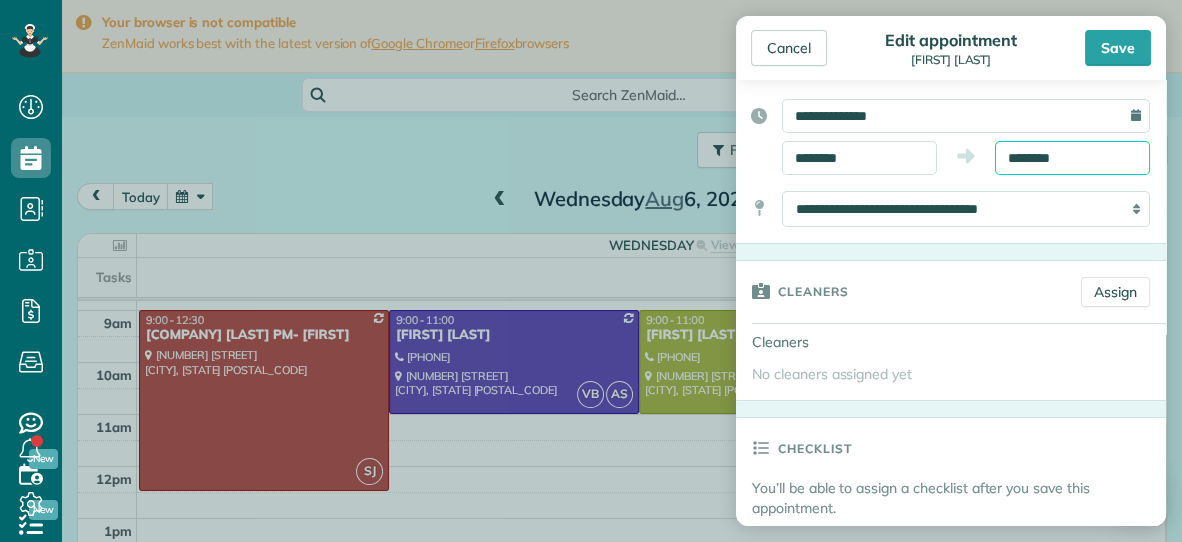 scroll, scrollTop: 169, scrollLeft: 0, axis: vertical 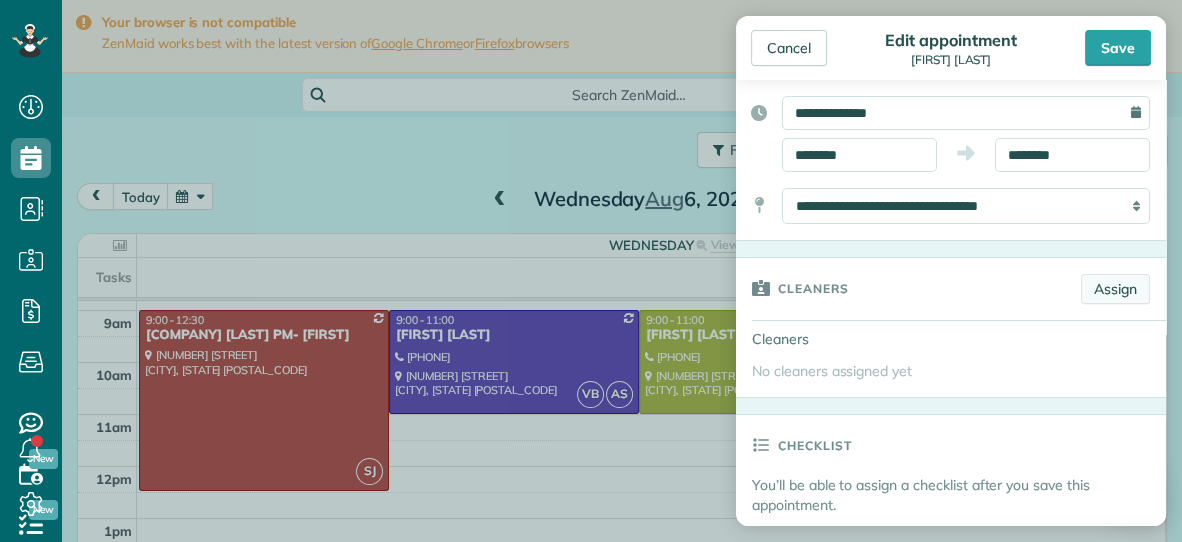click on "Assign" at bounding box center (1115, 289) 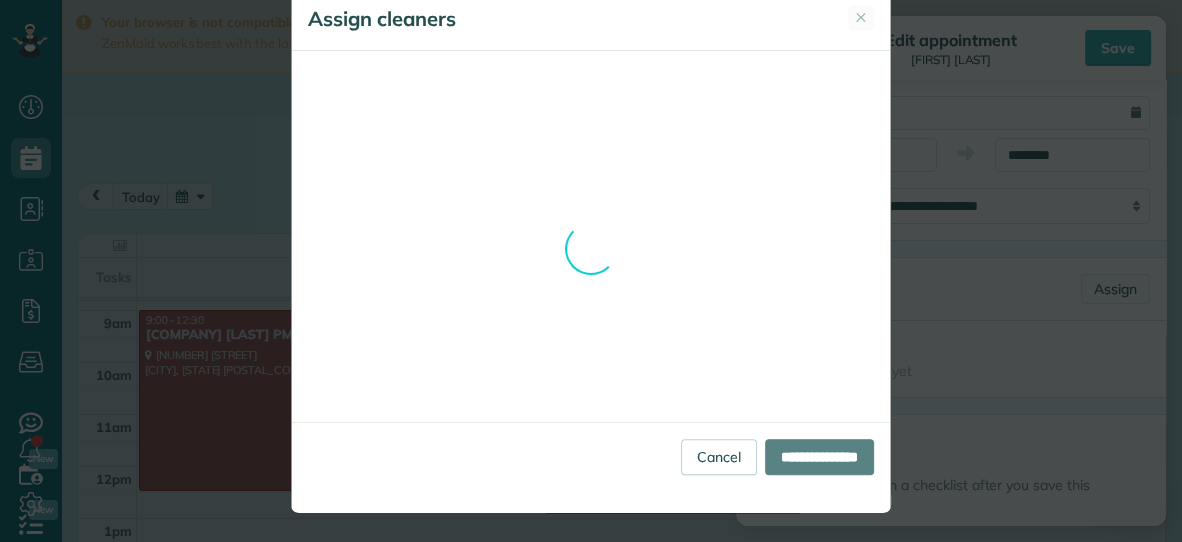 scroll, scrollTop: 0, scrollLeft: 0, axis: both 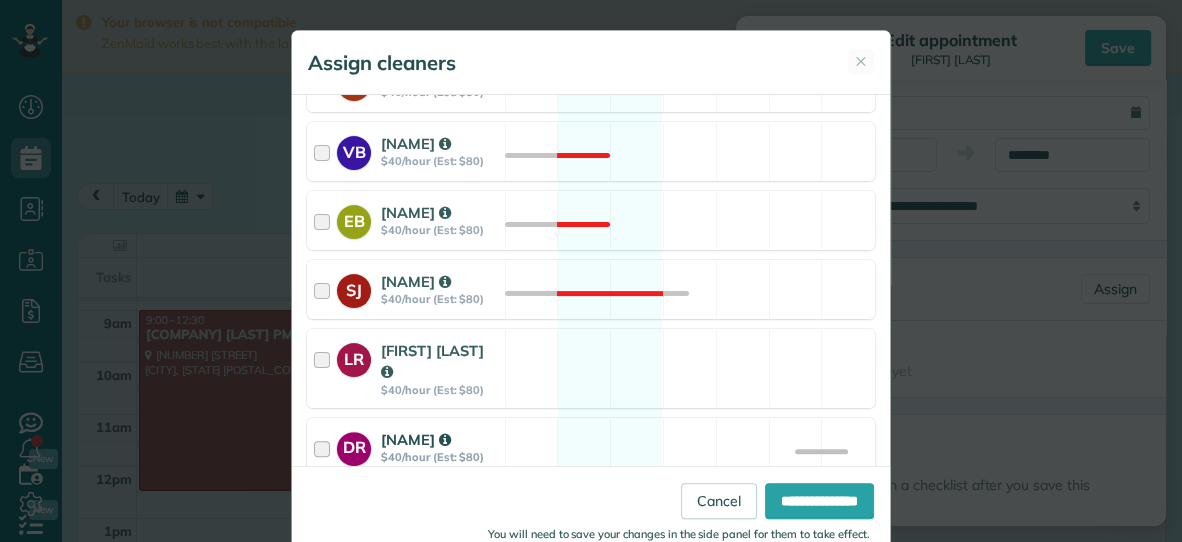 click on "[INITIALS]
[NAME]
[PRICE]/hour (Est: [PRICE])
Available" at bounding box center [591, 447] 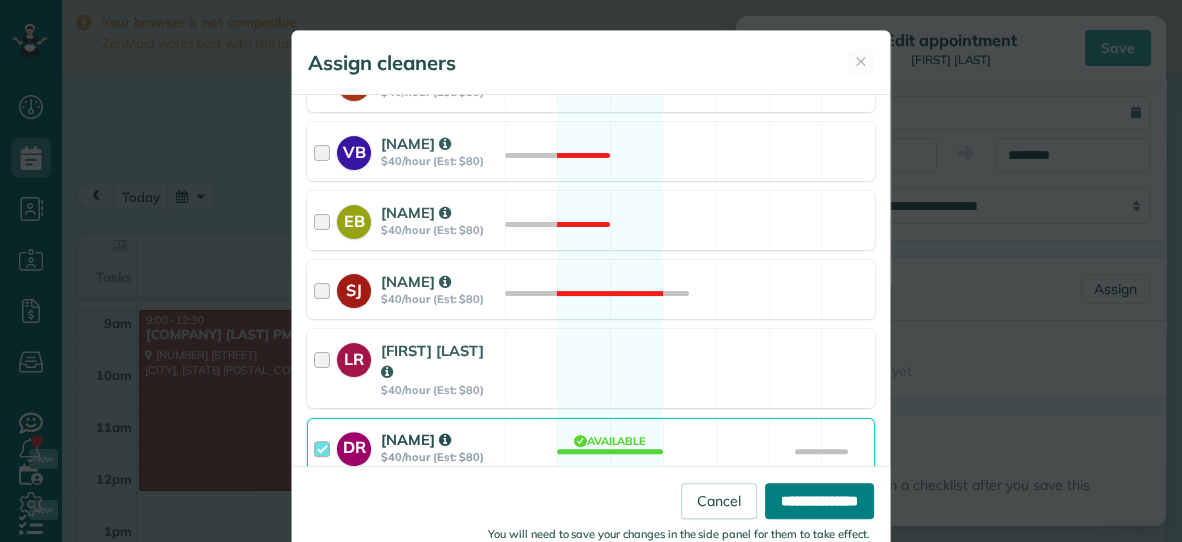 click on "**********" at bounding box center (819, 501) 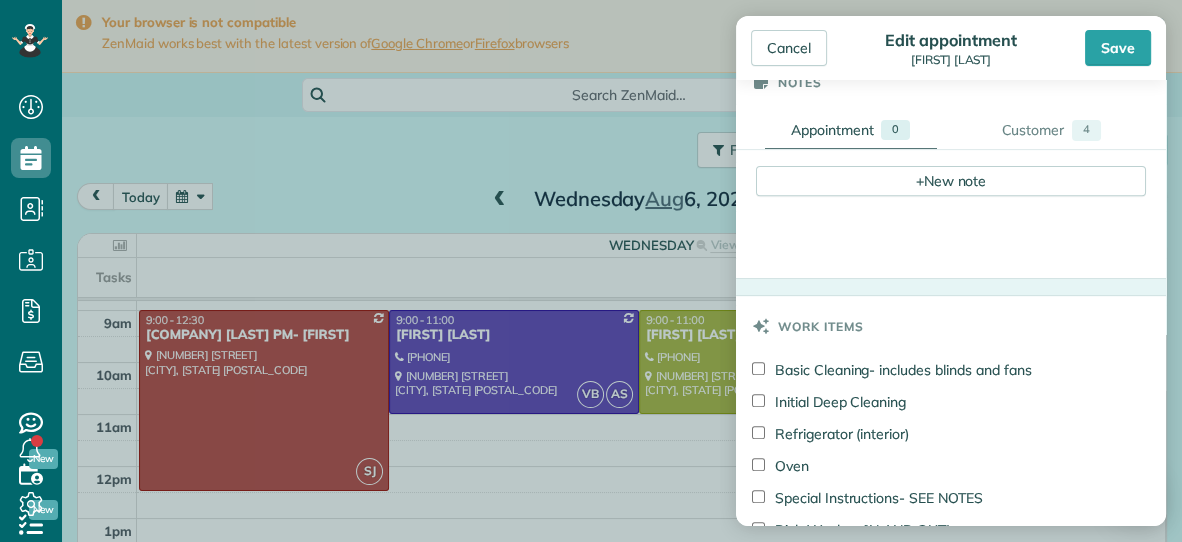scroll, scrollTop: 712, scrollLeft: 0, axis: vertical 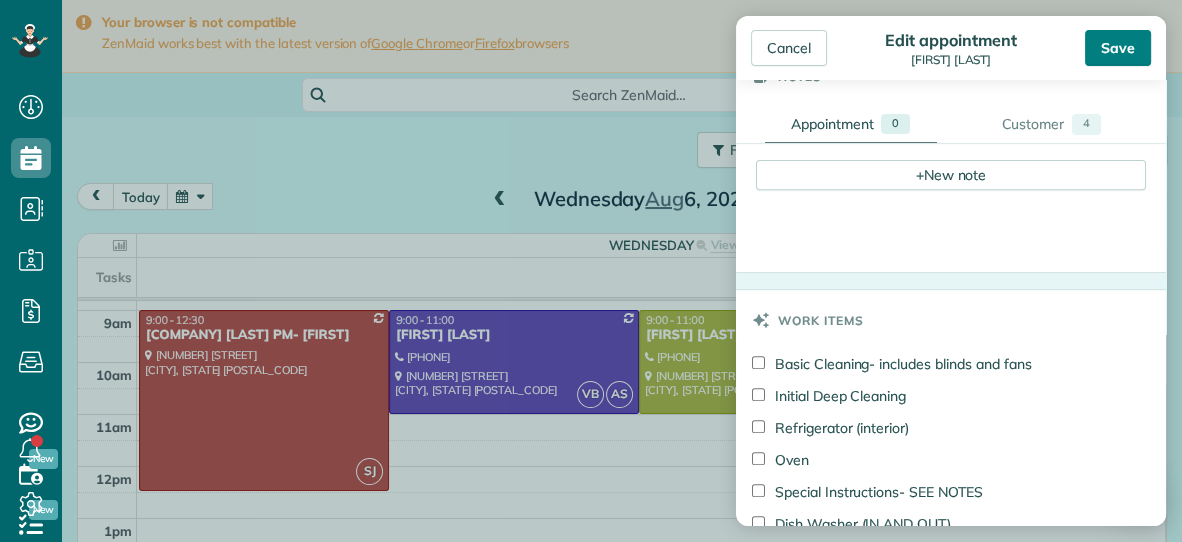 click on "Save" at bounding box center [1118, 48] 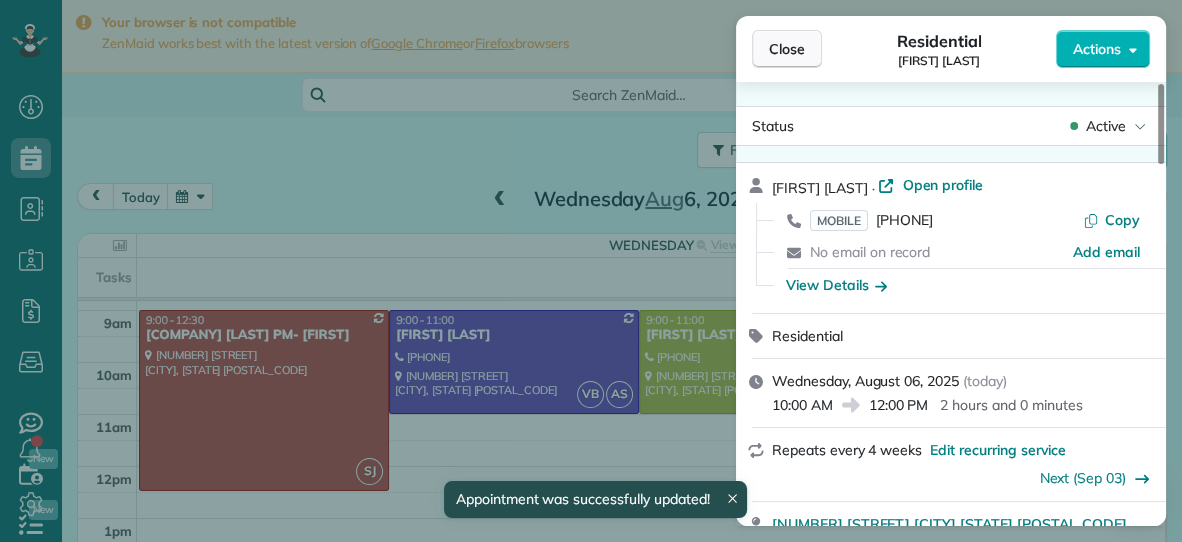 click on "Close" at bounding box center (787, 49) 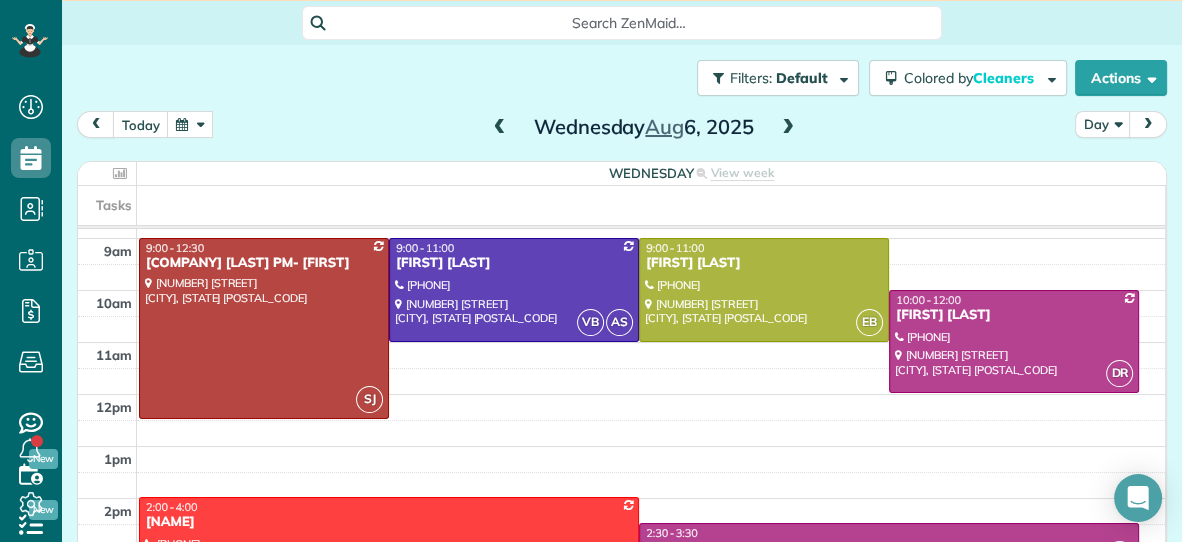 scroll, scrollTop: 76, scrollLeft: 0, axis: vertical 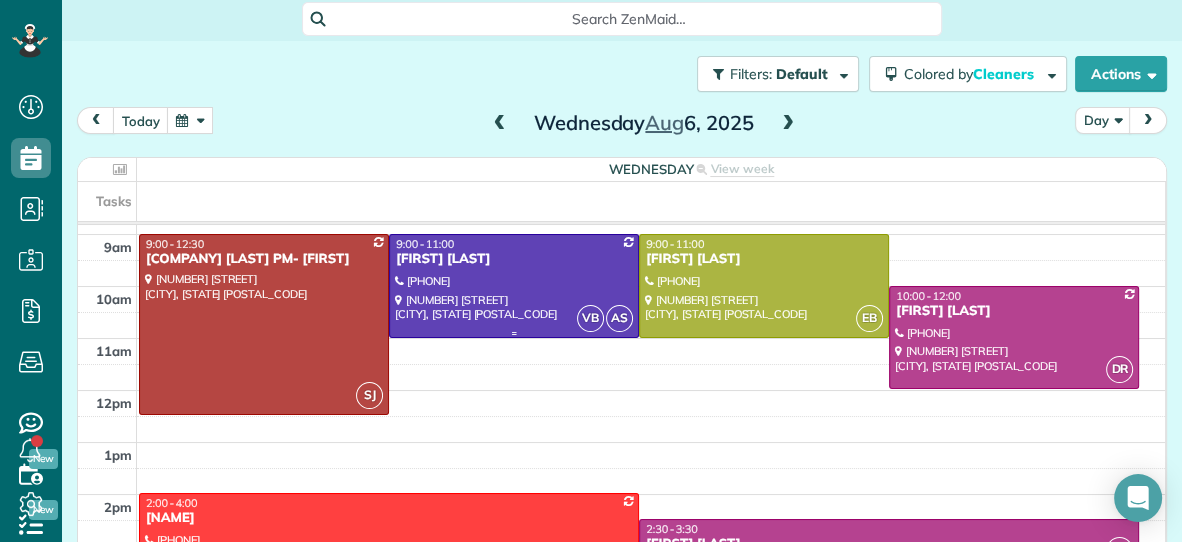 click at bounding box center [514, 285] 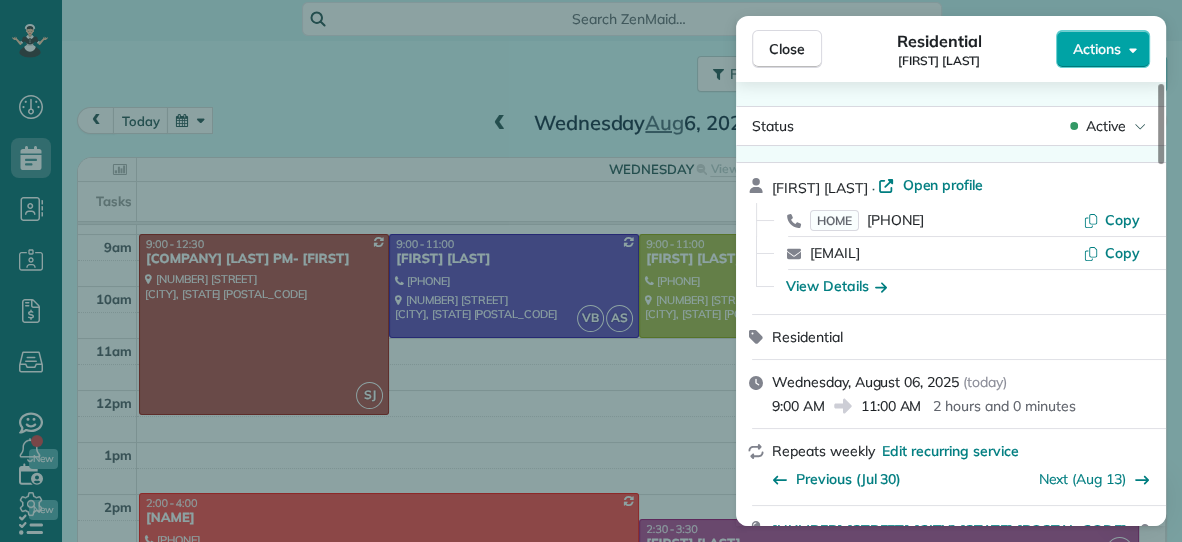 click on "Actions" at bounding box center [1097, 49] 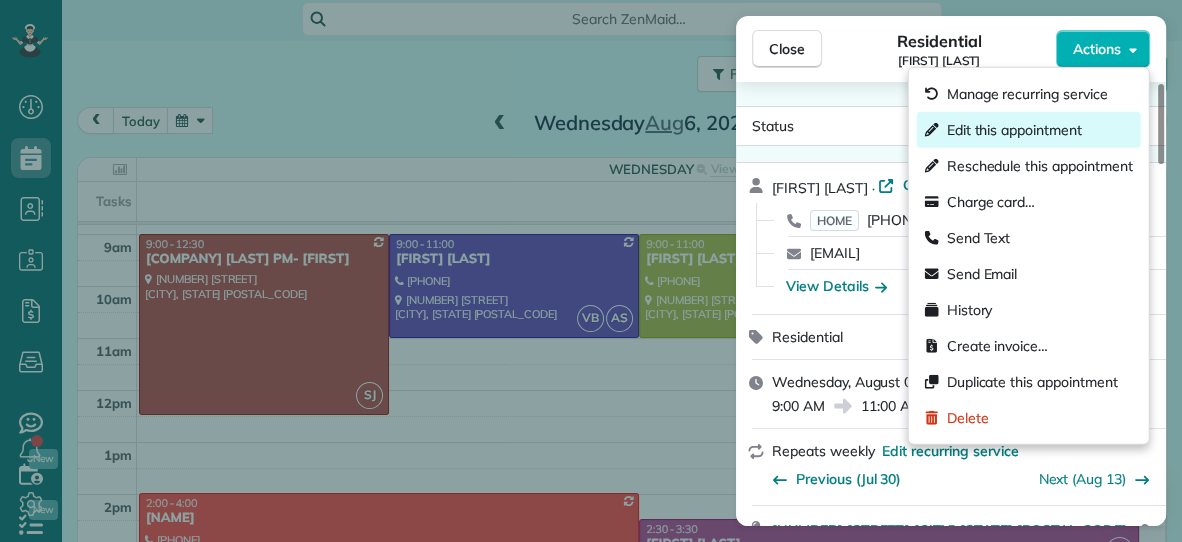click on "Edit this appointment" at bounding box center (1014, 130) 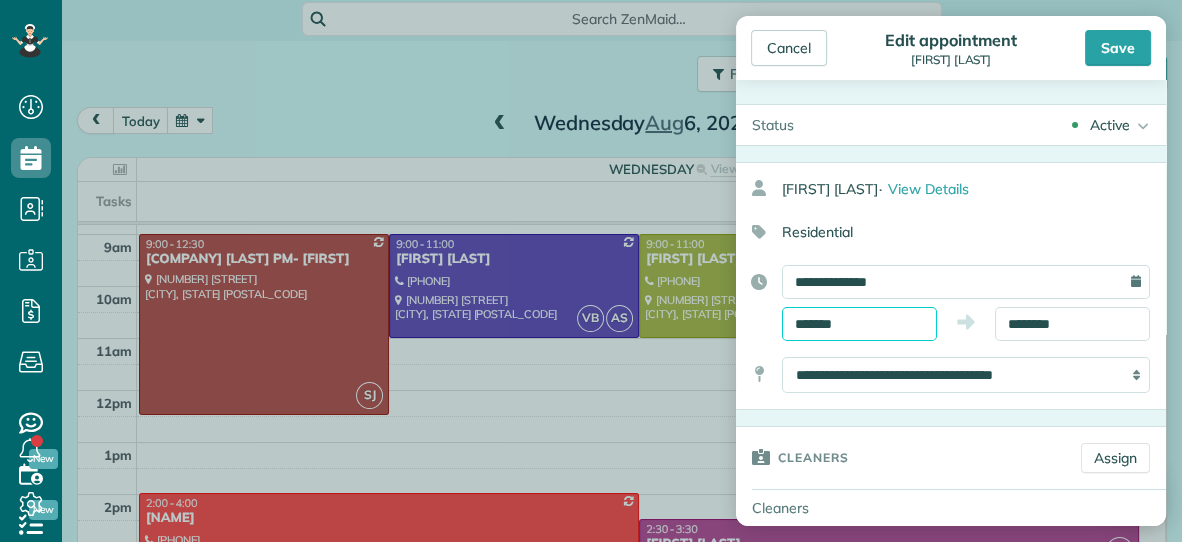 click on "*******" at bounding box center (859, 324) 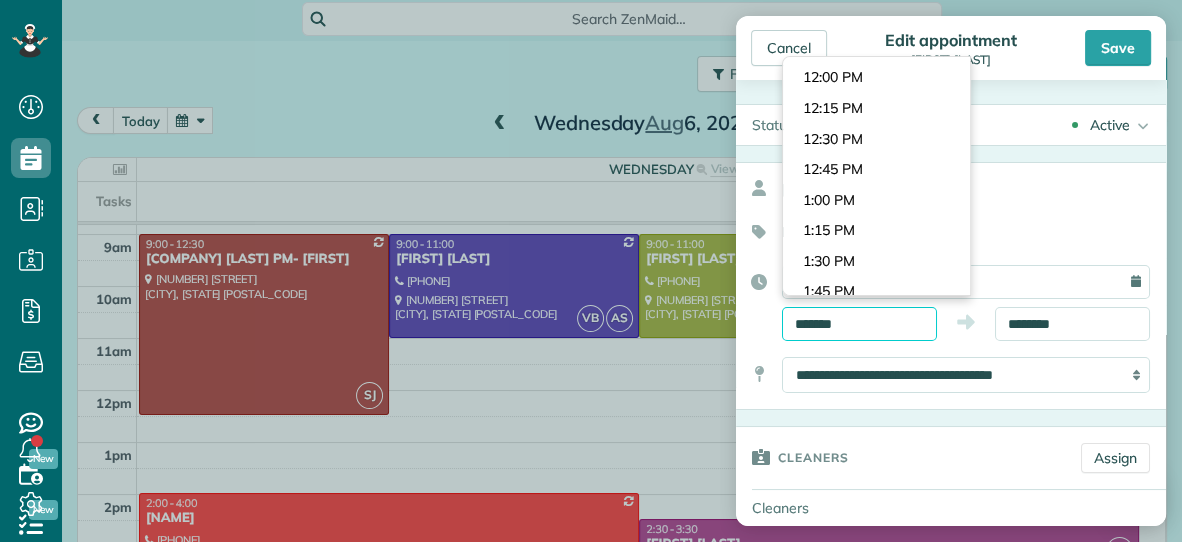 scroll, scrollTop: 1437, scrollLeft: 0, axis: vertical 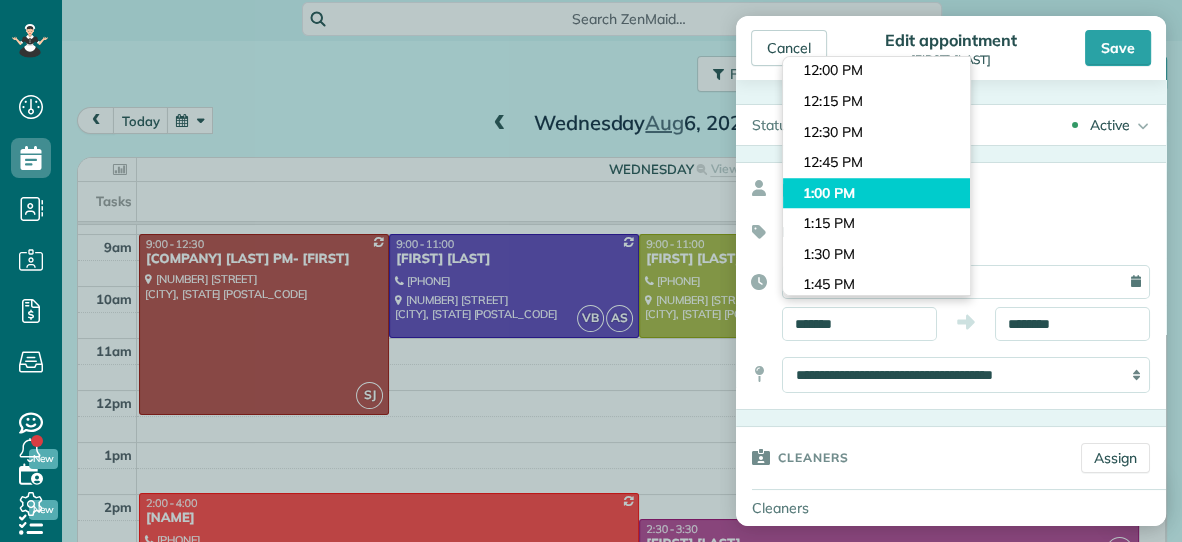 click on "Dashboard
Scheduling
Calendar View
List View
Dispatch View - Weekly scheduling (Beta)" at bounding box center [591, 271] 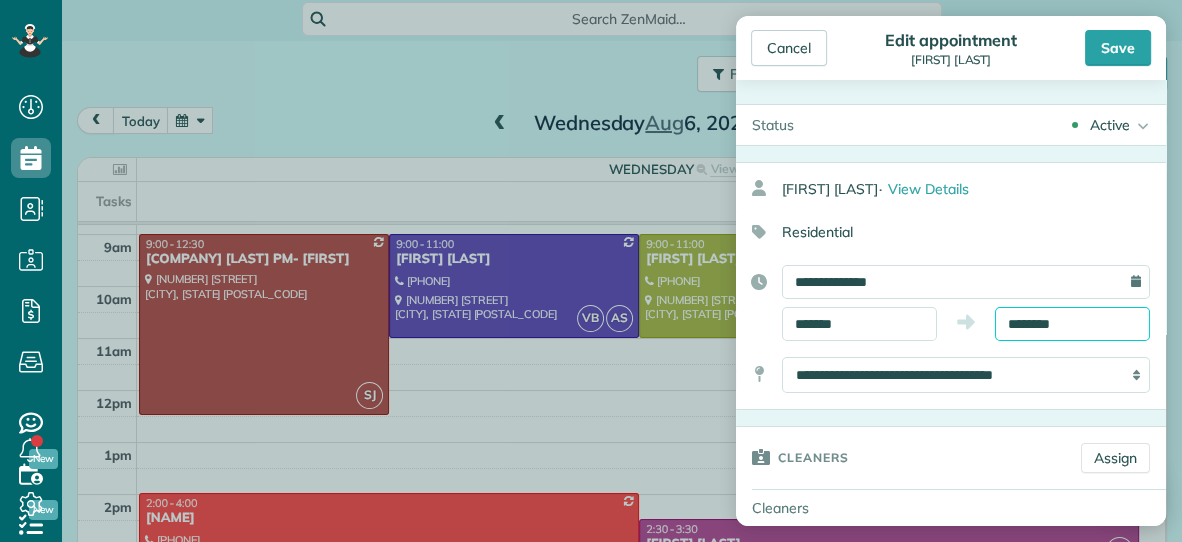 click on "********" at bounding box center (1072, 324) 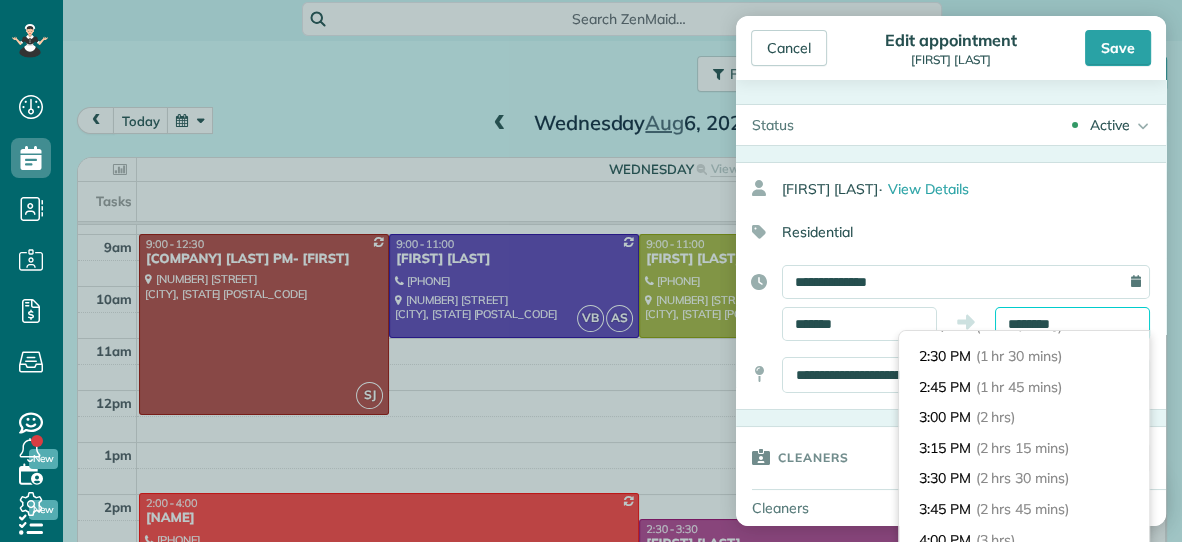 scroll, scrollTop: 179, scrollLeft: 0, axis: vertical 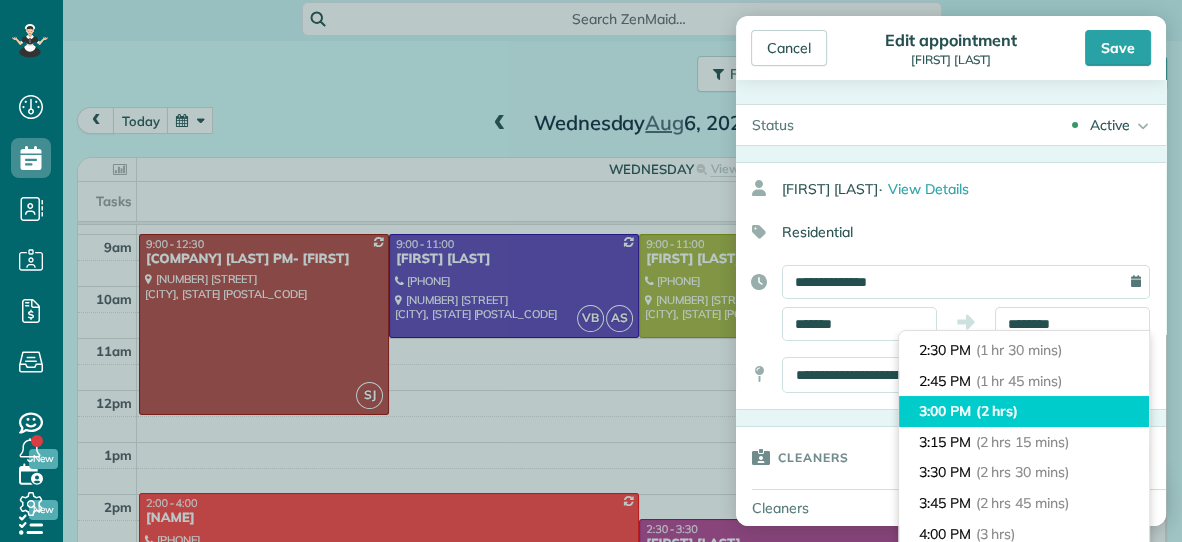 click on "3:00 PM  (2 hrs)" at bounding box center (1024, 411) 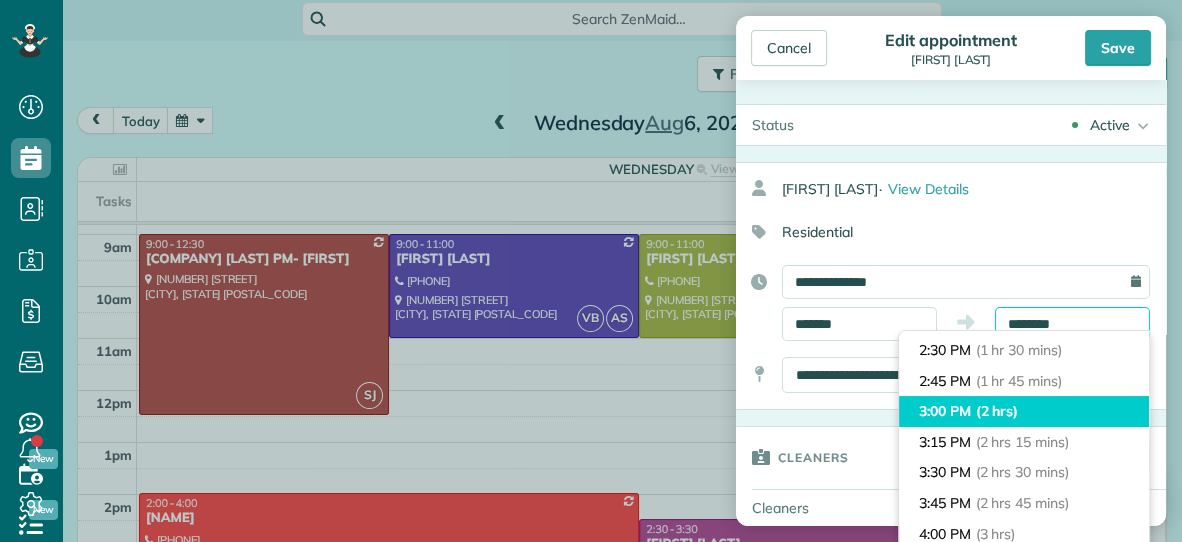 type on "*******" 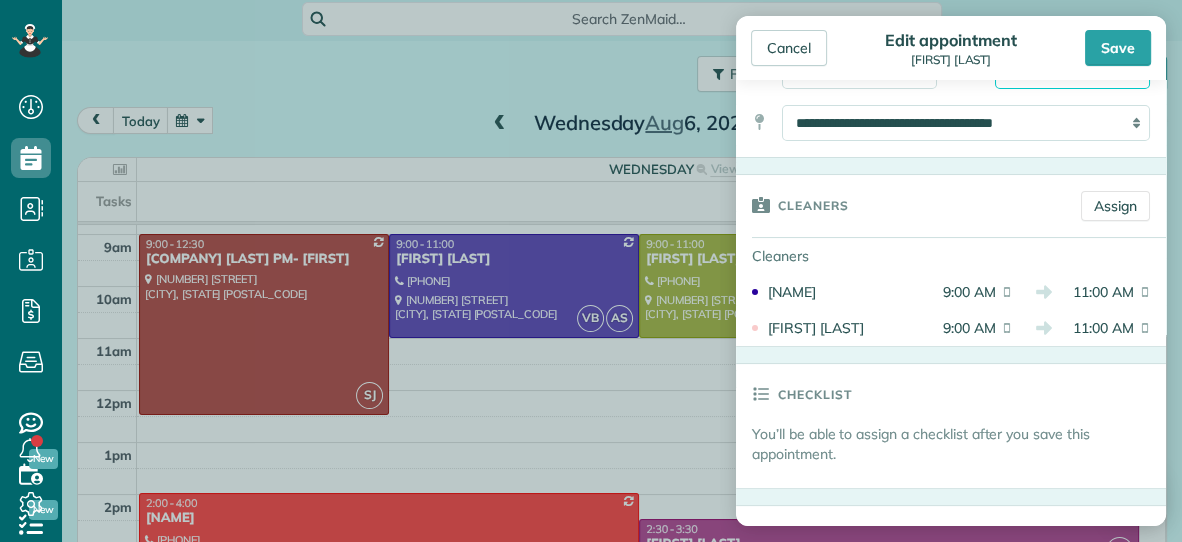 scroll, scrollTop: 262, scrollLeft: 0, axis: vertical 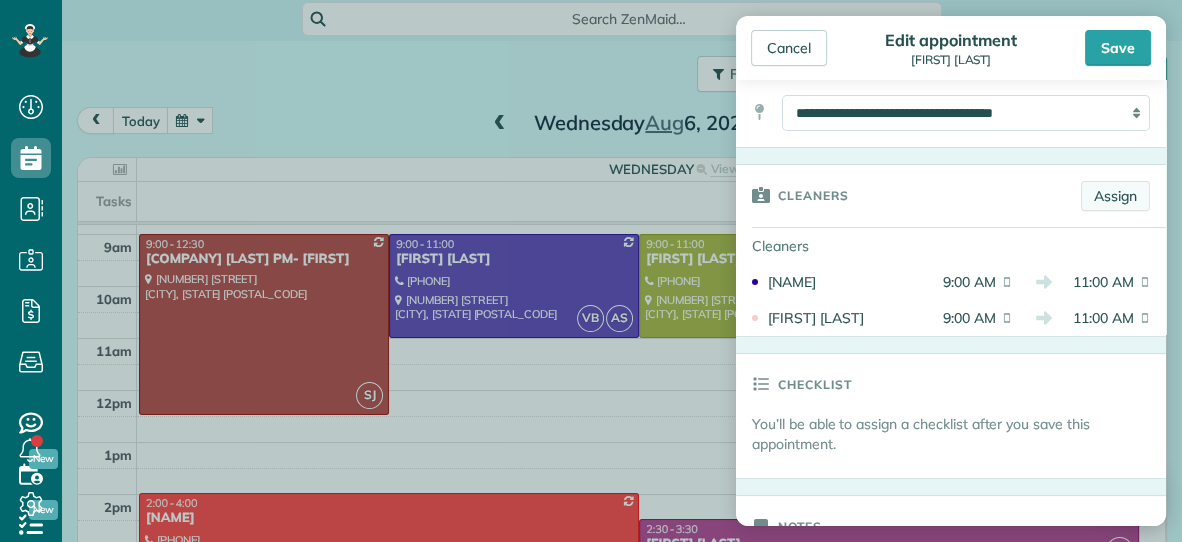 click on "Assign" at bounding box center (1115, 196) 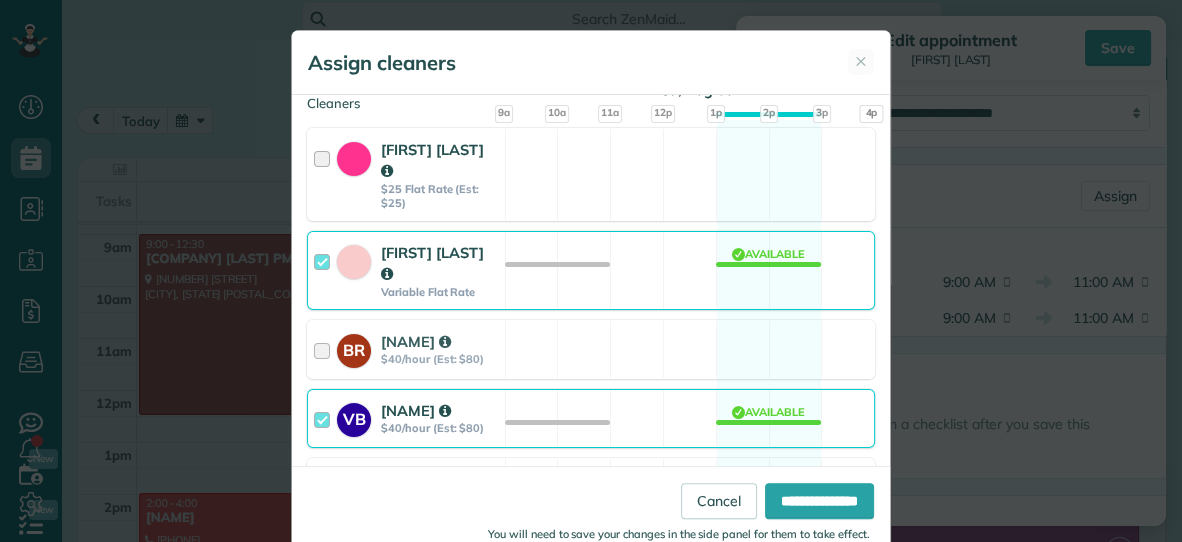 scroll, scrollTop: 227, scrollLeft: 0, axis: vertical 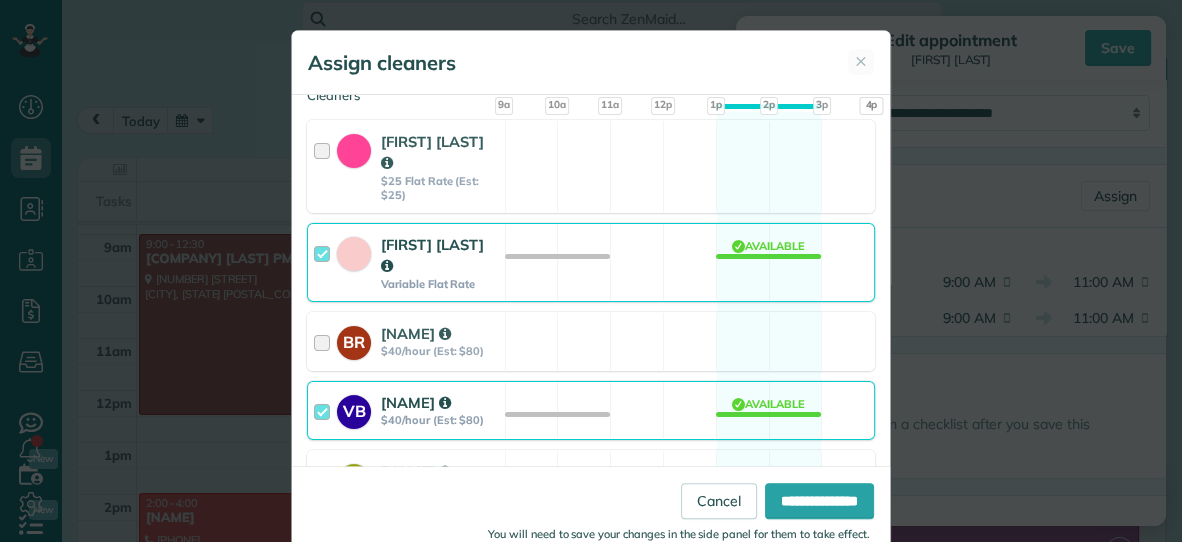 click on "[NAME]
Variable Flat Rate
Available" at bounding box center [591, 262] 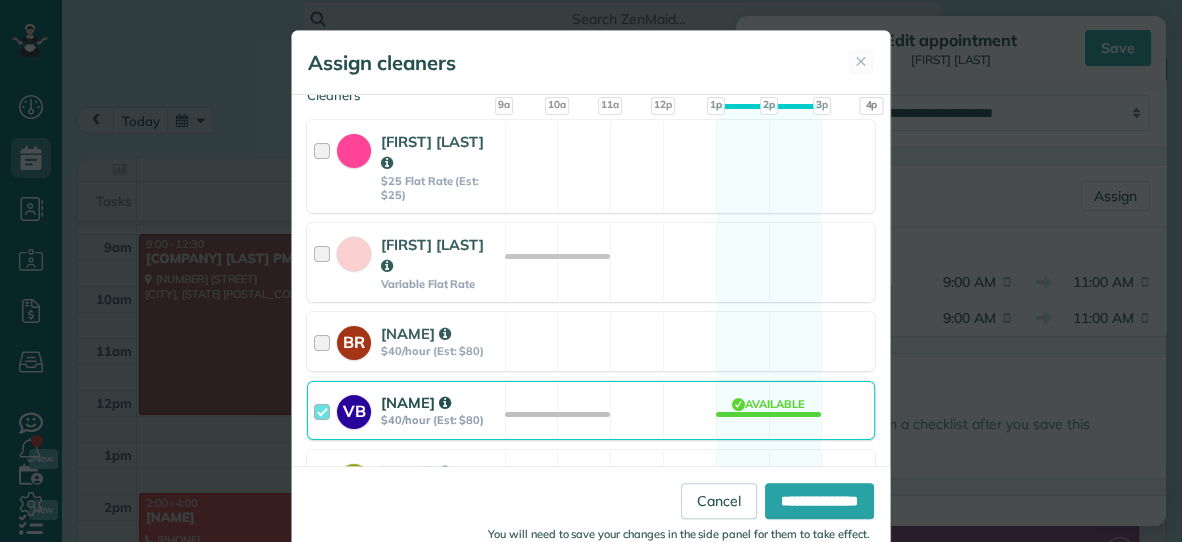 click on "VB
[FIRST] [LAST]
$40/hour (Est: $80)
Available" at bounding box center [591, 410] 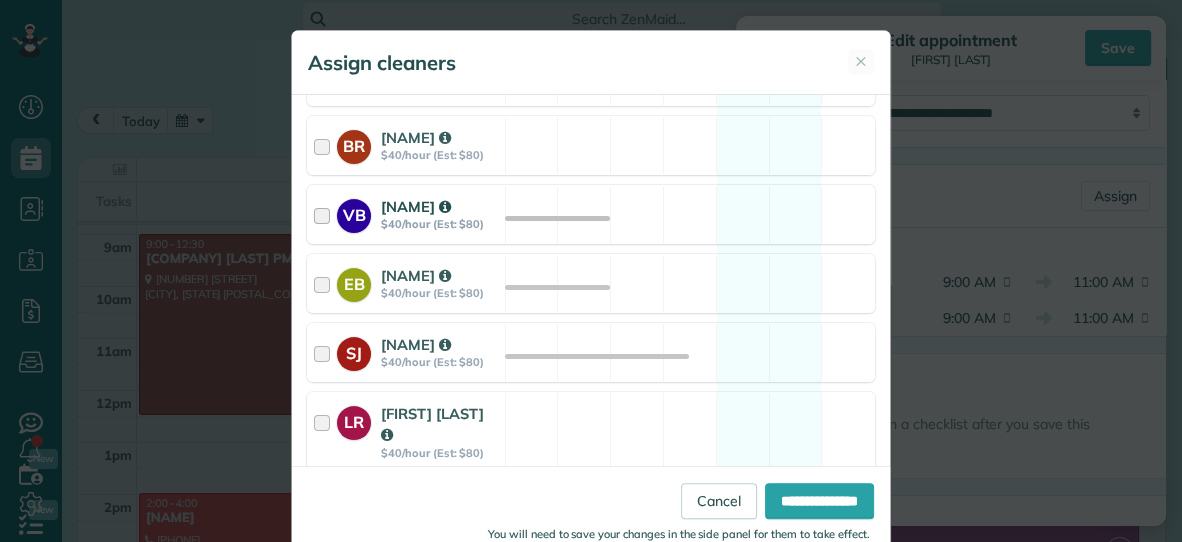 scroll, scrollTop: 453, scrollLeft: 0, axis: vertical 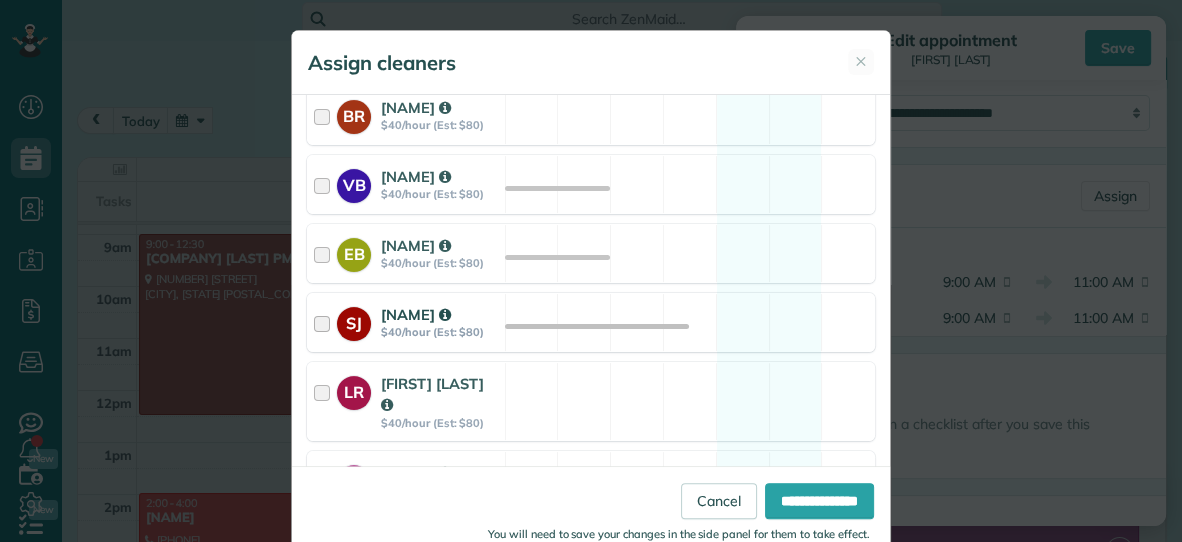 click on "SJ
[FIRST] [LAST]
$40/hour (Est: $80)
Available" at bounding box center [591, 322] 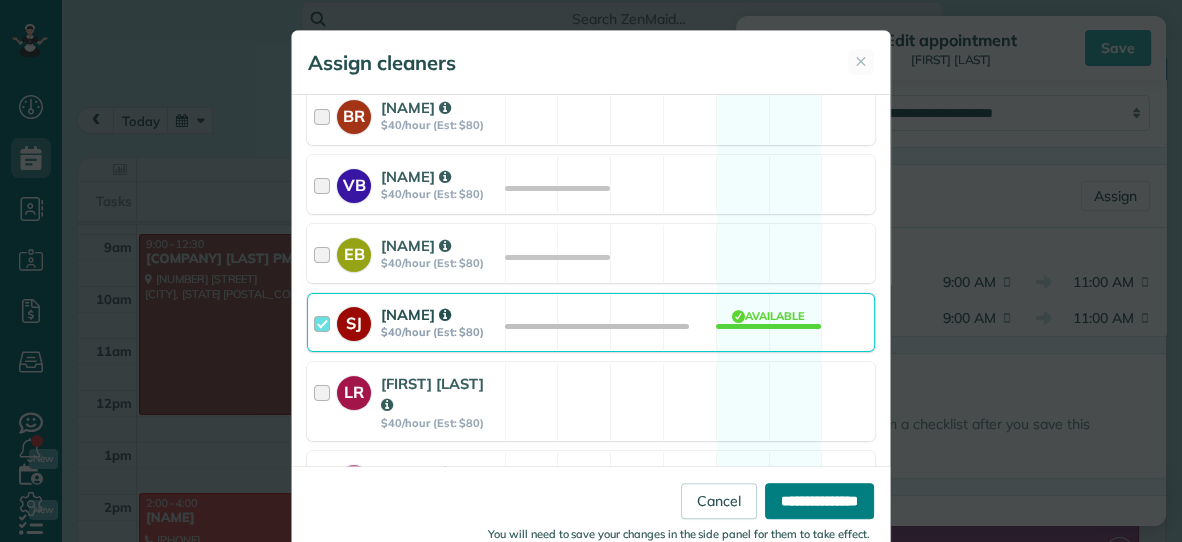 click on "**********" at bounding box center (819, 501) 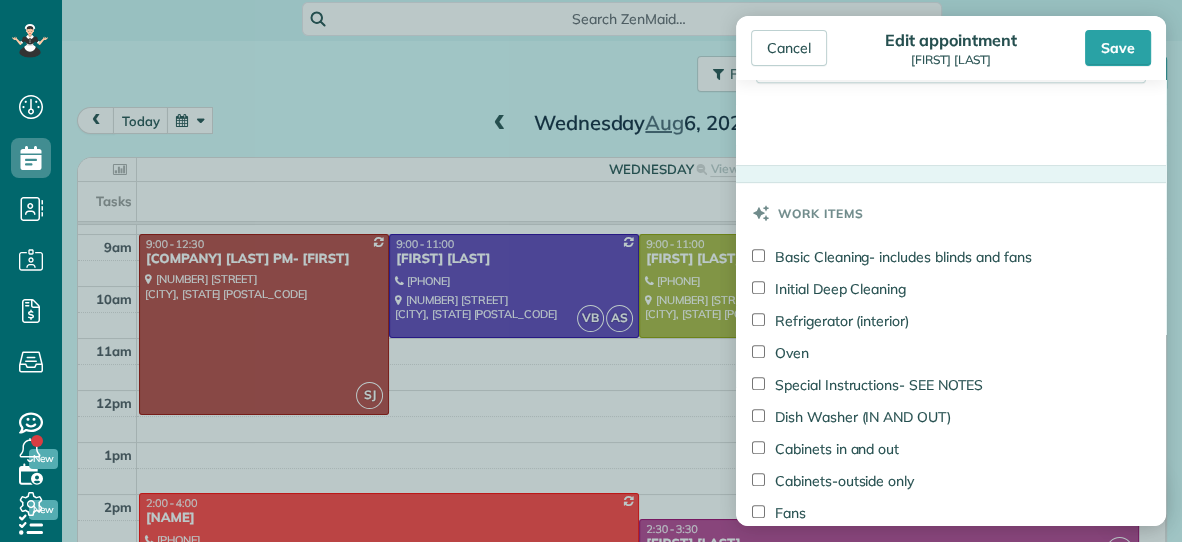 scroll, scrollTop: 821, scrollLeft: 0, axis: vertical 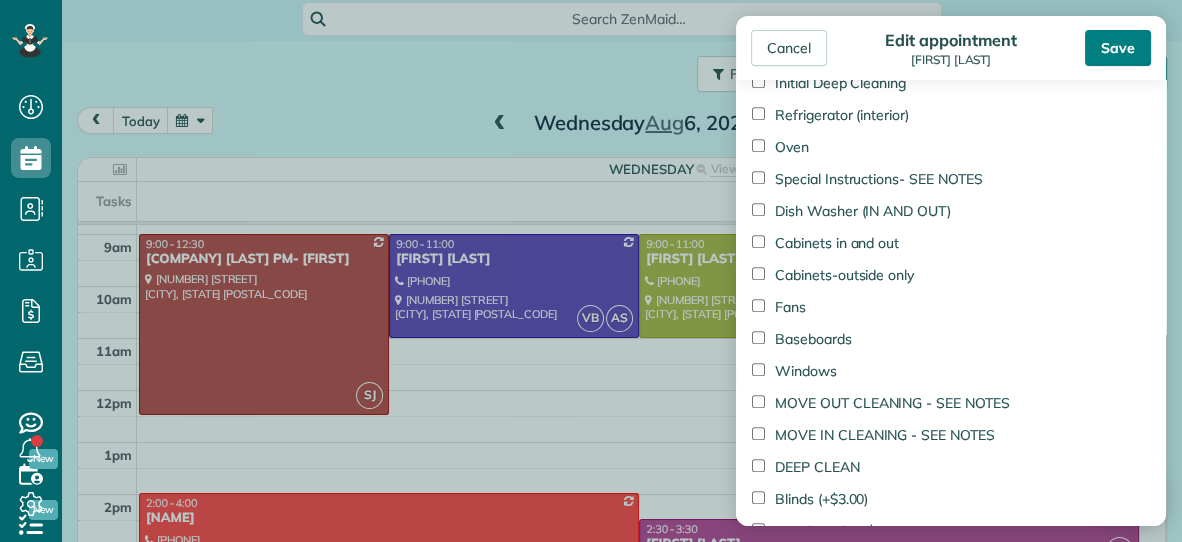 click on "Save" at bounding box center (1118, 48) 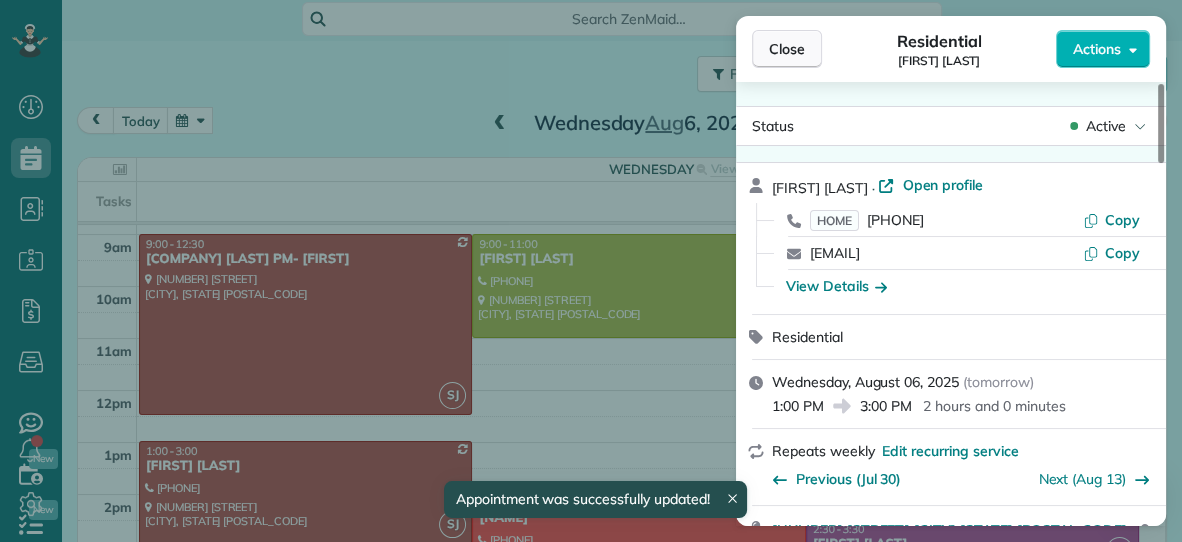 click on "Close" at bounding box center [787, 49] 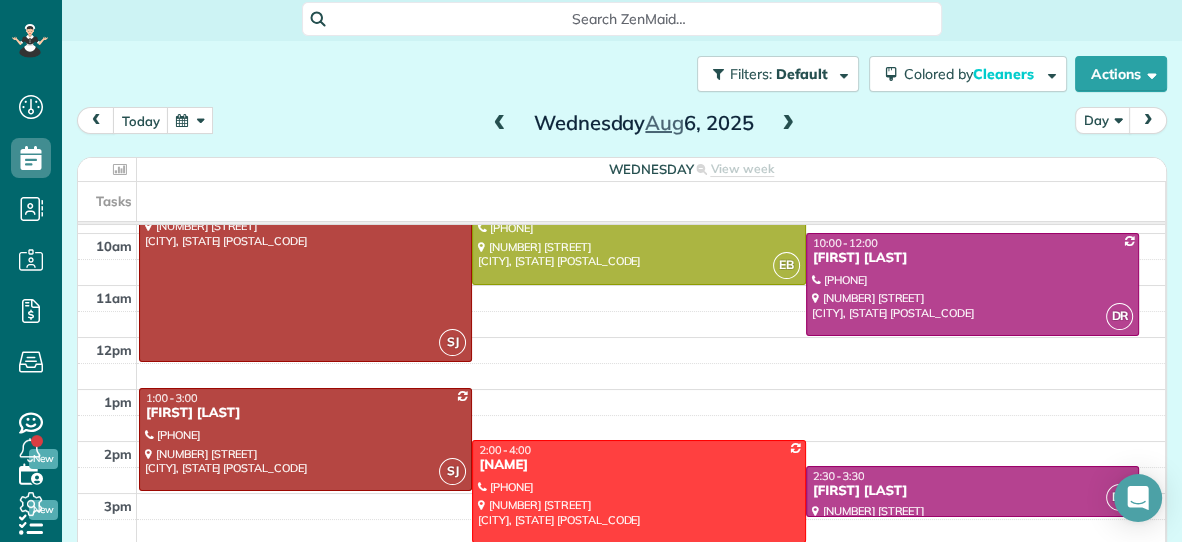 scroll, scrollTop: 147, scrollLeft: 0, axis: vertical 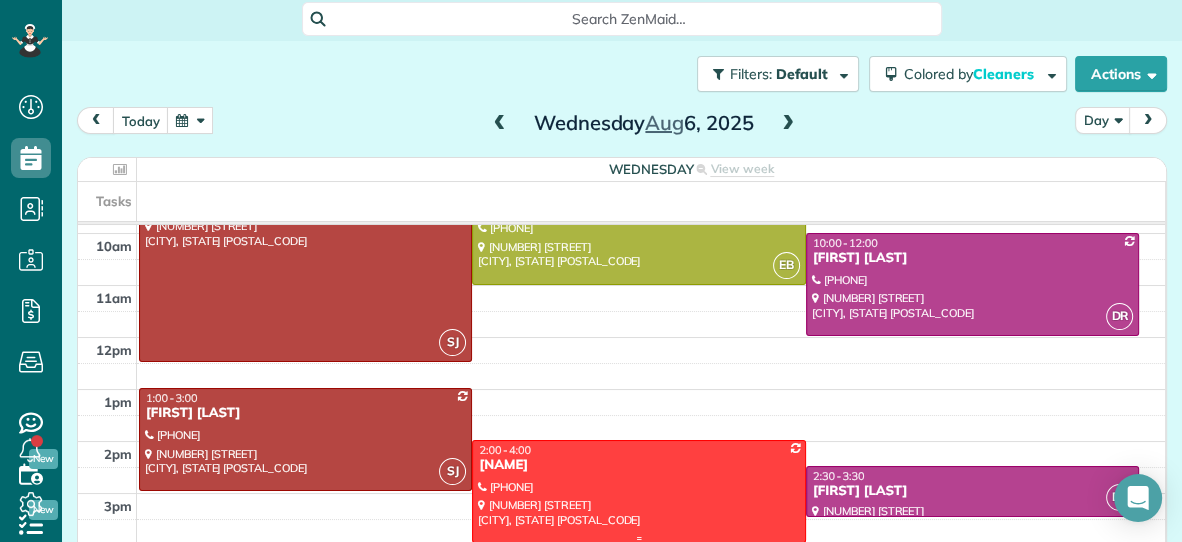 click at bounding box center [638, 491] 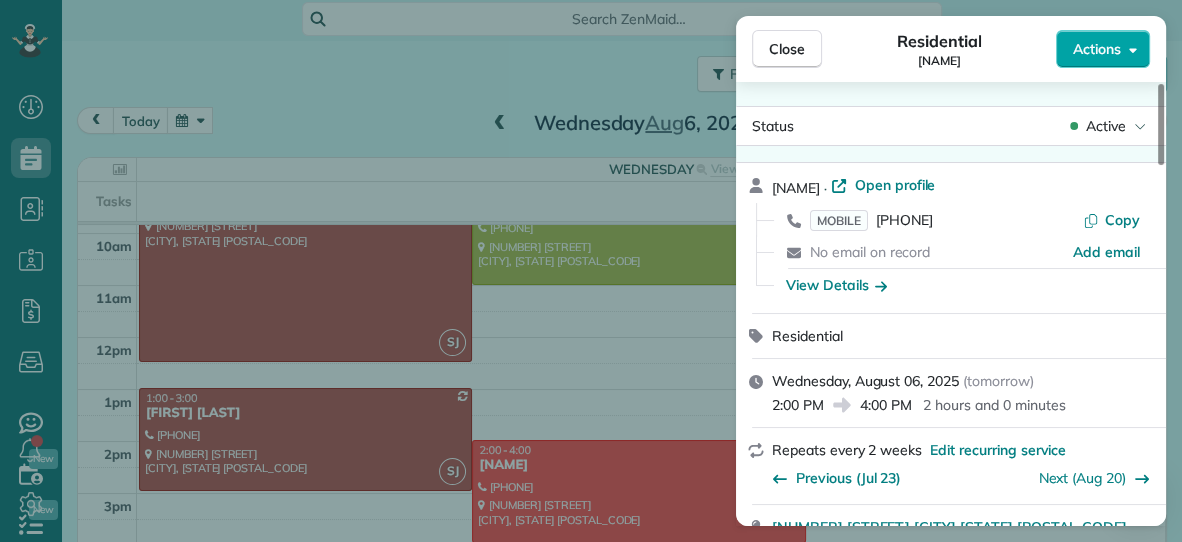 click on "Actions" at bounding box center [1097, 49] 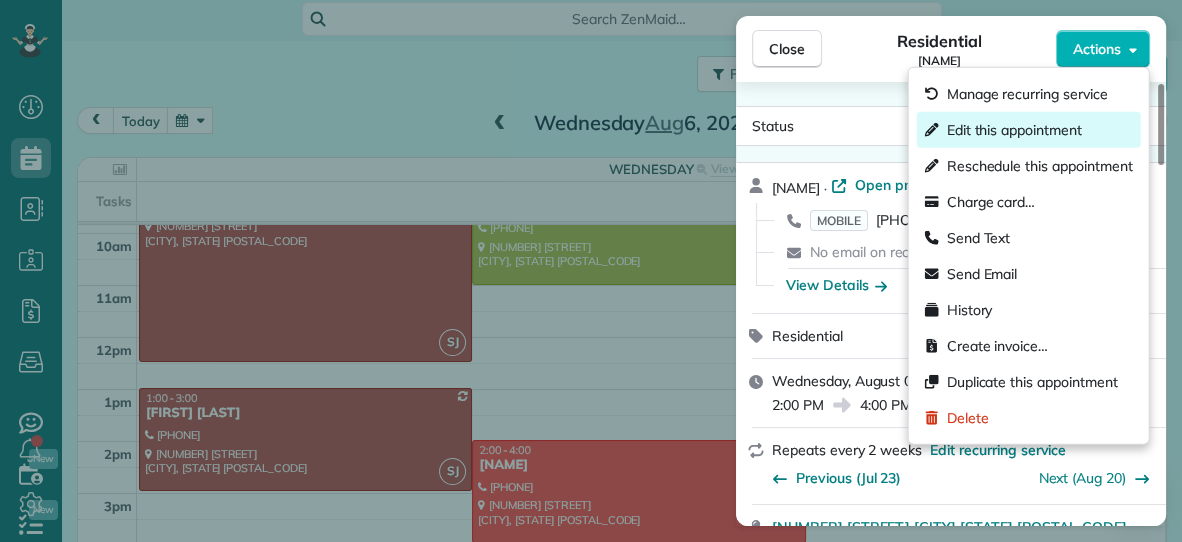 click on "Edit this appointment" at bounding box center (1014, 130) 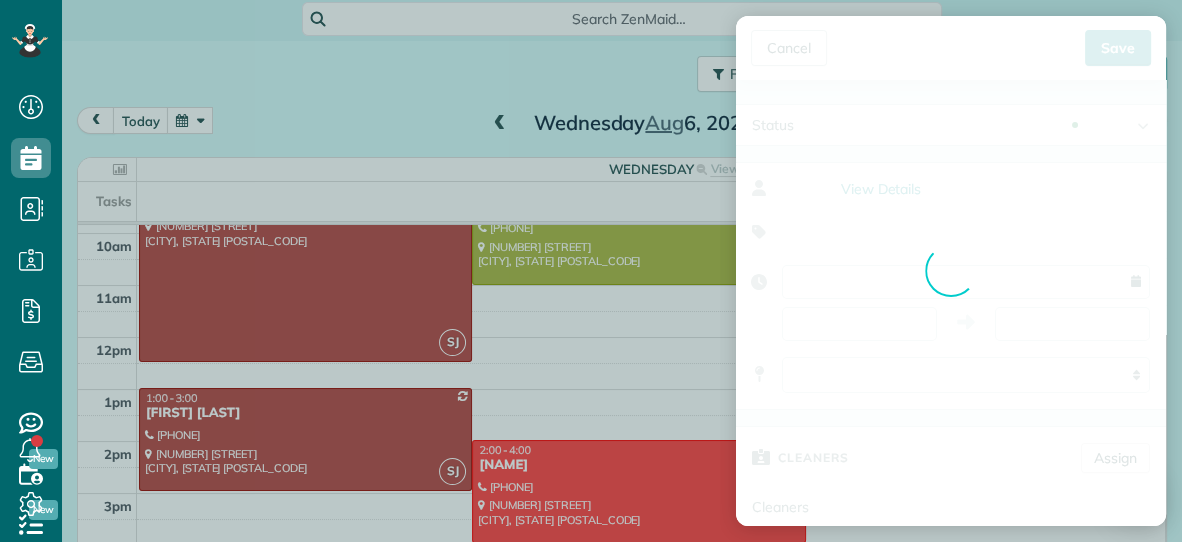 type on "**********" 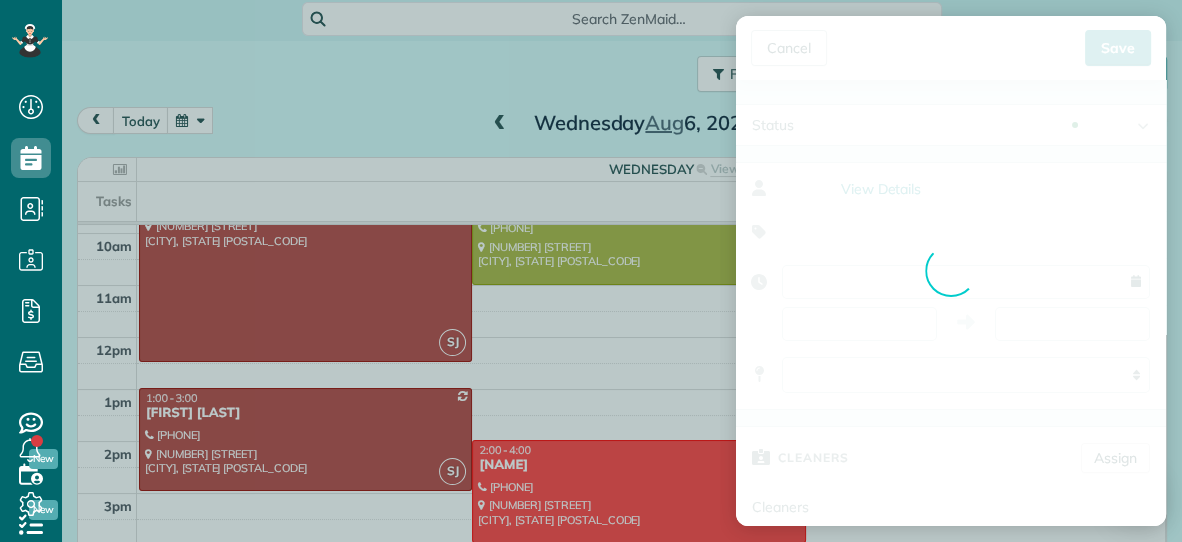 type on "*****" 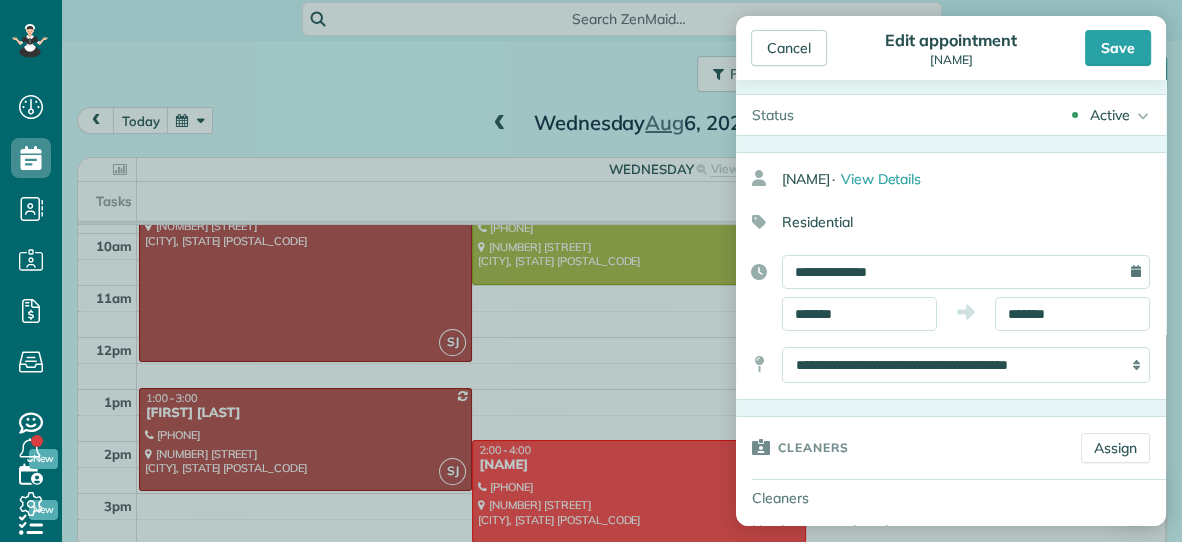 scroll, scrollTop: 9, scrollLeft: 0, axis: vertical 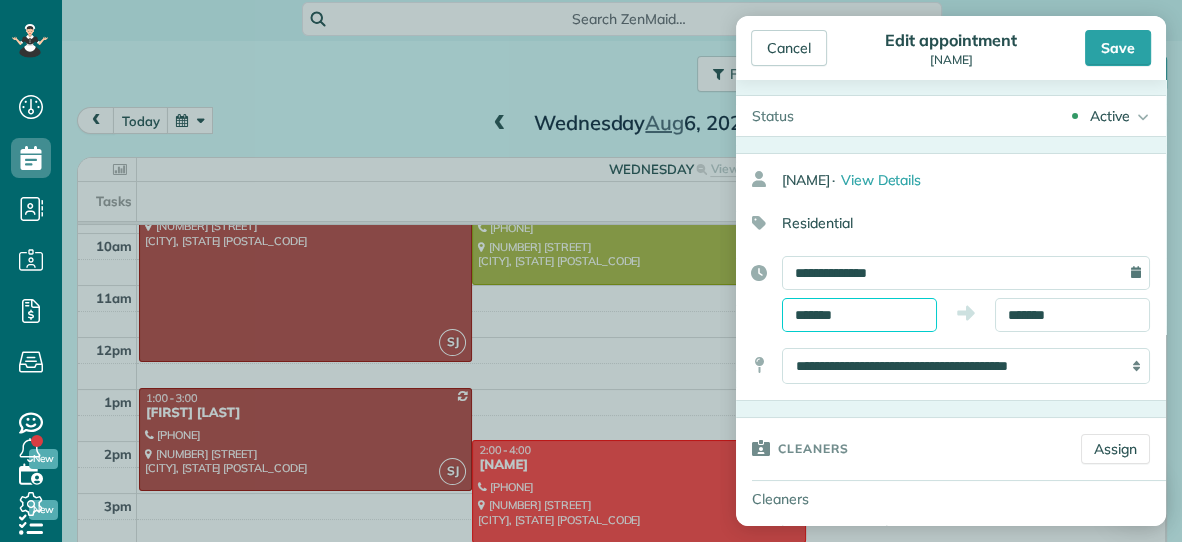 click on "*******" at bounding box center [859, 315] 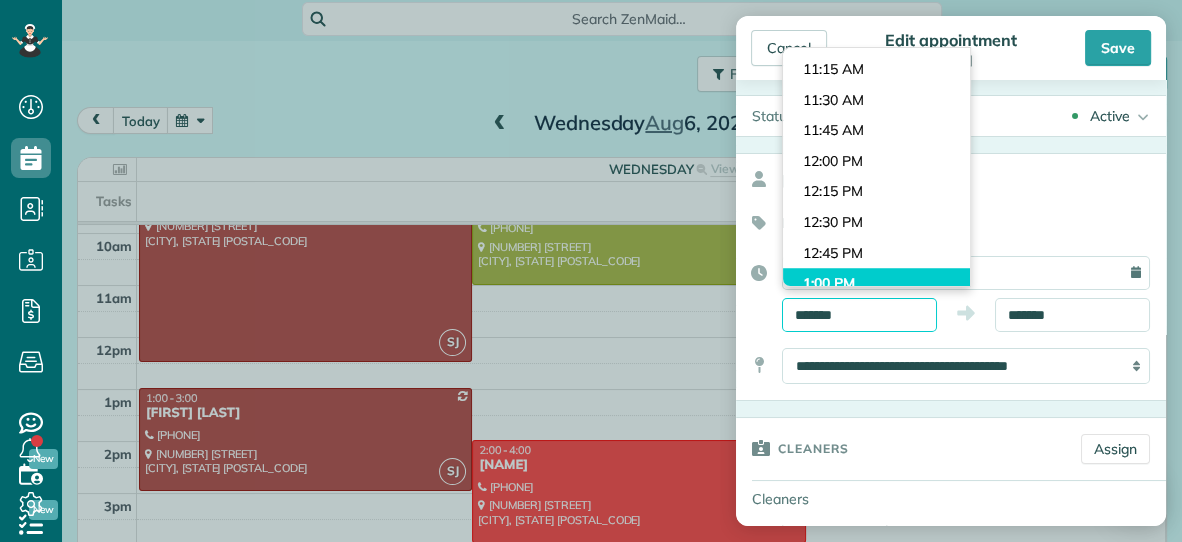 scroll, scrollTop: 1335, scrollLeft: 0, axis: vertical 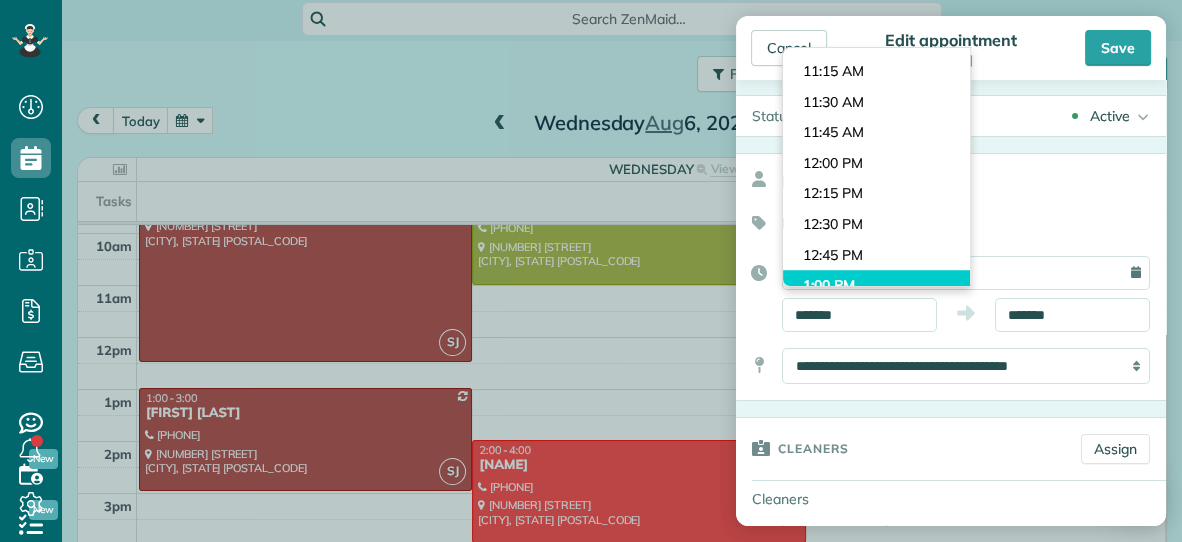 click on "Dashboard
Scheduling
Calendar View
List View
Dispatch View - Weekly scheduling (Beta)" at bounding box center (591, 271) 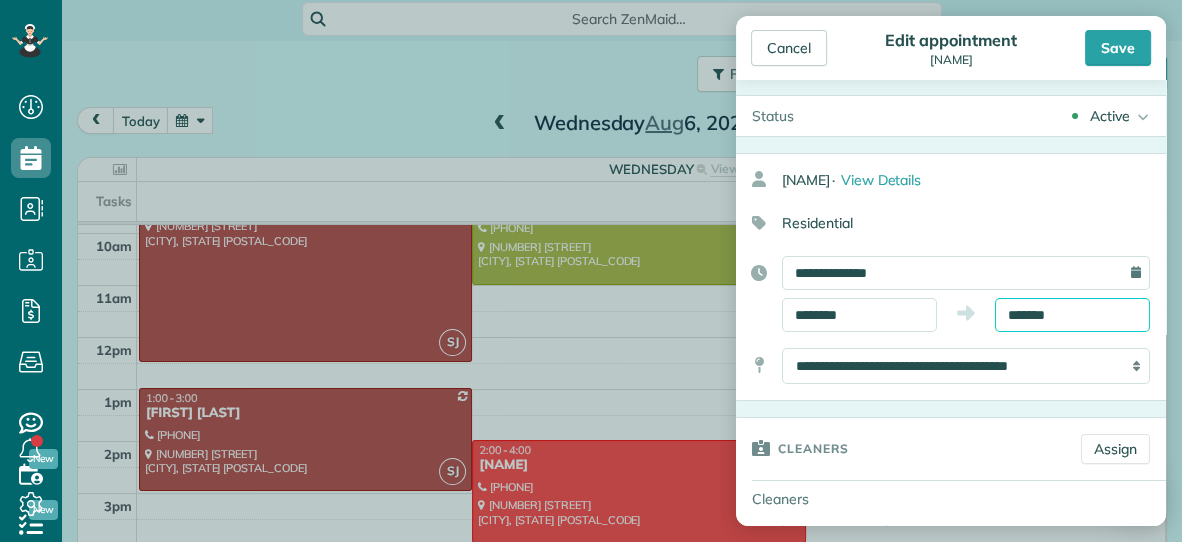 click on "*******" at bounding box center (1072, 315) 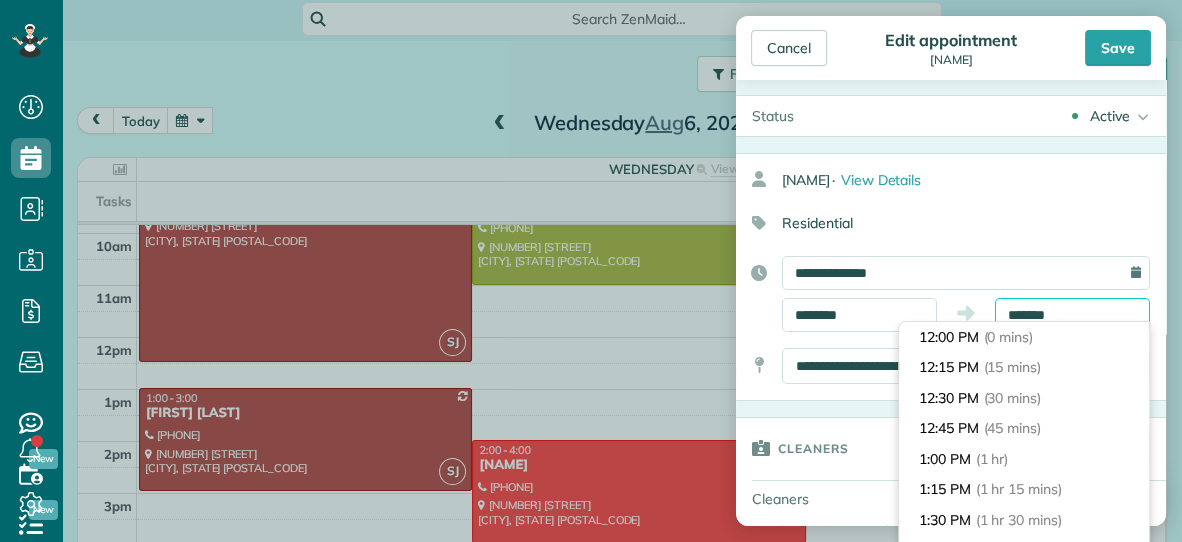 scroll, scrollTop: 456, scrollLeft: 0, axis: vertical 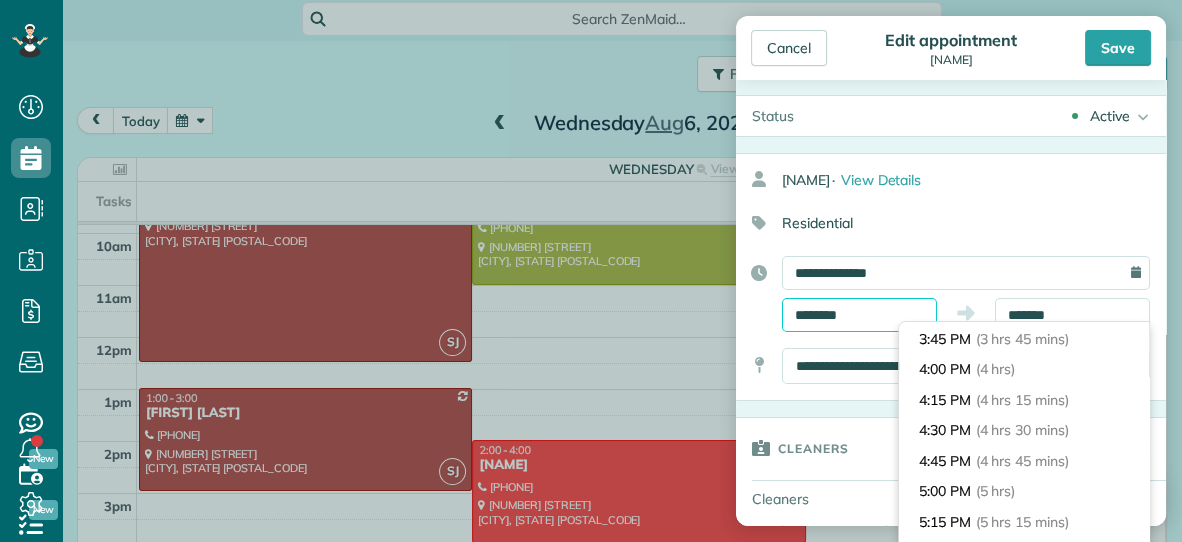 click on "********" at bounding box center [859, 315] 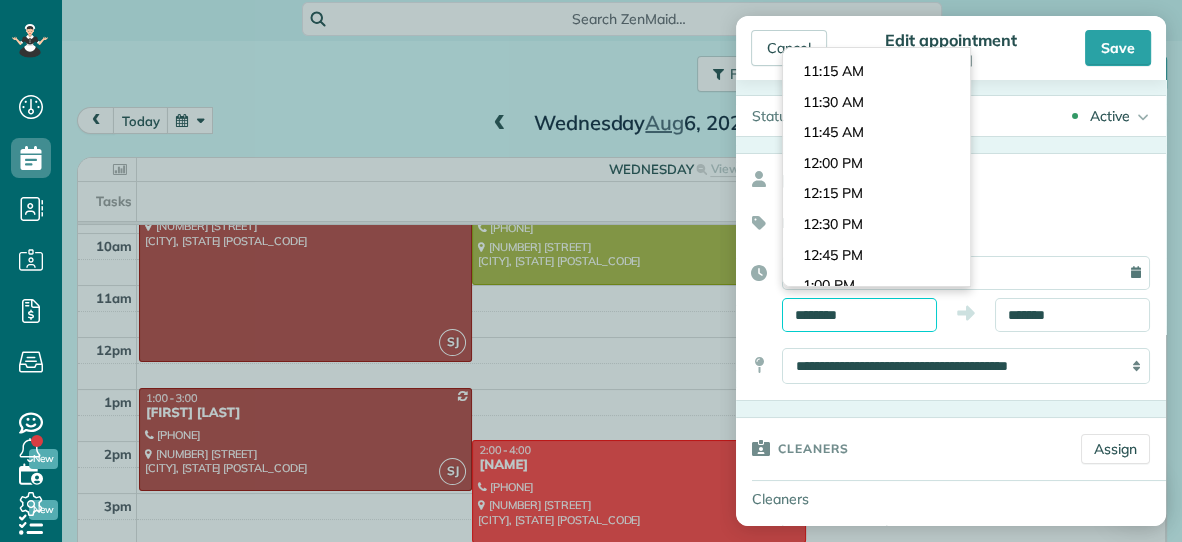 scroll, scrollTop: 1403, scrollLeft: 0, axis: vertical 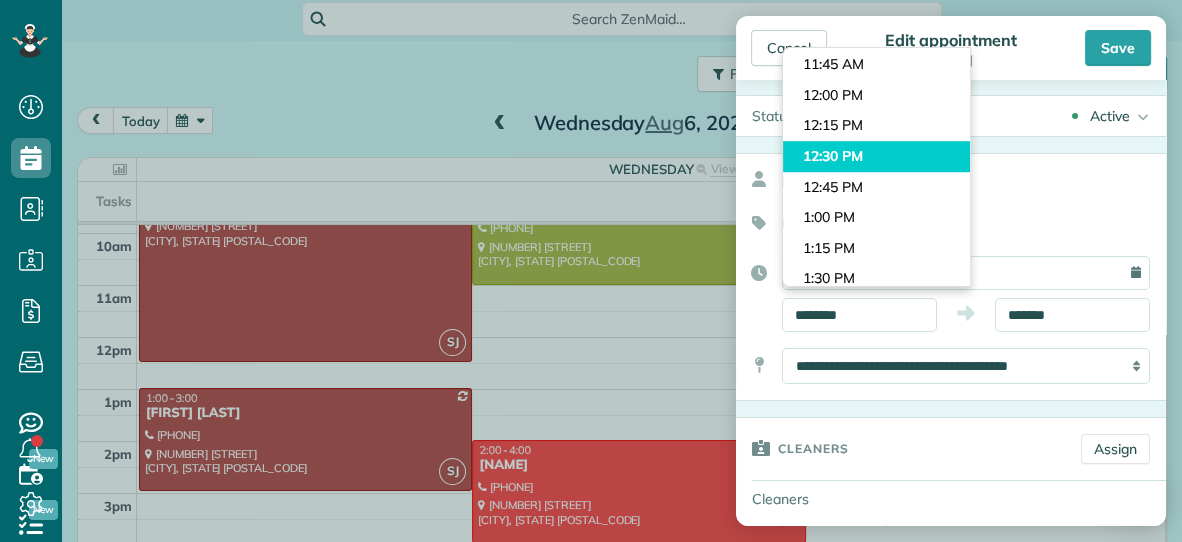 click on "Dashboard
Scheduling
Calendar View
List View
Dispatch View - Weekly scheduling (Beta)" at bounding box center [591, 271] 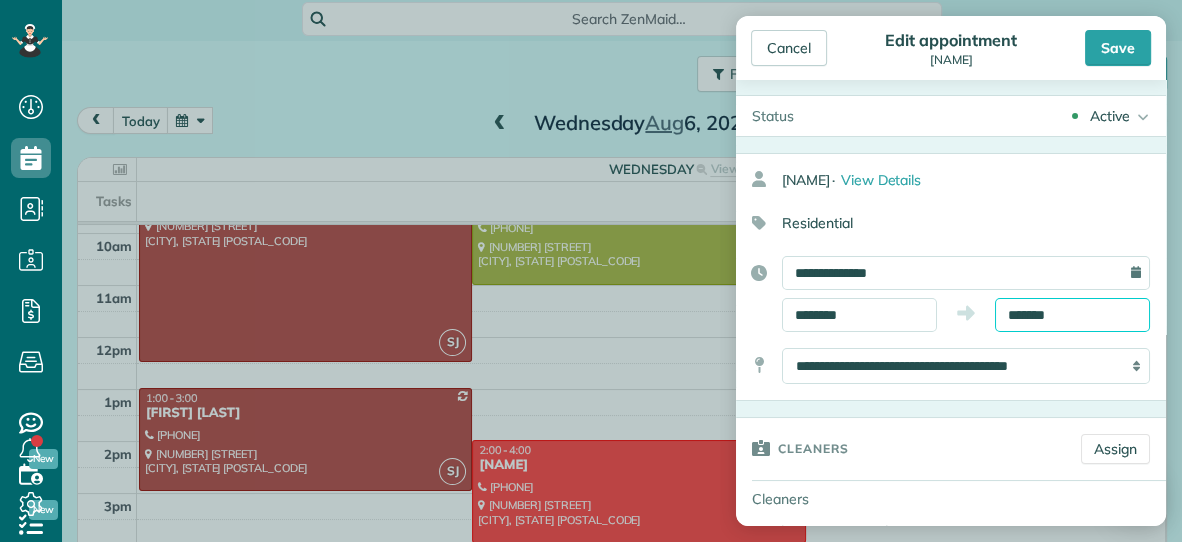 click on "*******" at bounding box center (1072, 315) 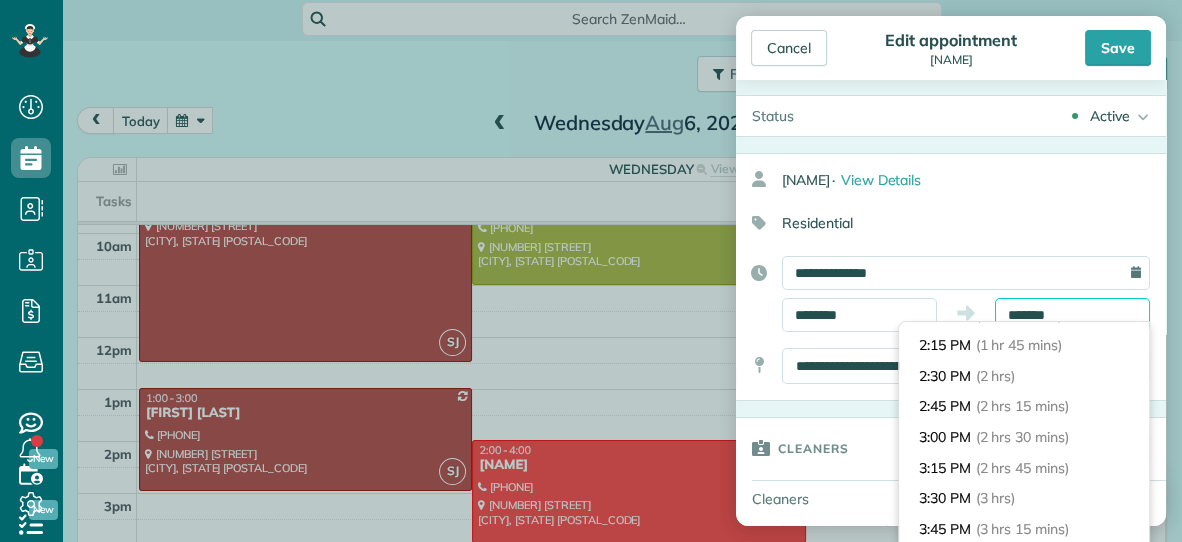 scroll, scrollTop: 214, scrollLeft: 0, axis: vertical 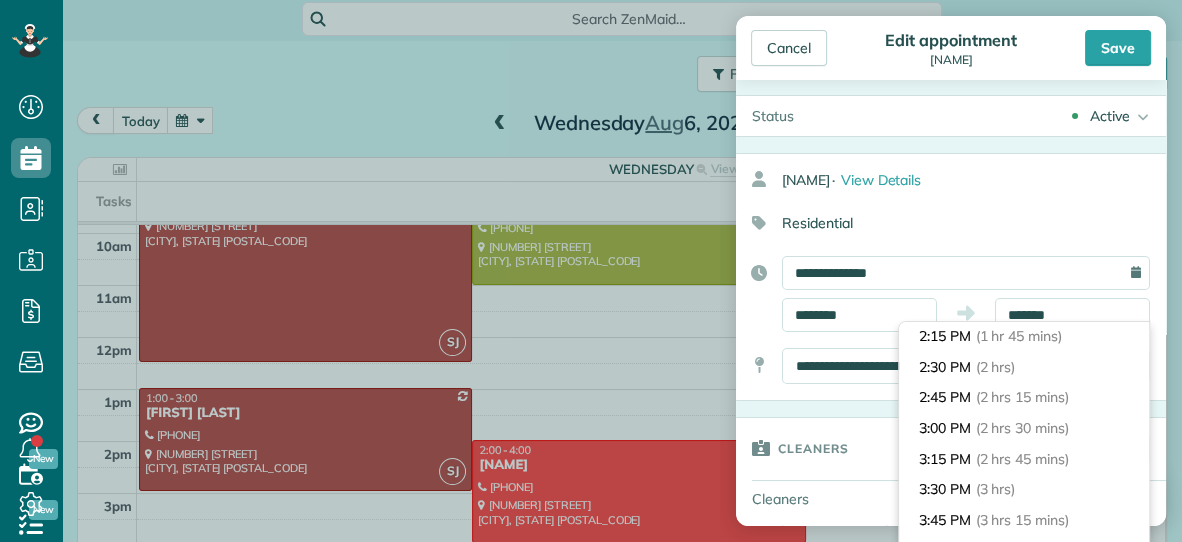 click on "(2 hrs 15 mins)" at bounding box center (1022, 397) 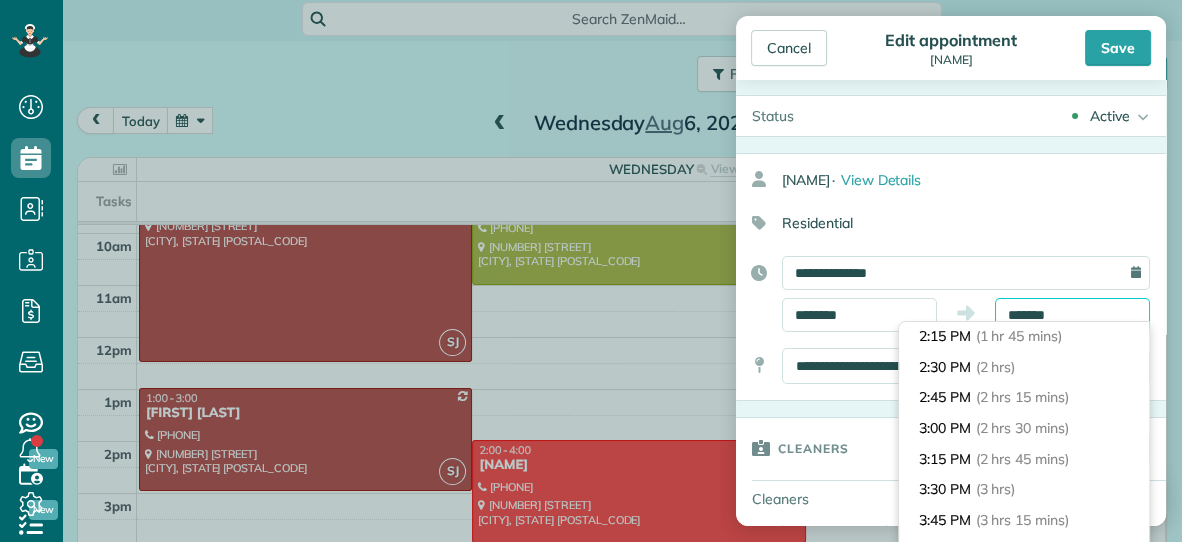 type on "*******" 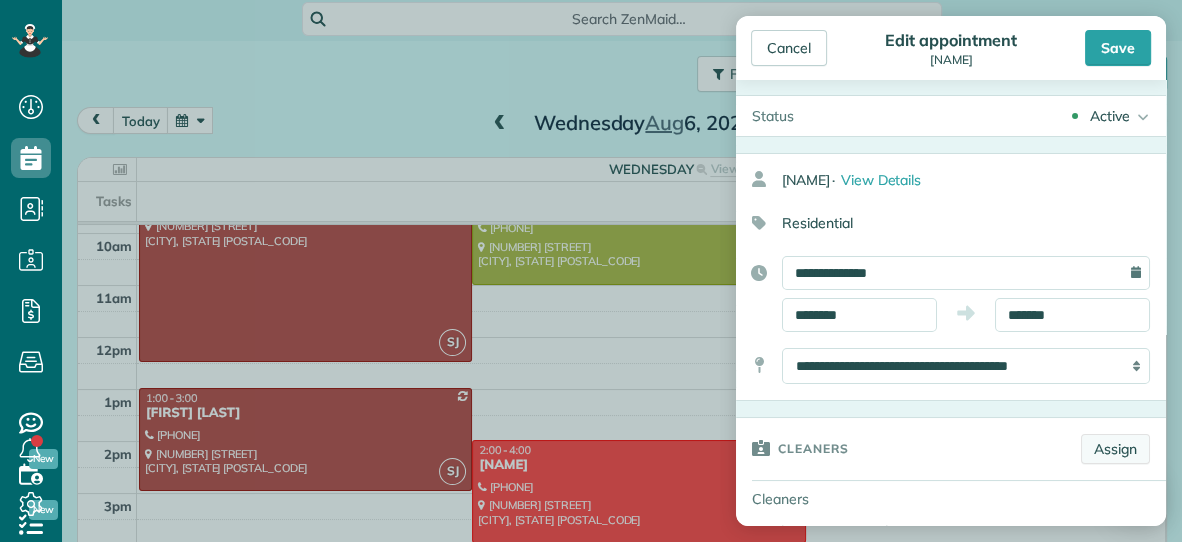 click on "Assign" at bounding box center (1115, 449) 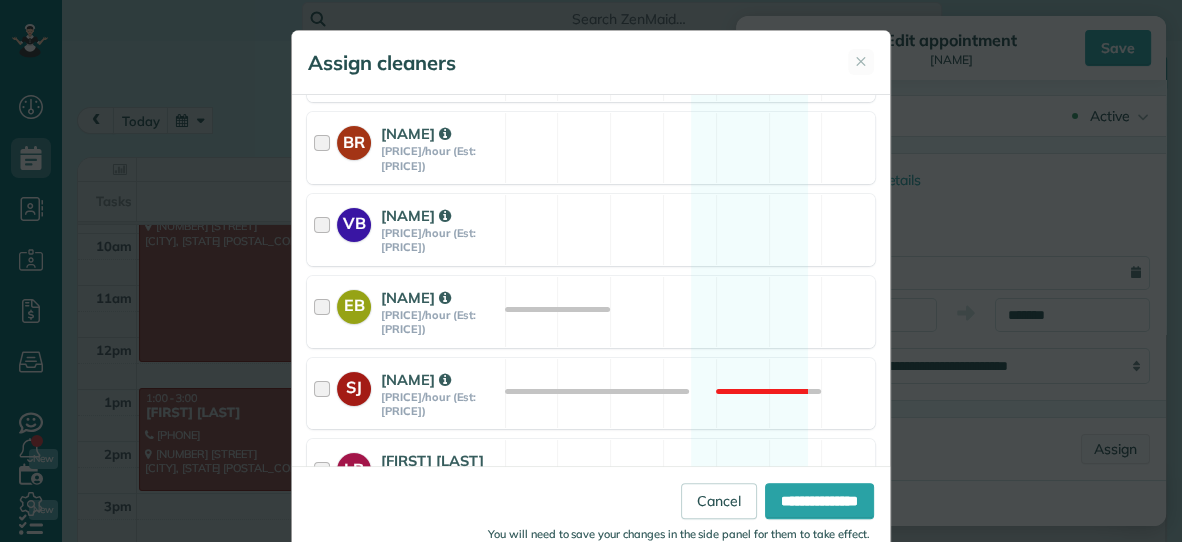 scroll, scrollTop: 503, scrollLeft: 0, axis: vertical 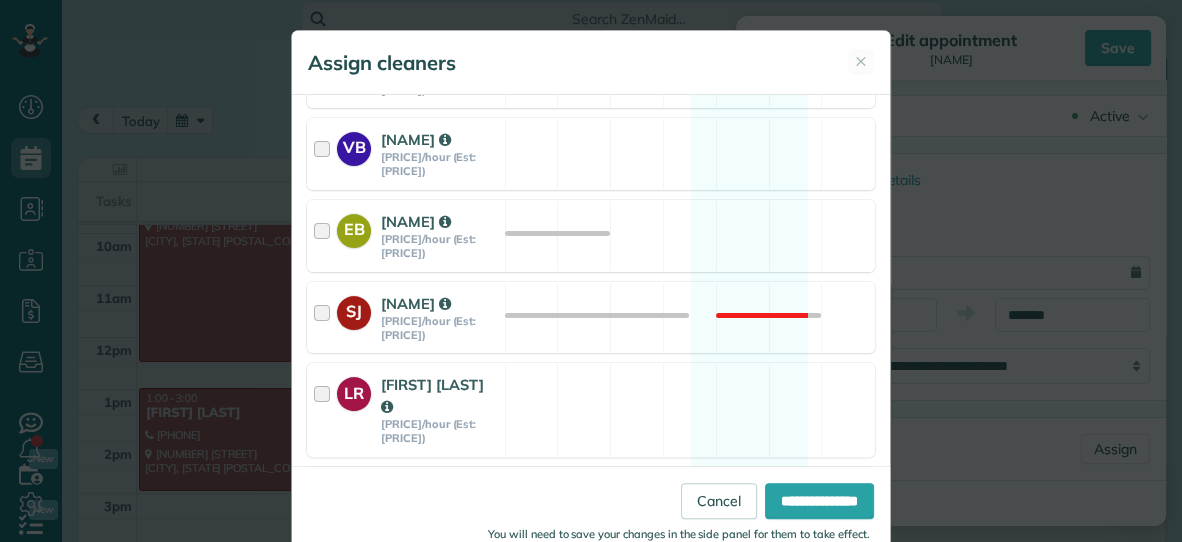 click on "DR
[FIRST] [LAST]
$40/hour (Est: $90)
Not available" at bounding box center (591, 503) 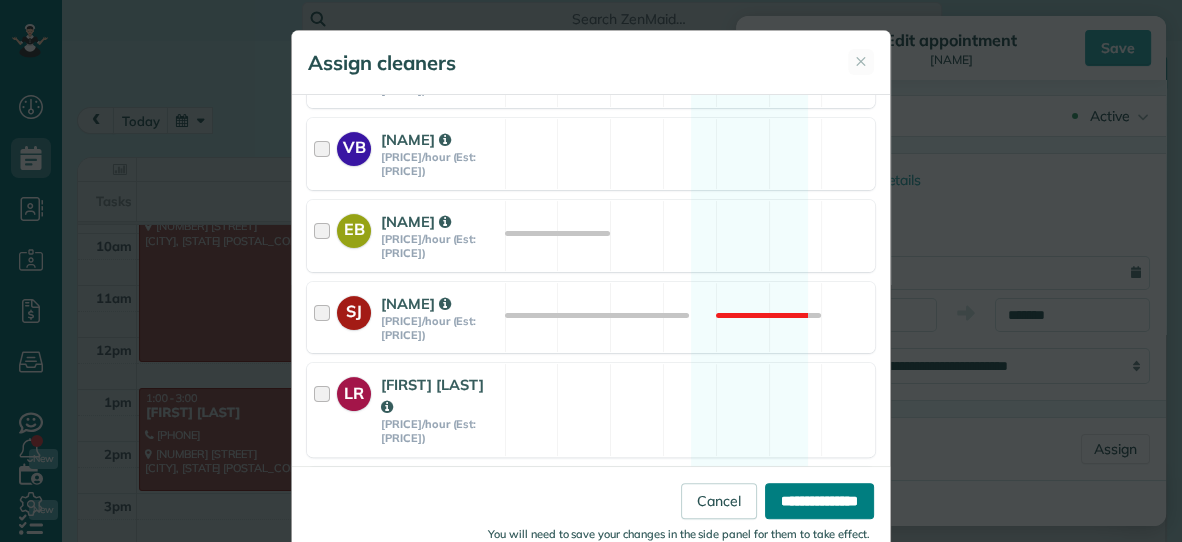 click on "**********" at bounding box center [819, 501] 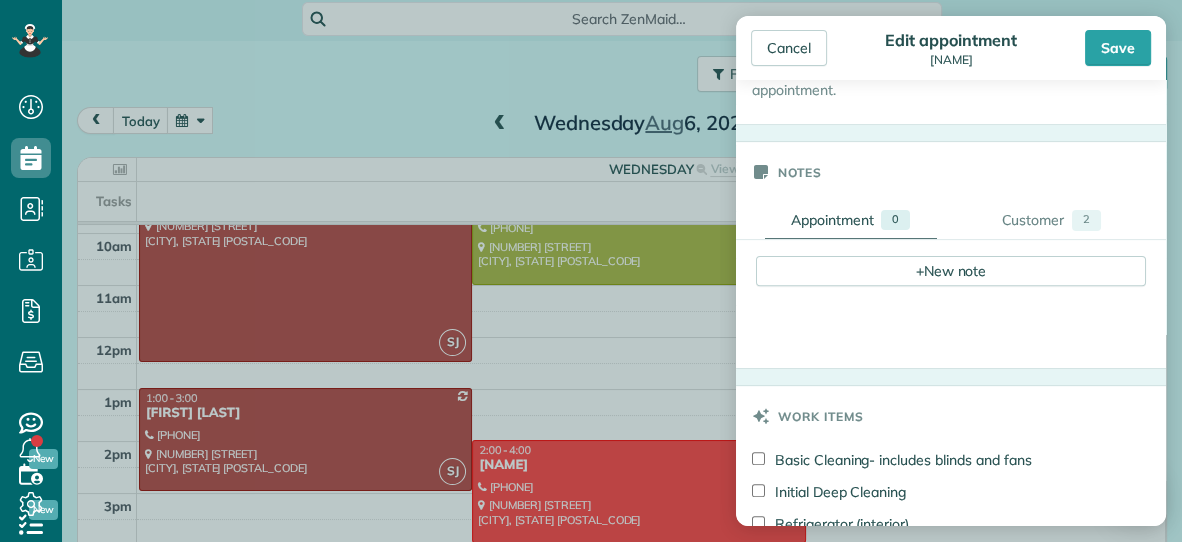 scroll, scrollTop: 636, scrollLeft: 0, axis: vertical 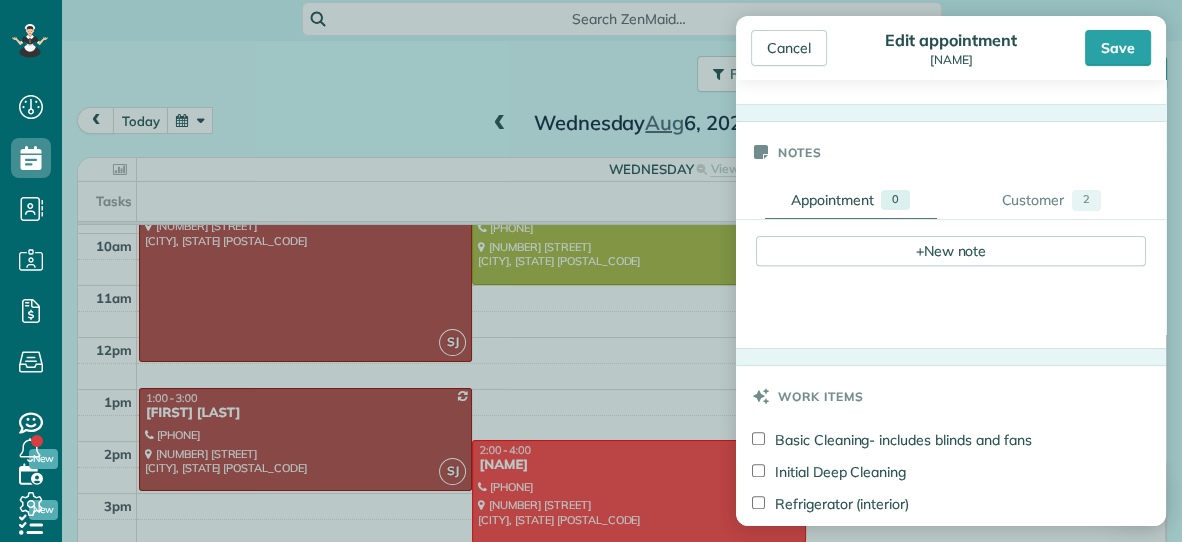 click on "Basic Cleaning- includes blinds and fans" at bounding box center (891, 440) 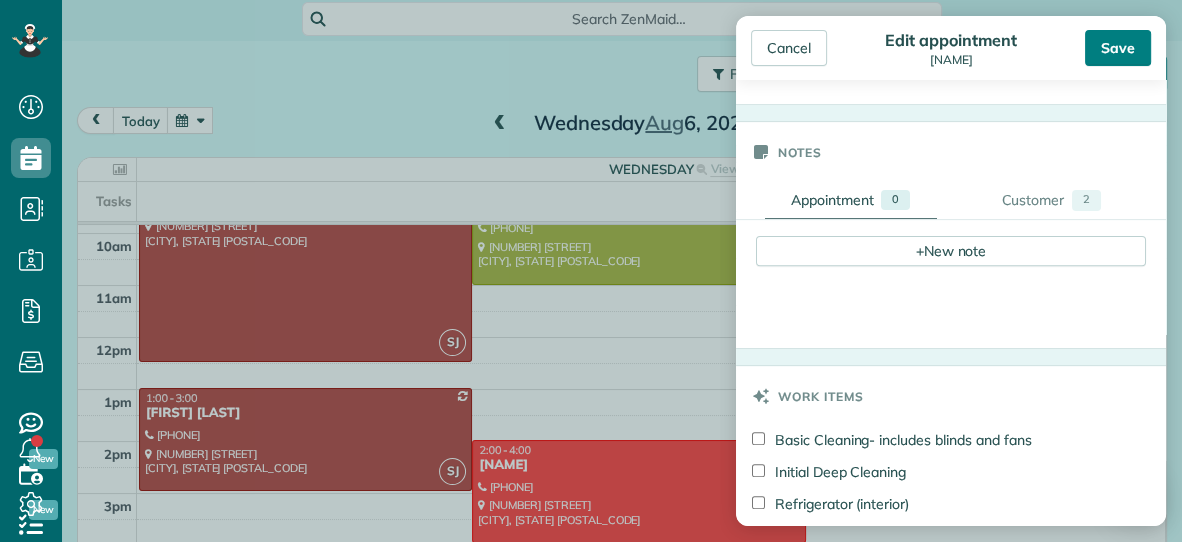 click on "Save" at bounding box center [1118, 48] 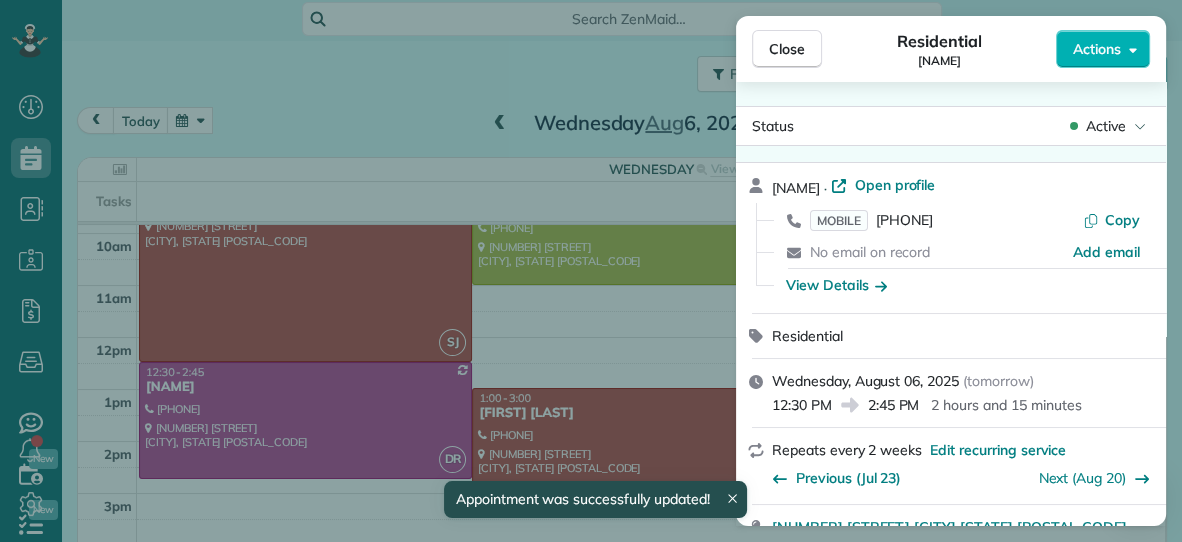 click on "Close" at bounding box center [787, 49] 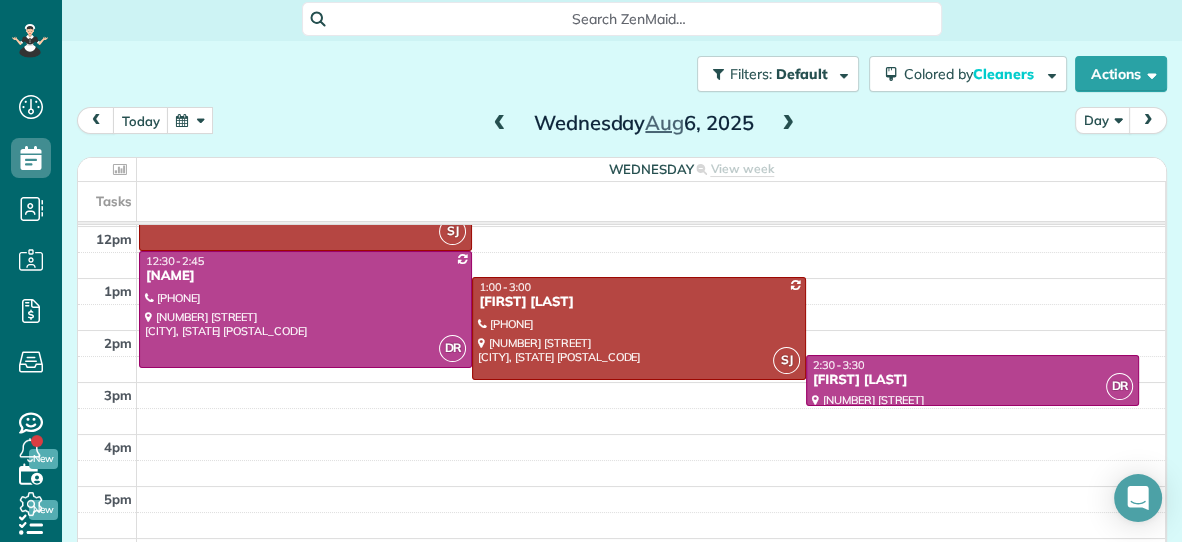 scroll, scrollTop: 279, scrollLeft: 0, axis: vertical 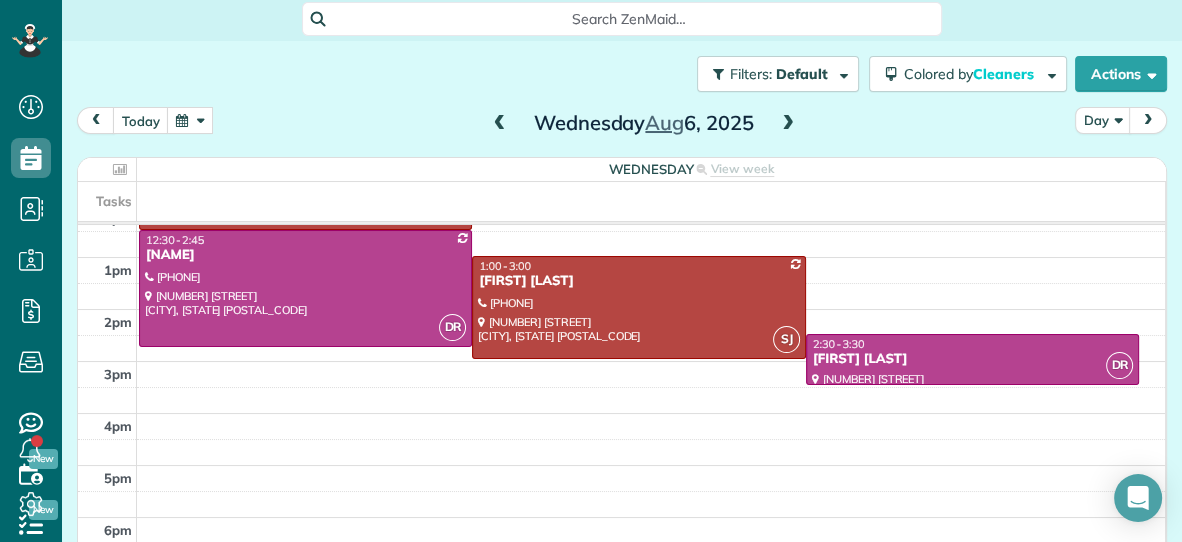 click at bounding box center [500, 124] 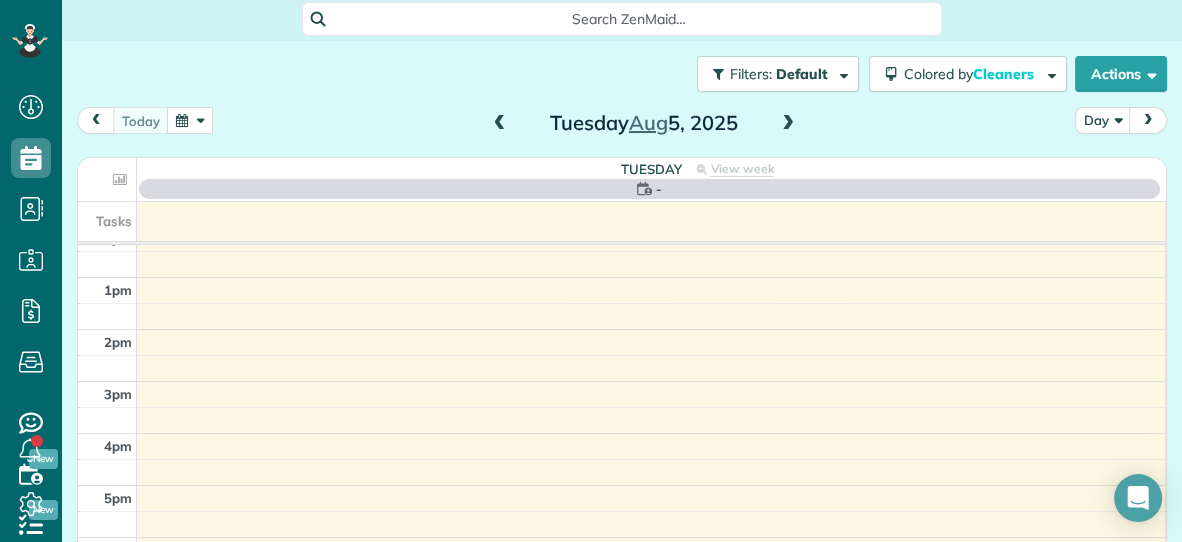 scroll, scrollTop: 0, scrollLeft: 0, axis: both 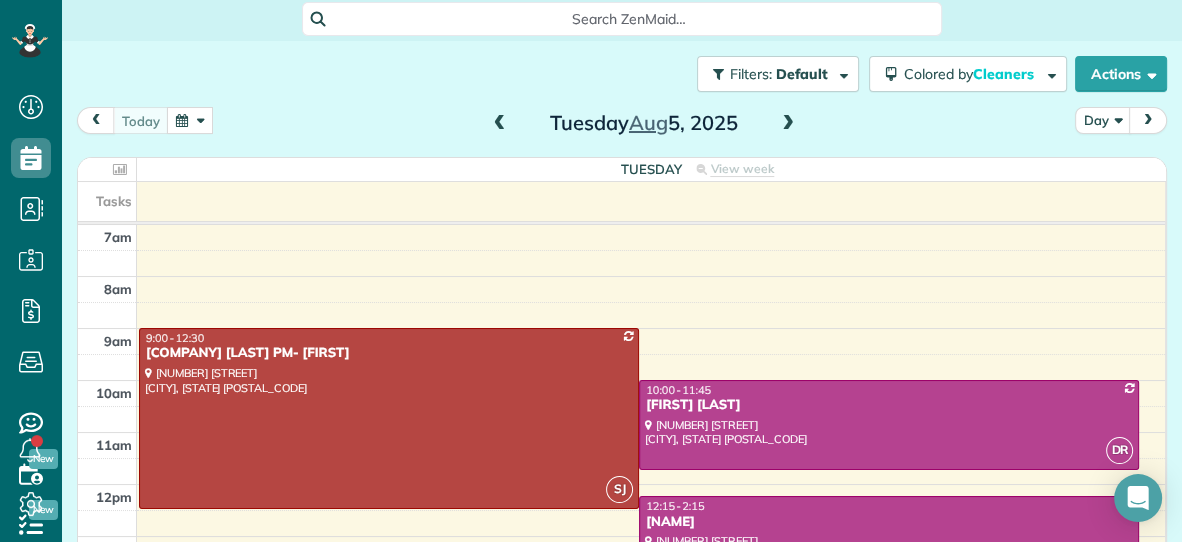 click at bounding box center [500, 124] 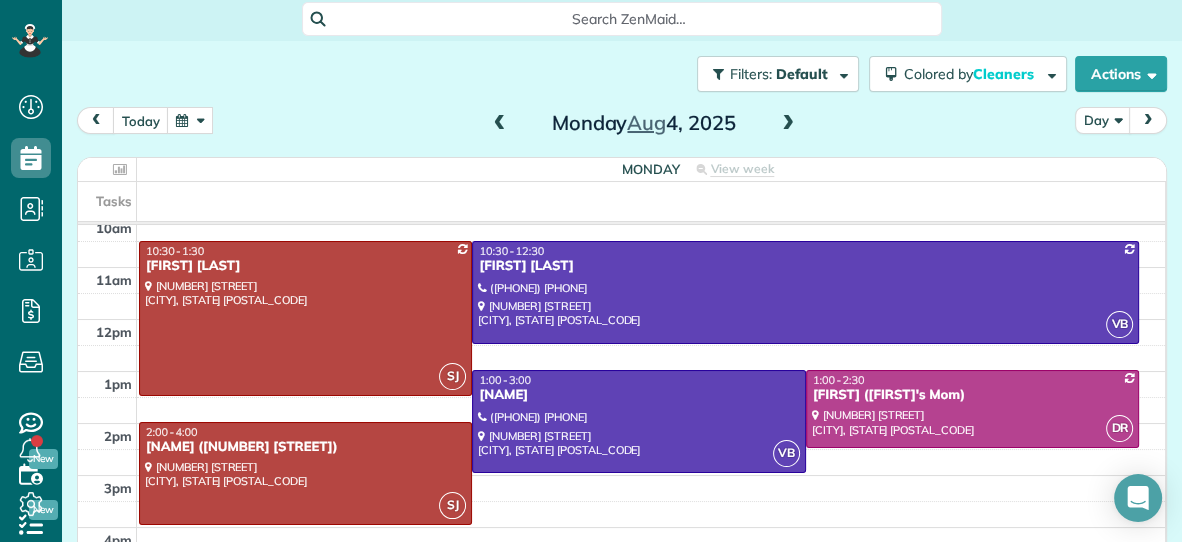 scroll, scrollTop: 0, scrollLeft: 0, axis: both 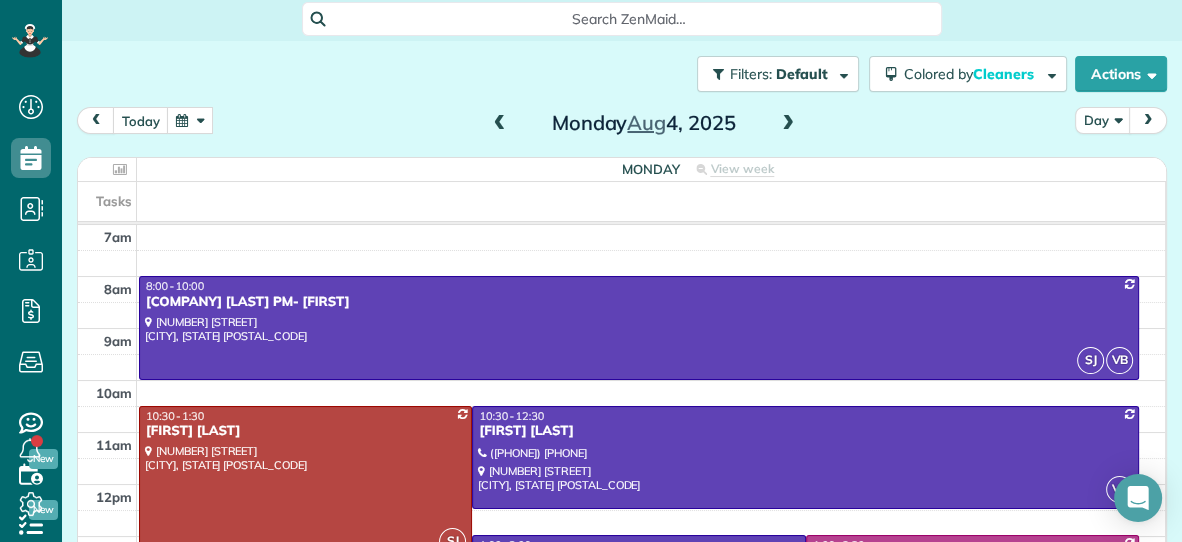 click at bounding box center (788, 124) 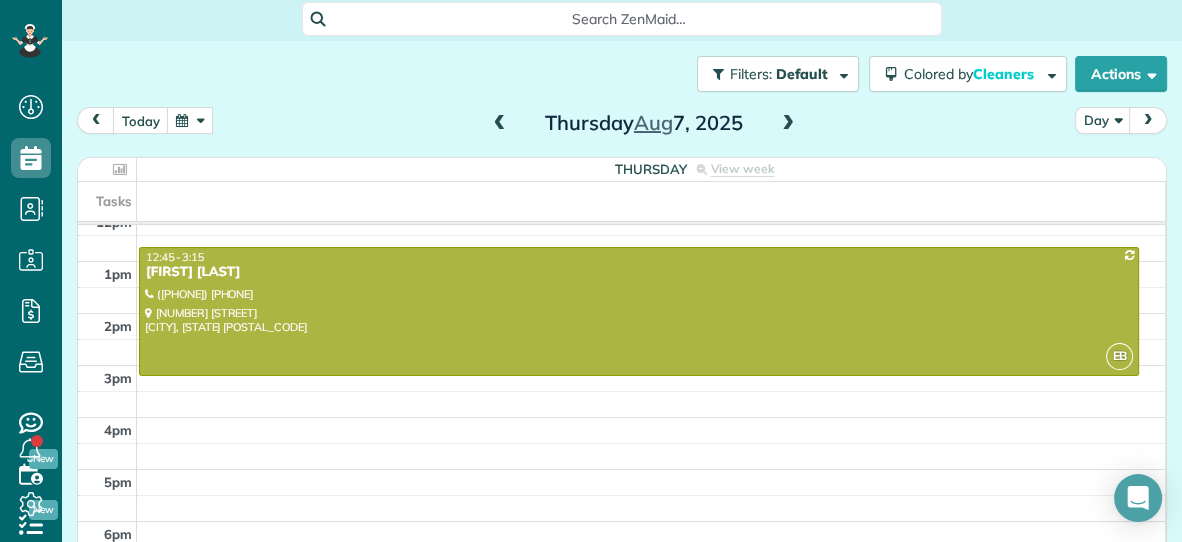 scroll, scrollTop: 279, scrollLeft: 0, axis: vertical 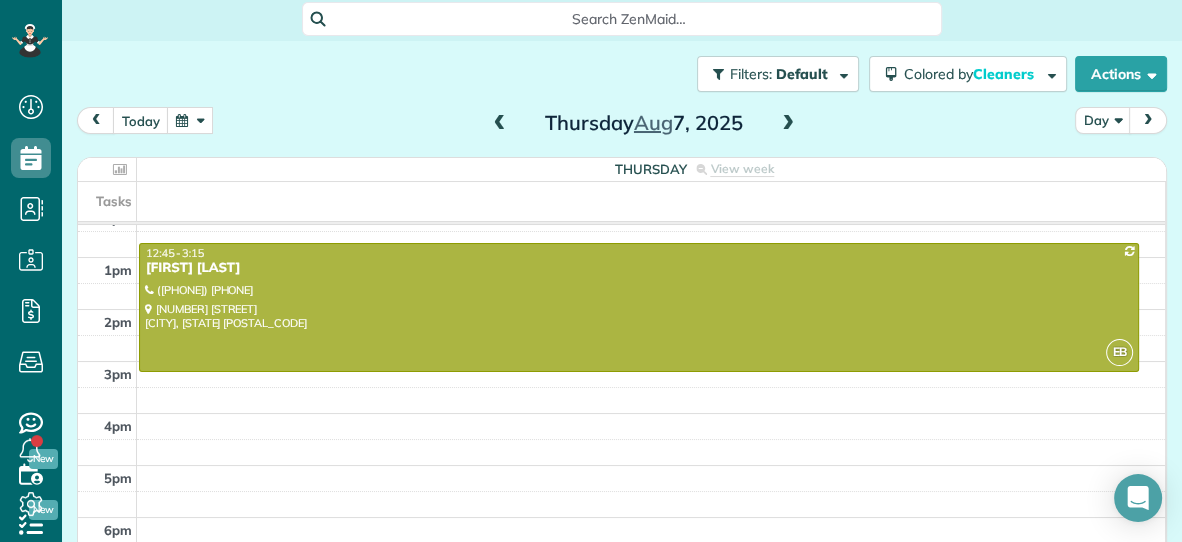 click at bounding box center (788, 124) 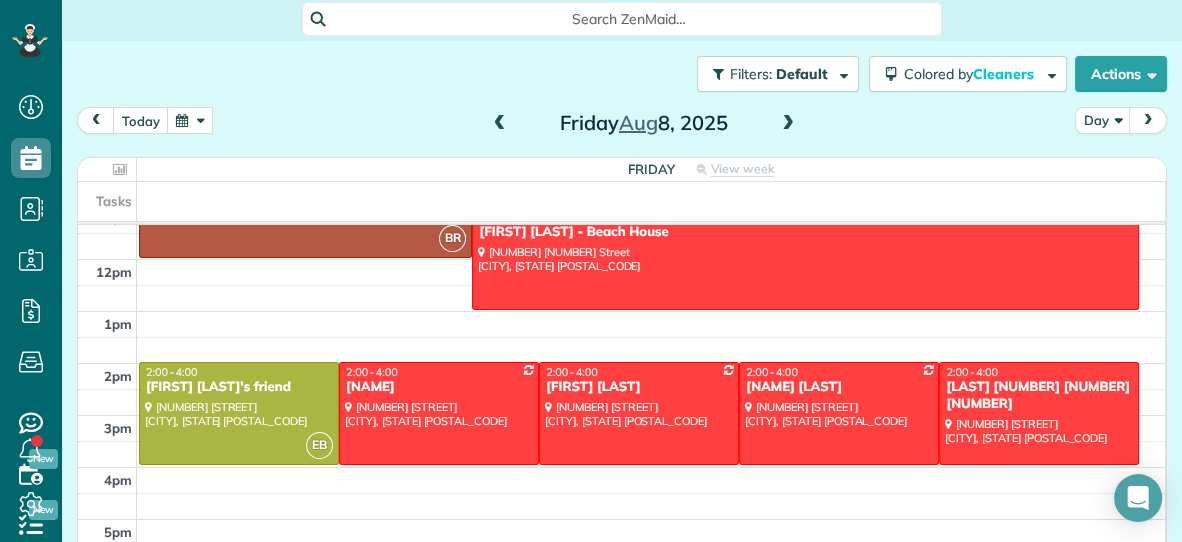 scroll, scrollTop: 0, scrollLeft: 0, axis: both 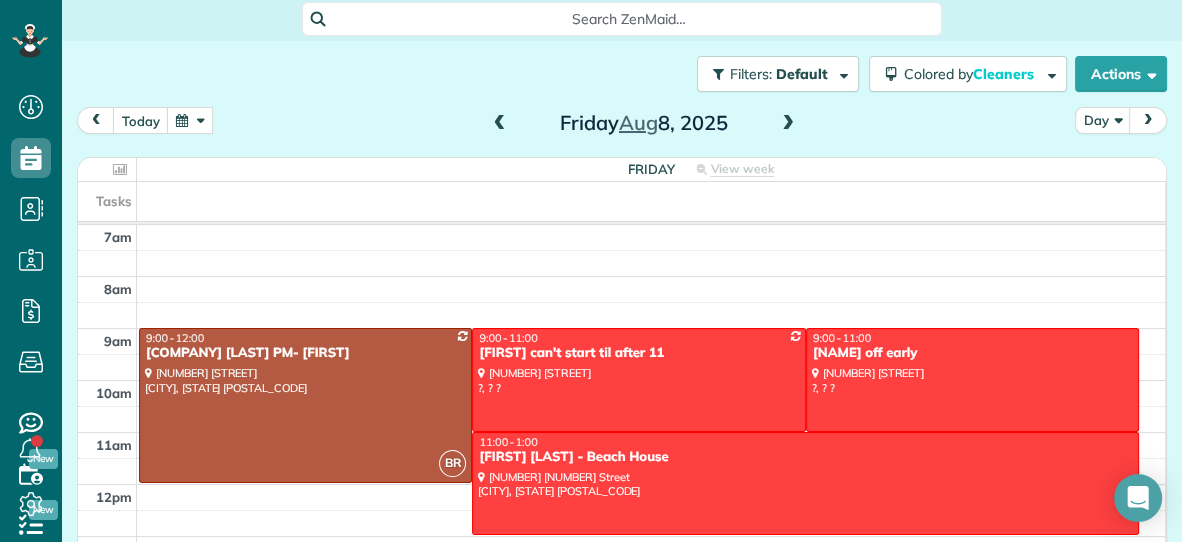 click at bounding box center [500, 124] 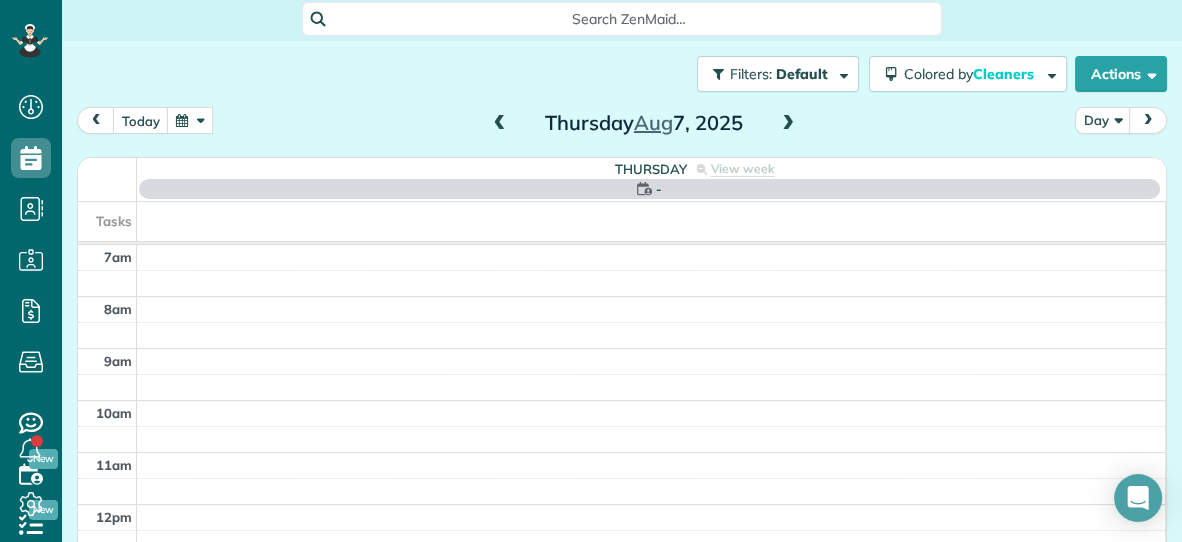 click at bounding box center [500, 124] 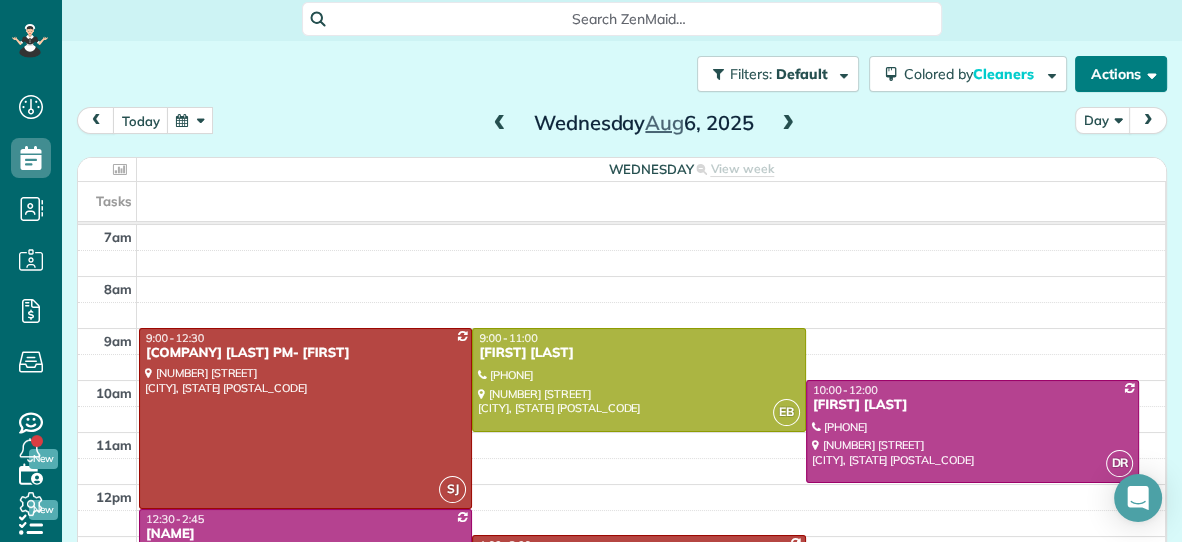 click on "Actions" at bounding box center (1121, 74) 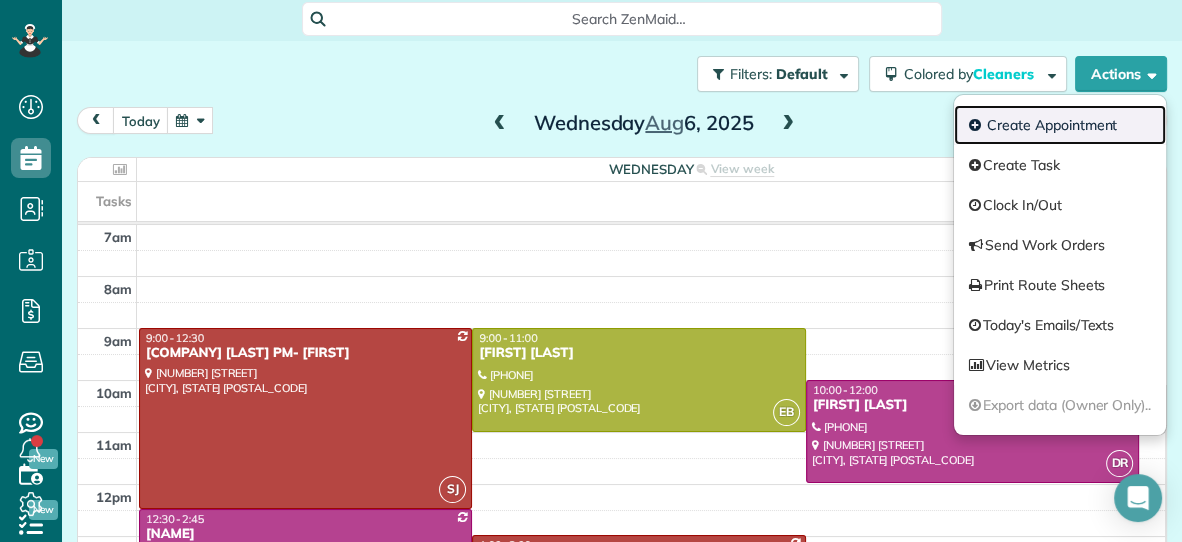 click on "Create Appointment" at bounding box center [1060, 125] 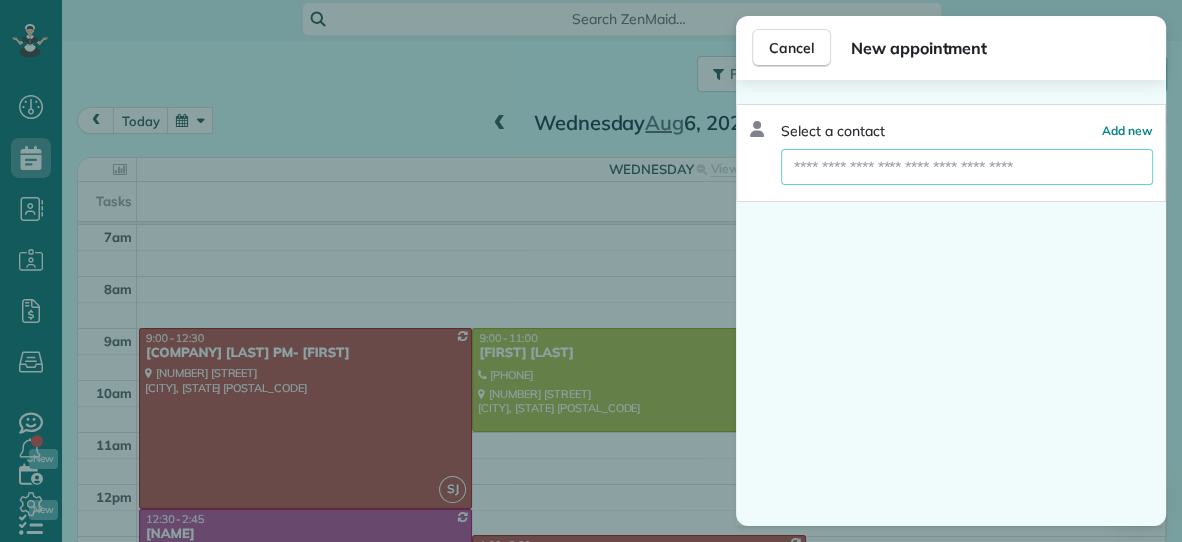 click at bounding box center (967, 167) 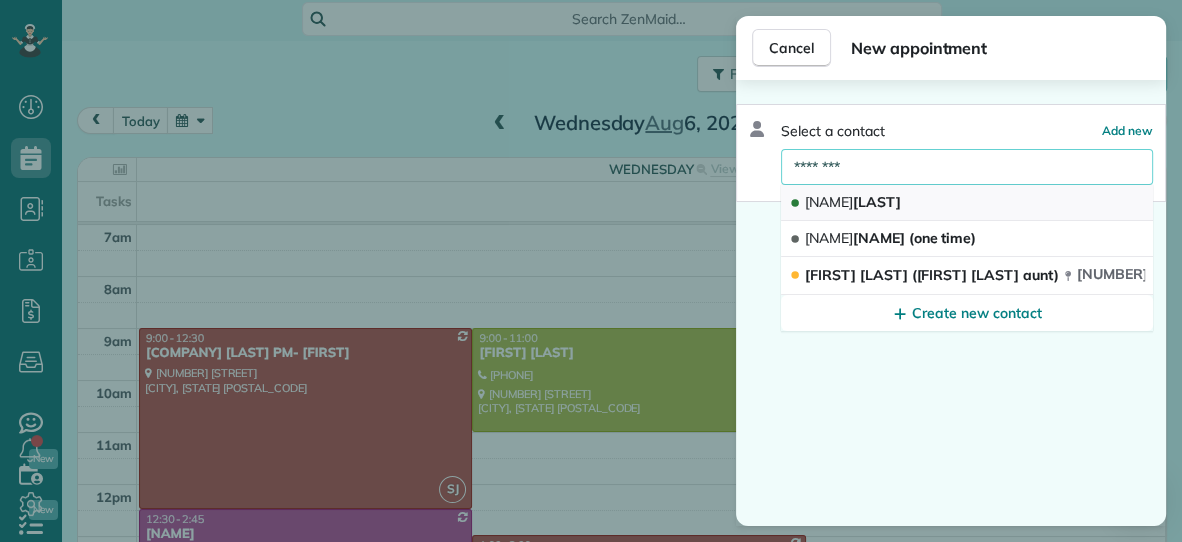 type on "********" 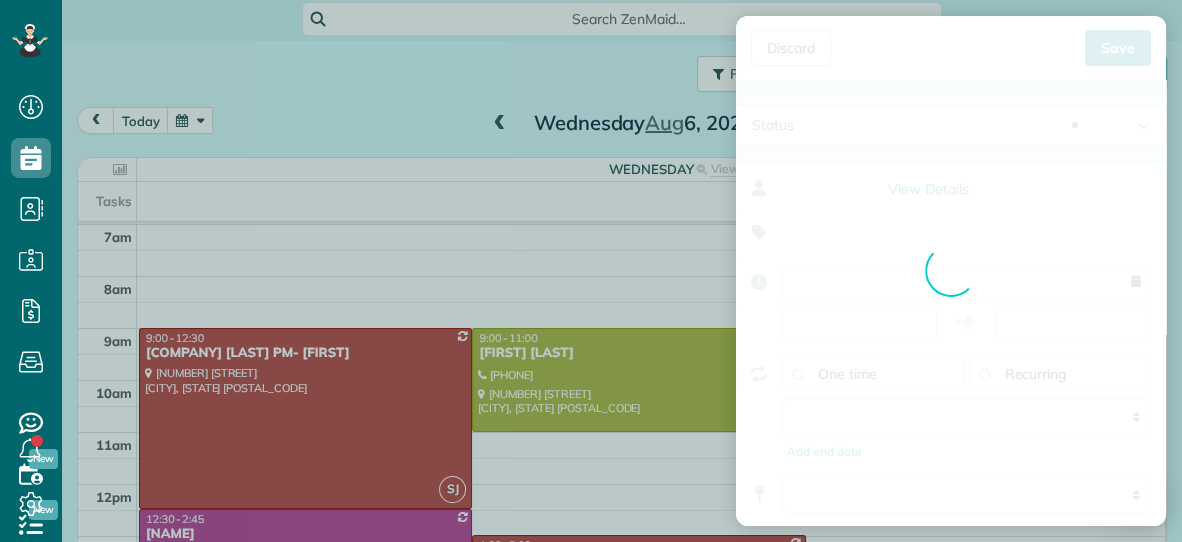 type on "**********" 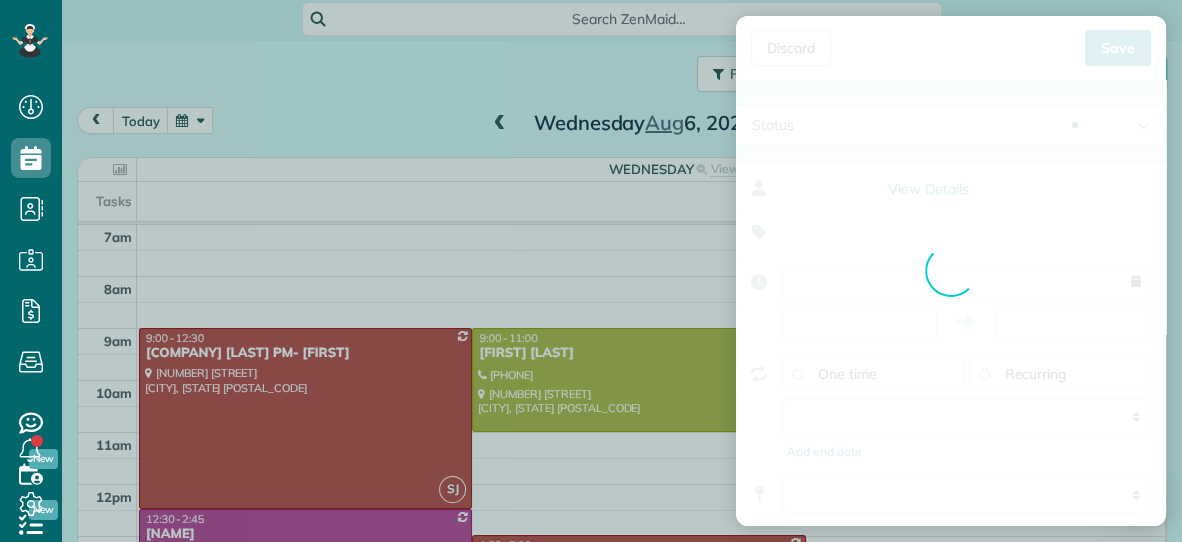 type on "*****" 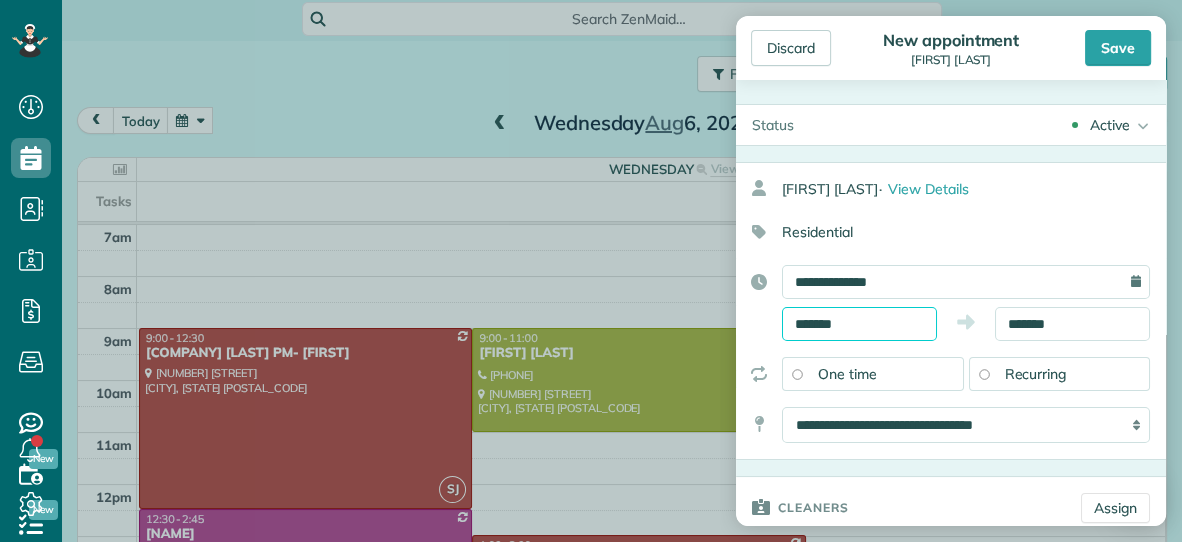 click on "*******" at bounding box center (859, 324) 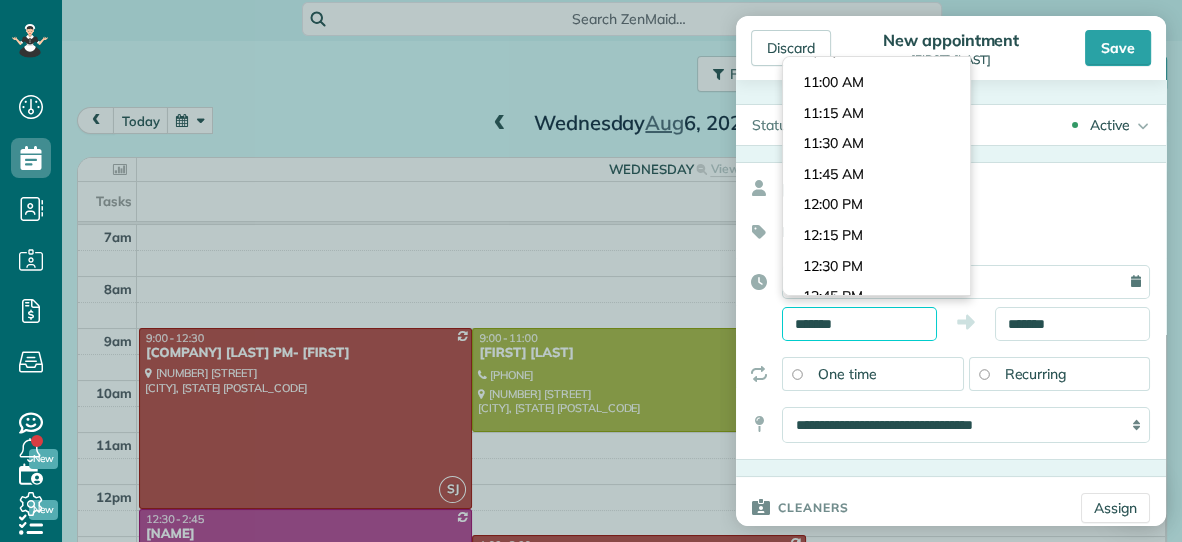 scroll, scrollTop: 1299, scrollLeft: 0, axis: vertical 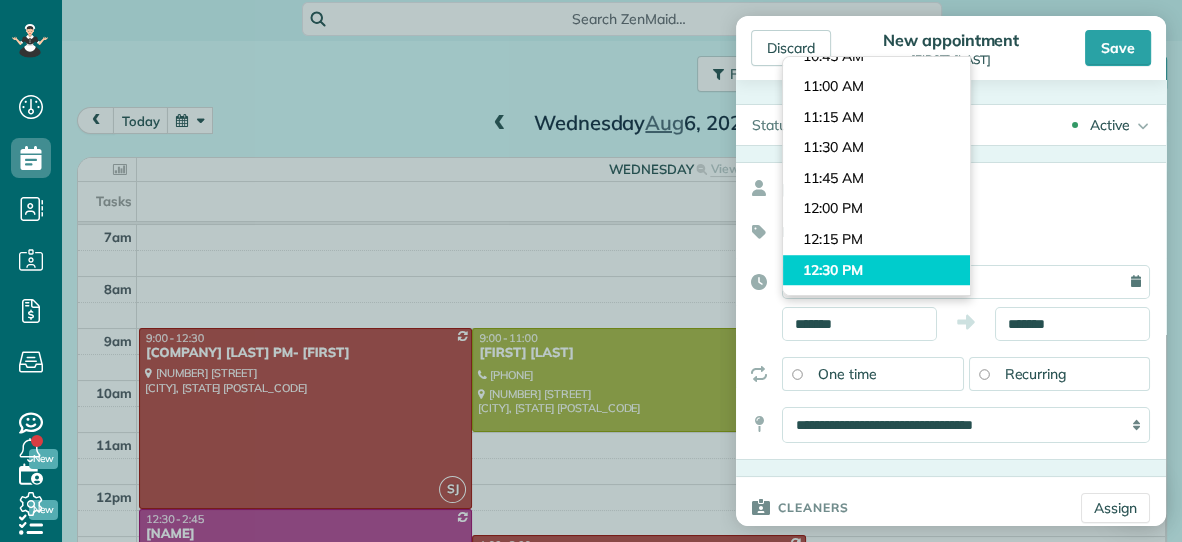 click on "Dashboard
Scheduling
Calendar View
List View
Dispatch View - Weekly scheduling (Beta)" at bounding box center [591, 271] 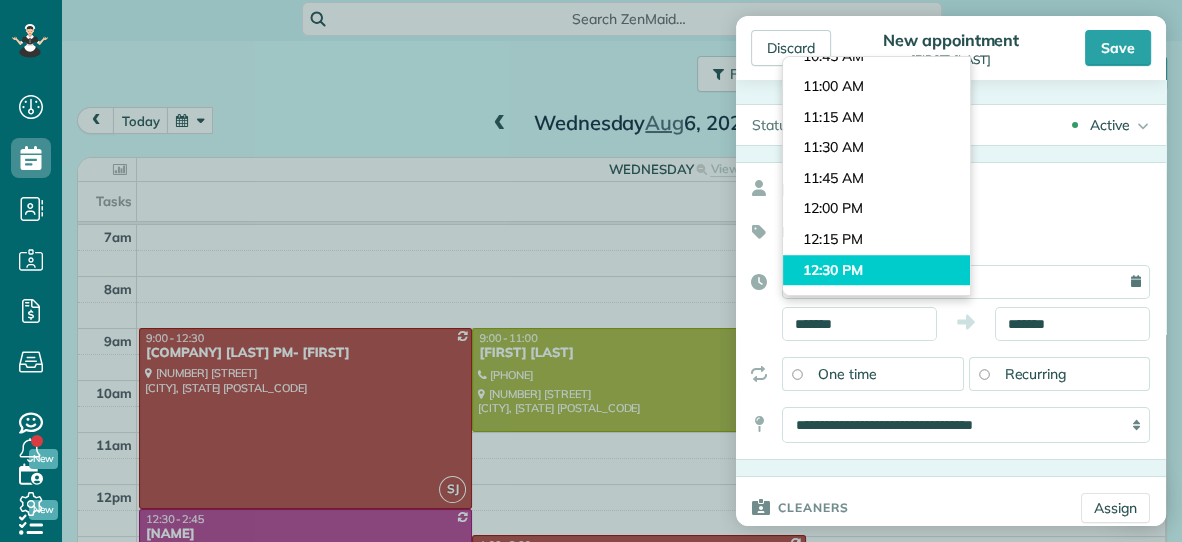 type on "********" 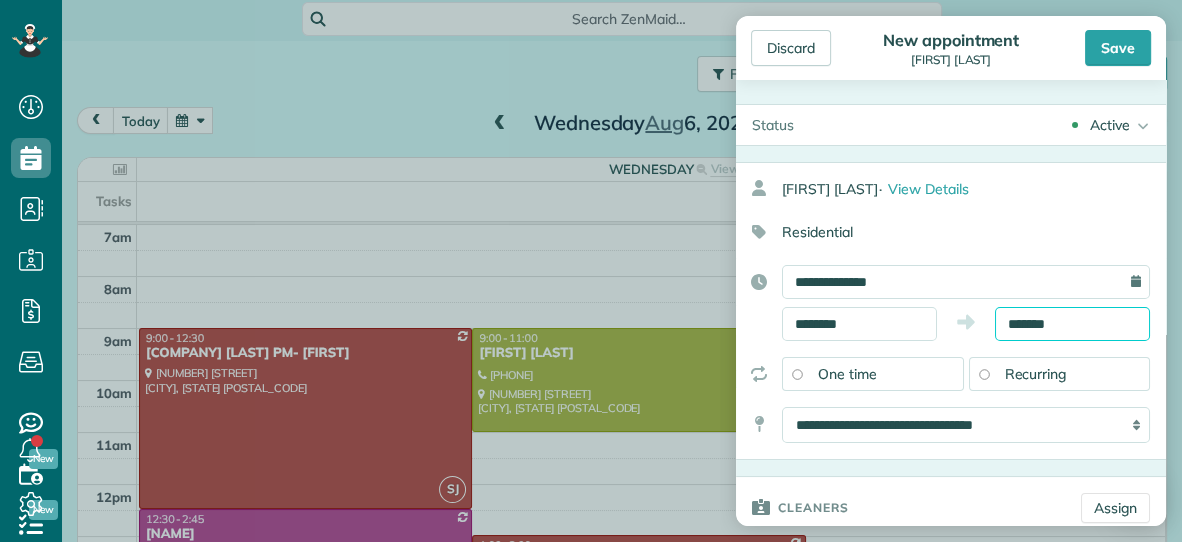 click on "Dashboard
Scheduling
Calendar View
List View
Dispatch View - Weekly scheduling (Beta)" at bounding box center (591, 271) 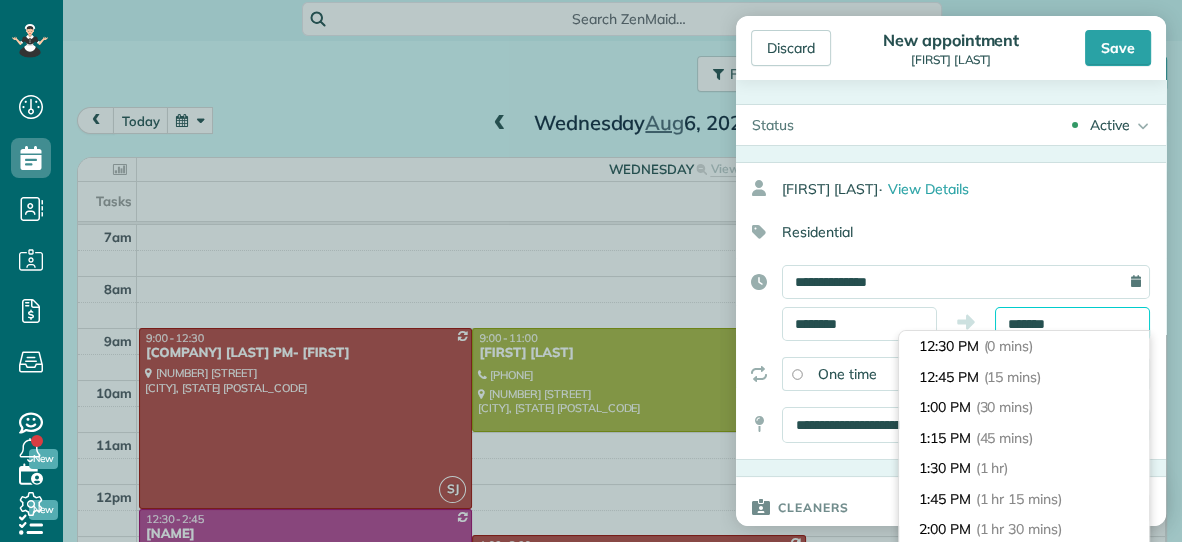 scroll, scrollTop: 396, scrollLeft: 0, axis: vertical 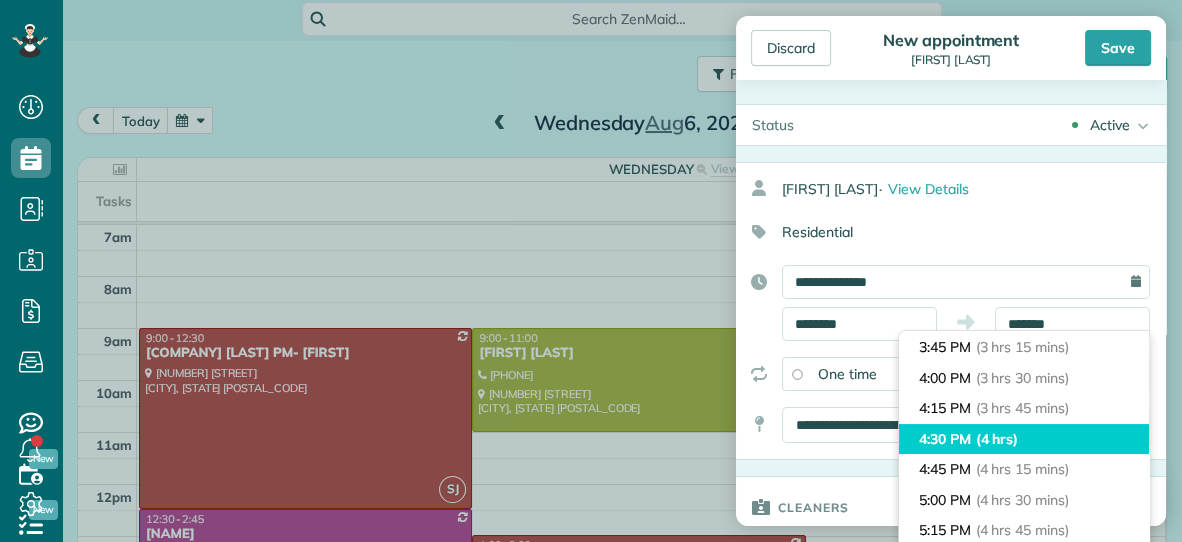 click on "[TIME]  ([DURATION])" at bounding box center (1024, 439) 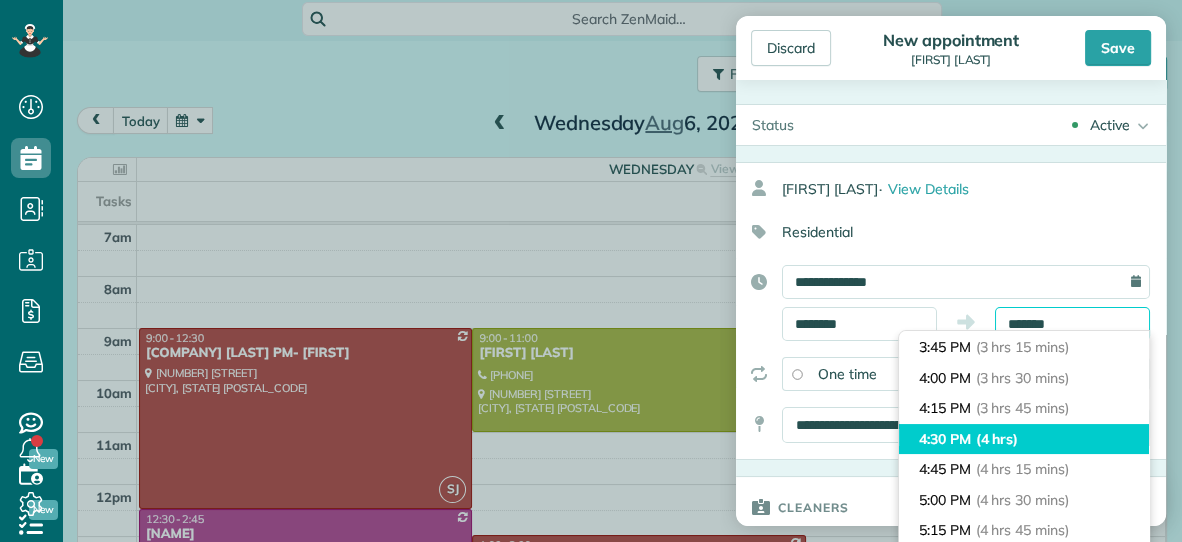 type on "*******" 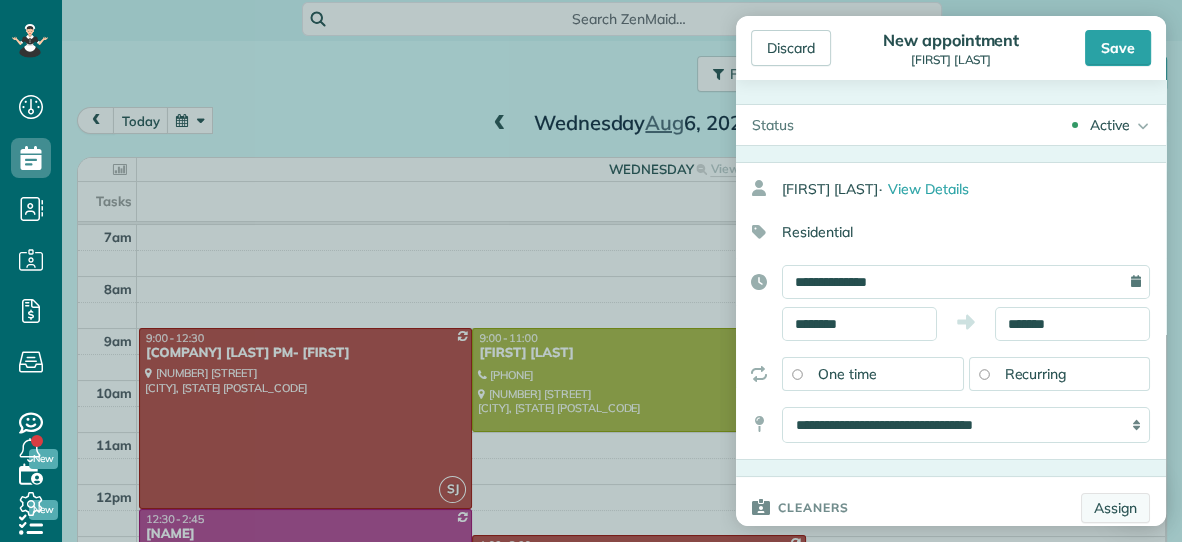 click on "Assign" at bounding box center (1115, 508) 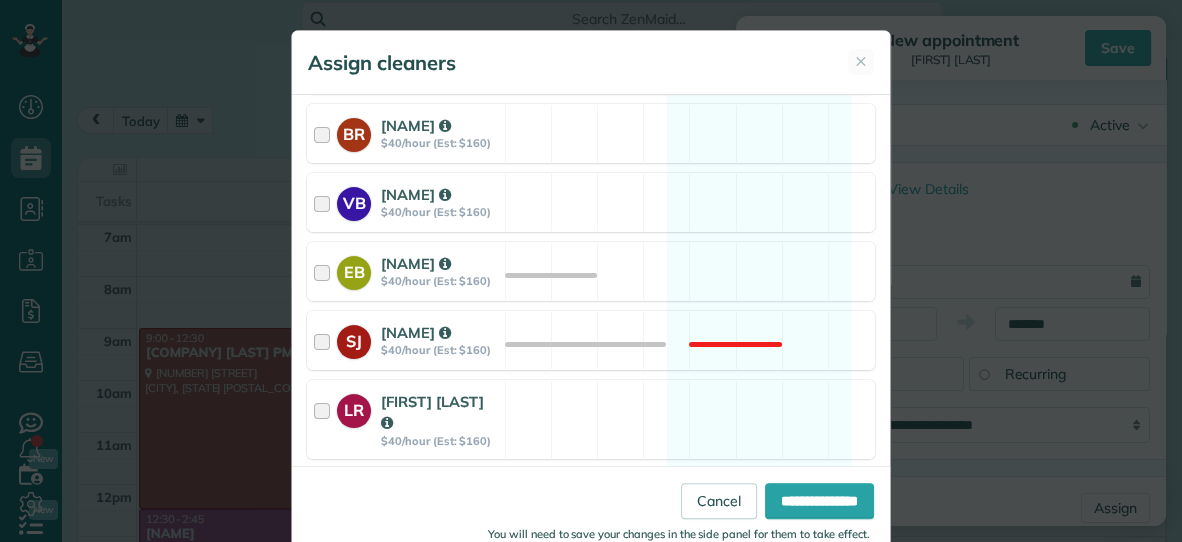 scroll, scrollTop: 439, scrollLeft: 0, axis: vertical 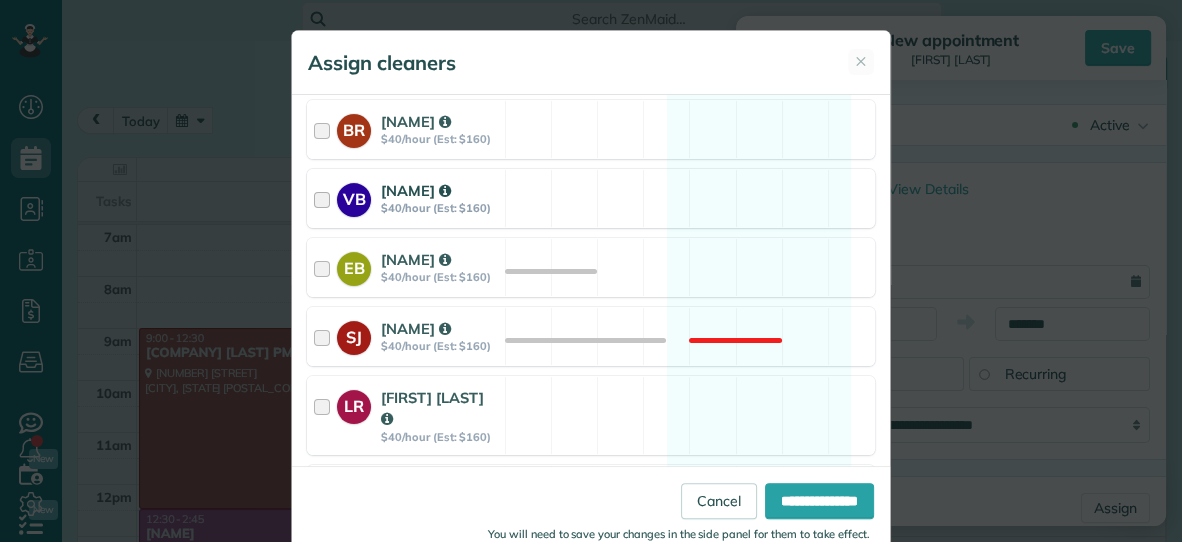 click on "[CITY]
[NAME]
[PRICE]/hour (Est: [PRICE])
Available" at bounding box center (591, 198) 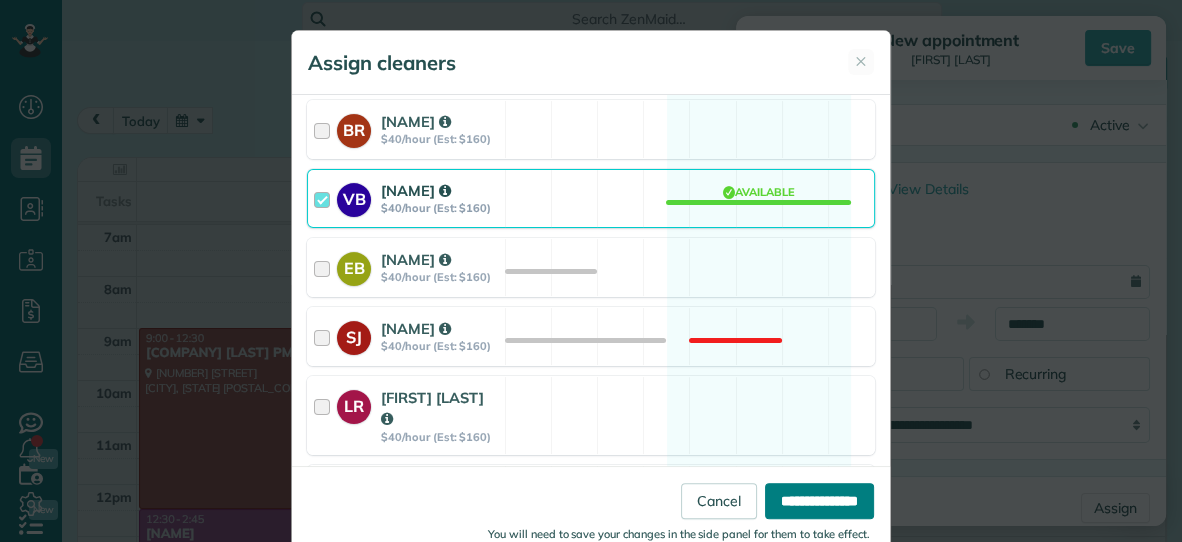 click on "**********" at bounding box center (819, 501) 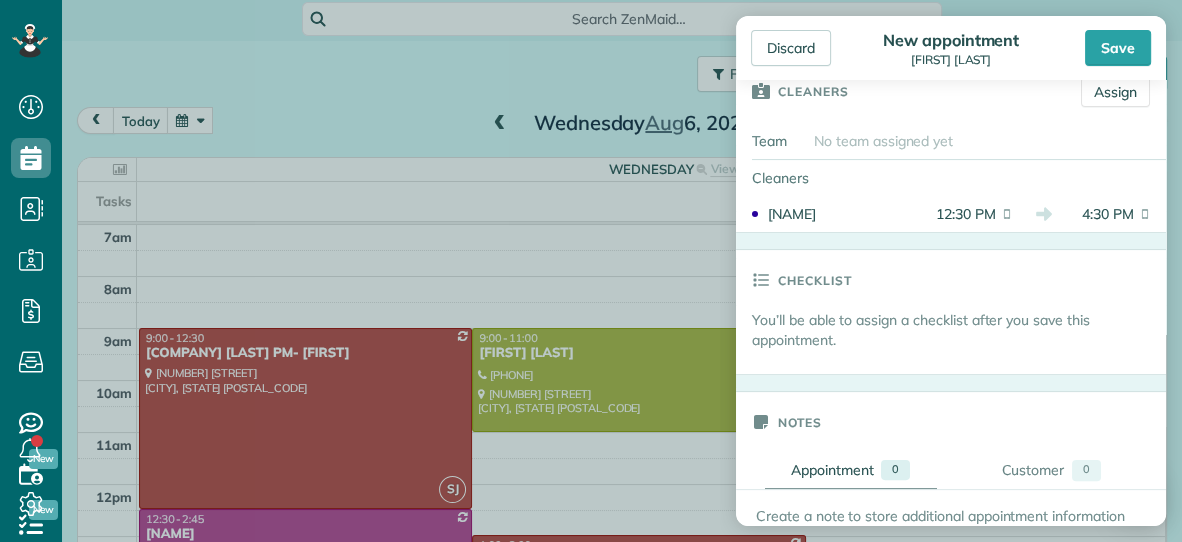 scroll, scrollTop: 394, scrollLeft: 0, axis: vertical 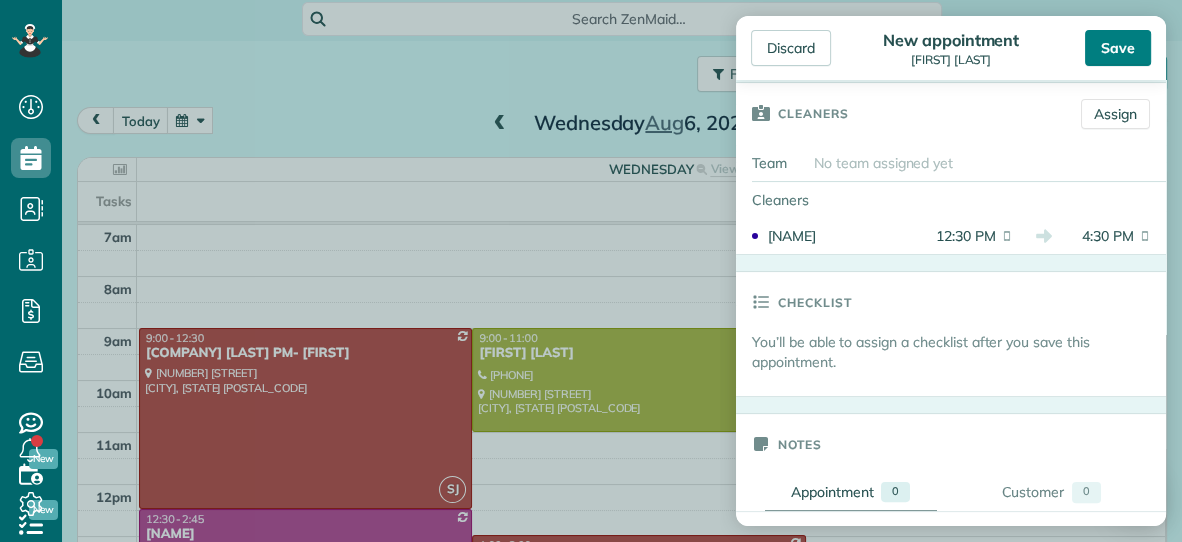 click on "Save" at bounding box center [1118, 48] 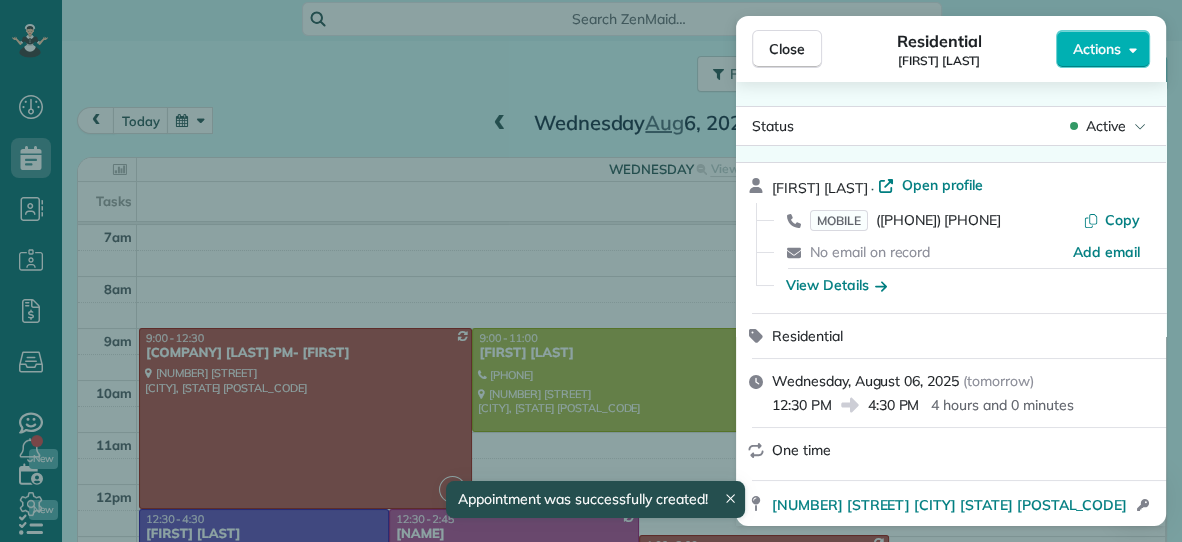 click on "Close" at bounding box center [787, 49] 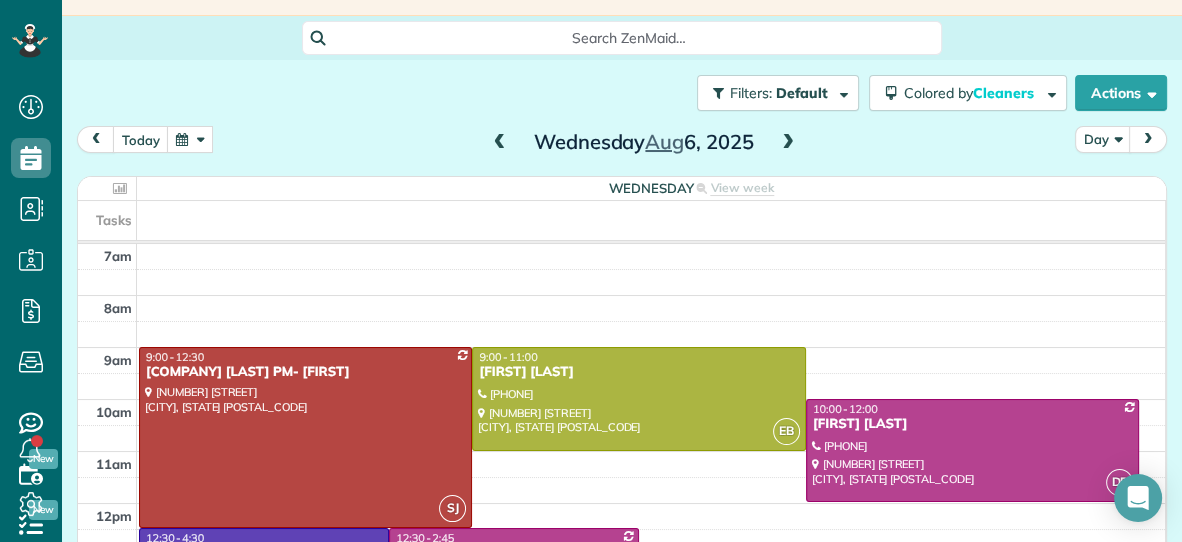 scroll, scrollTop: 61, scrollLeft: 0, axis: vertical 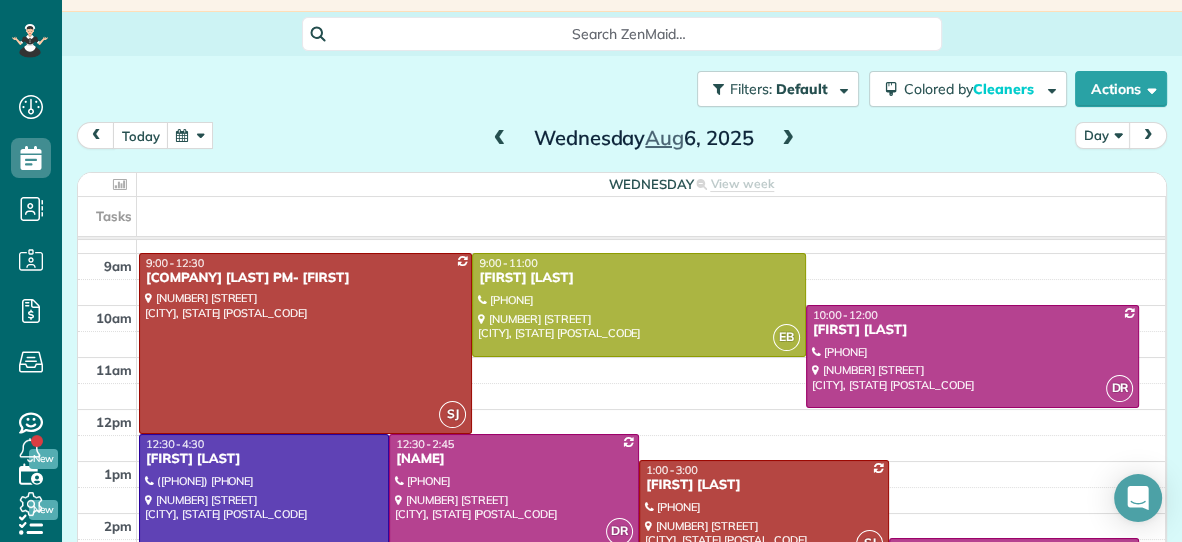click on "7am 8am 9am 10am 11am 12pm 1pm 2pm 3pm 4pm 5pm 6pm SJ 9:00 - 12:30 Seagate Colony Condos PM- [FIRST] [NUMBER] [STREET] [CITY], [STATE] [POSTAL_CODE] EB 9:00 - 11:00 [FIRST] [LAST] [PHONE] [NUMBER] [STREET] [CITY], [STATE] [POSTAL_CODE] DR 10:00 - 12:00 [FIRST] [LAST] [PHONE] [NUMBER] [STREET] [CITY], [STATE] [POSTAL_CODE] VB 12:30 - 4:30 [FIRST] [LAST] [PHONE] [NUMBER] [STREET] [CITY], [STATE] [POSTAL_CODE] DR 12:30 - 2:45 [FIRST] [LAST] [PHONE] [NUMBER] [STREET] [CITY], [STATE] ? SJ 1:00 - 3:00 [FIRST] [LAST] [PHONE] [NUMBER] [STREET] [CITY], [STATE] DR 2:30 - 3:30 [FIRST] [LAST] [NUMBER] [STREET] [CITY], [STATE] ?" at bounding box center (621, 461) 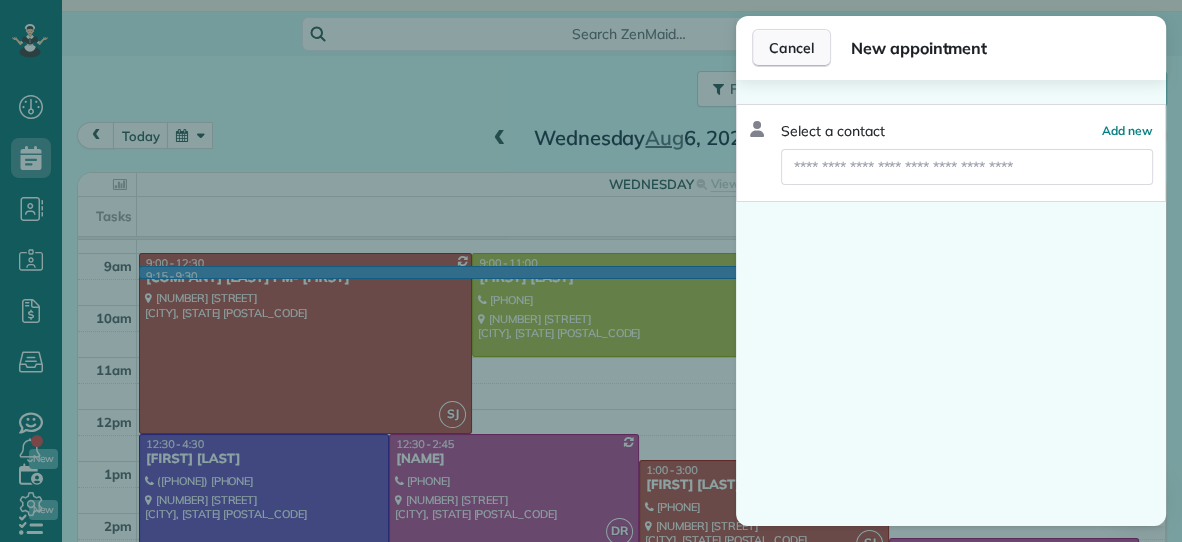 click on "Cancel" at bounding box center (791, 48) 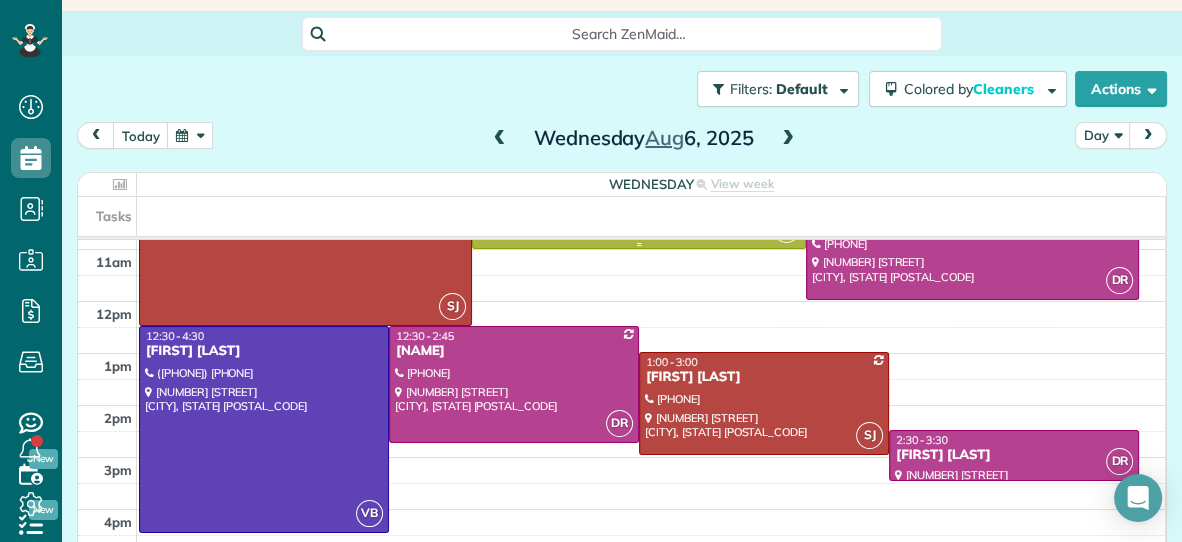 scroll, scrollTop: 199, scrollLeft: 0, axis: vertical 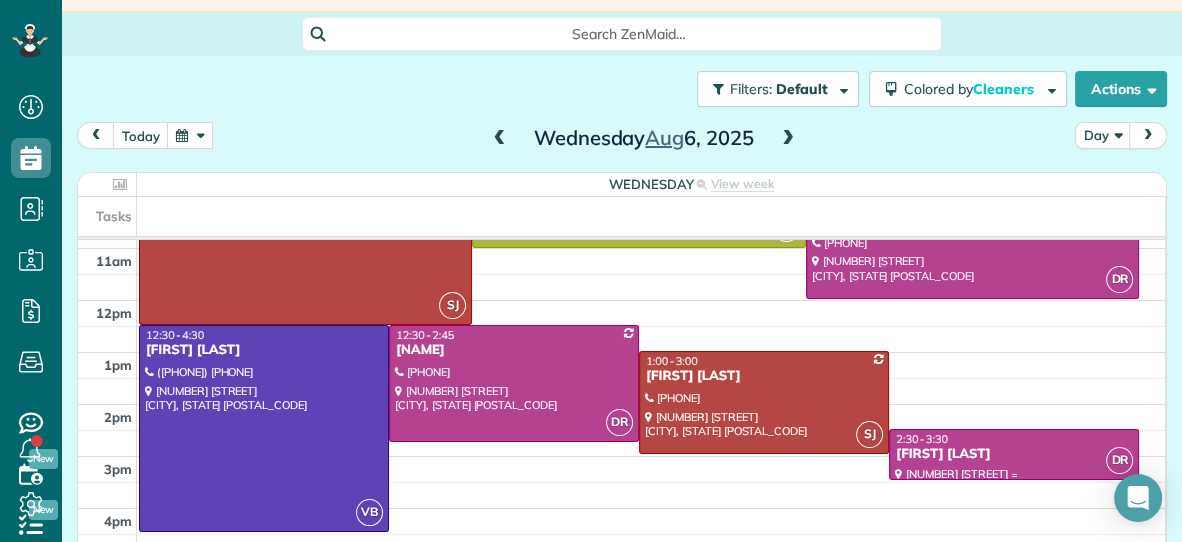 click on "2:30 - 3:30" at bounding box center (1014, 439) 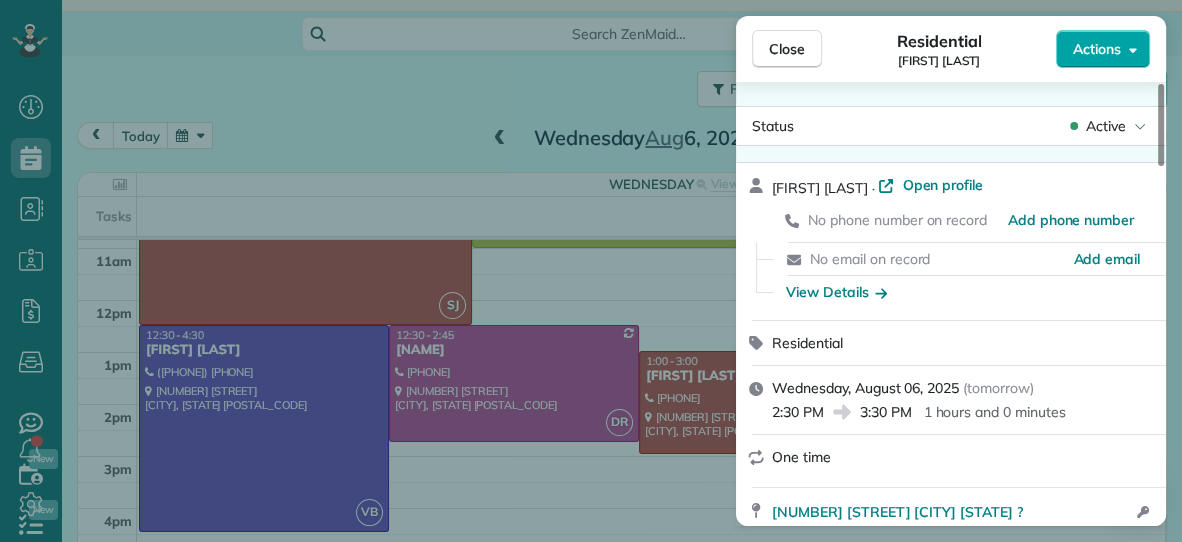 click on "Actions" at bounding box center (1097, 49) 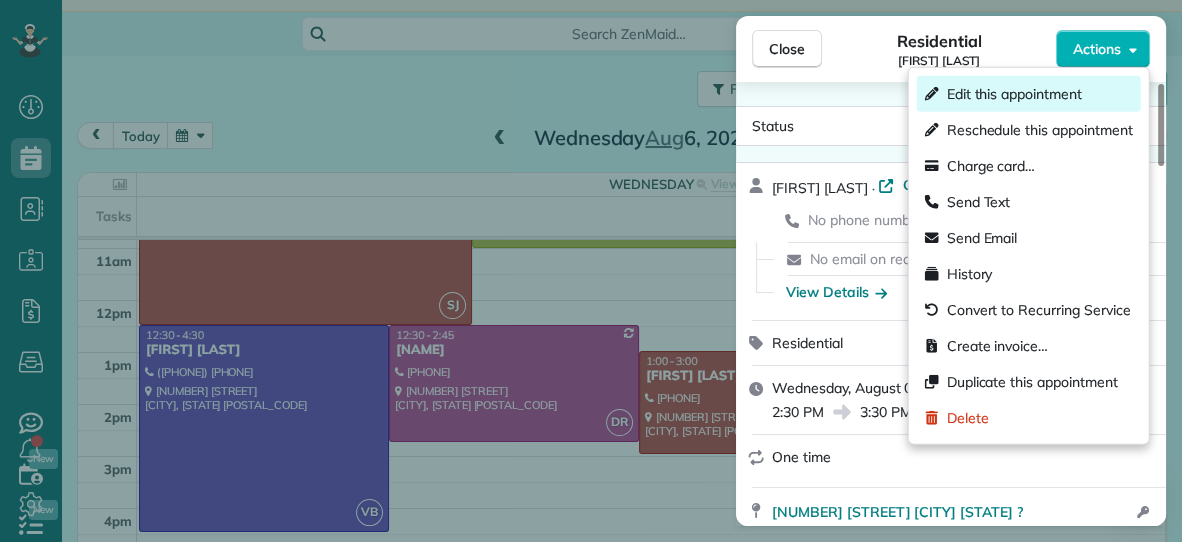 click on "Edit this appointment" at bounding box center [1014, 94] 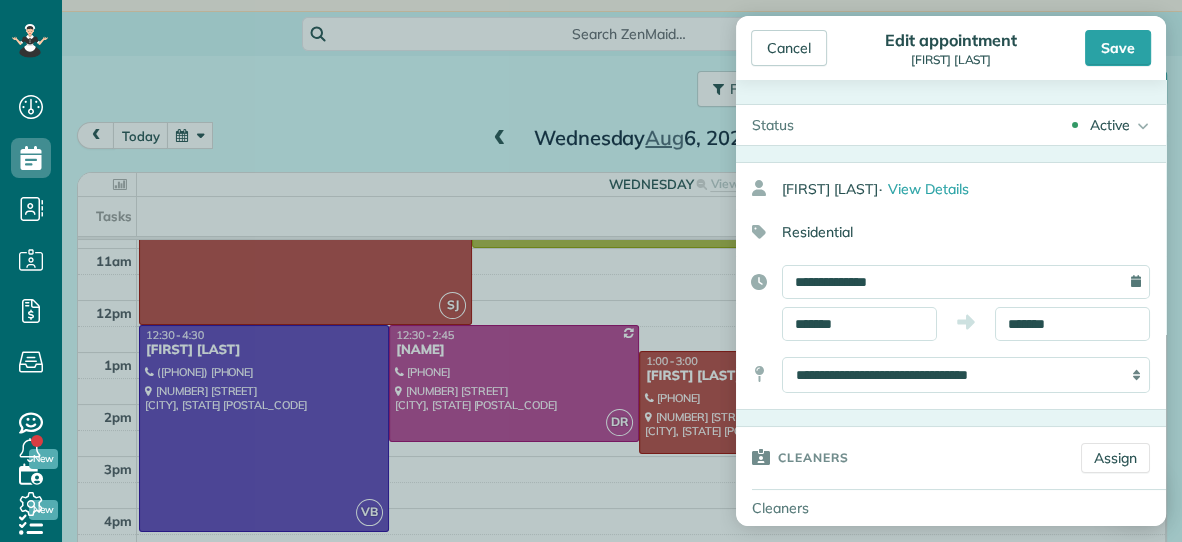 click on "Cancel
Edit appointment
[FIRST] [LAST]
Save" at bounding box center (951, 48) 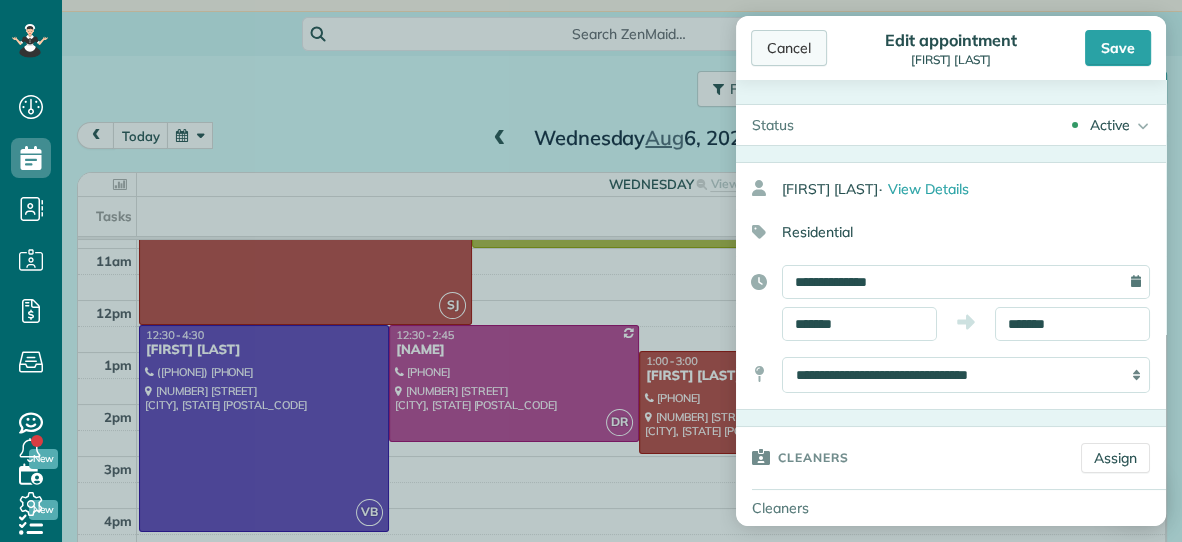 click on "Cancel" at bounding box center (789, 48) 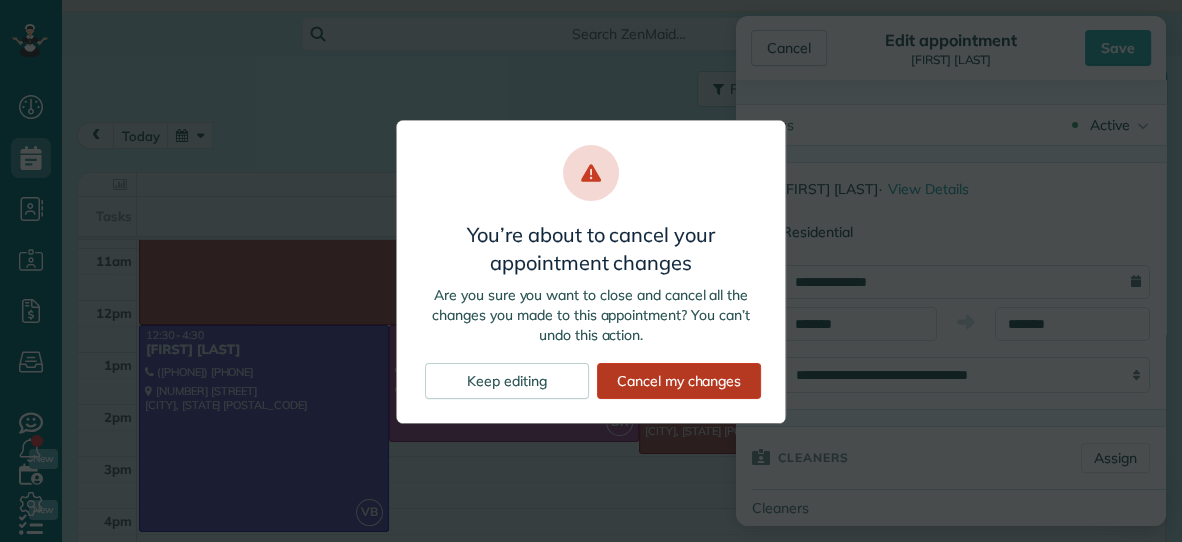 click on "Cancel my changes" at bounding box center [679, 381] 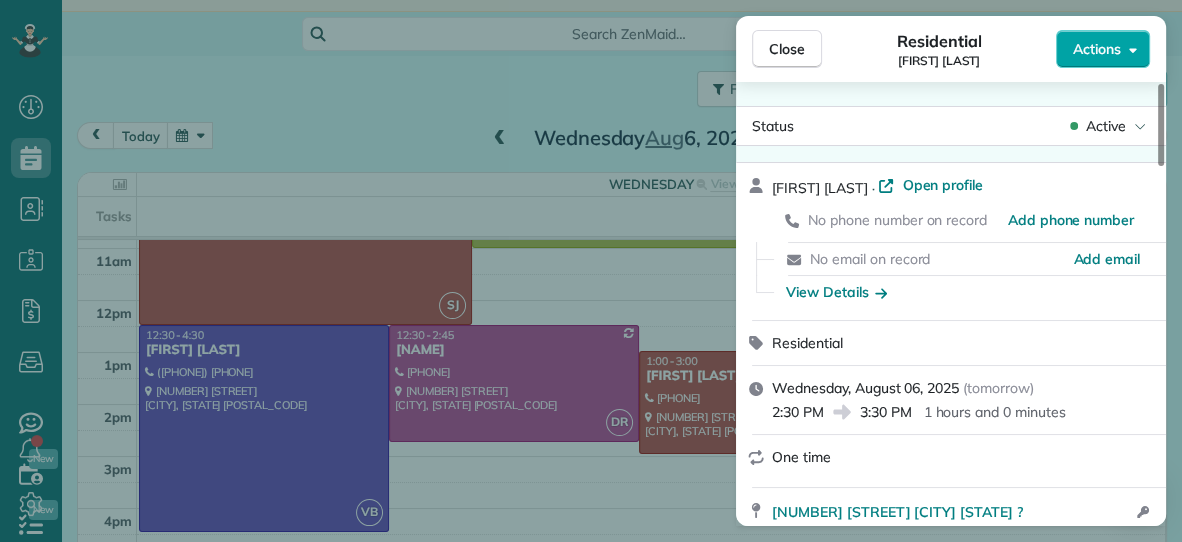 click on "Actions" at bounding box center [1097, 49] 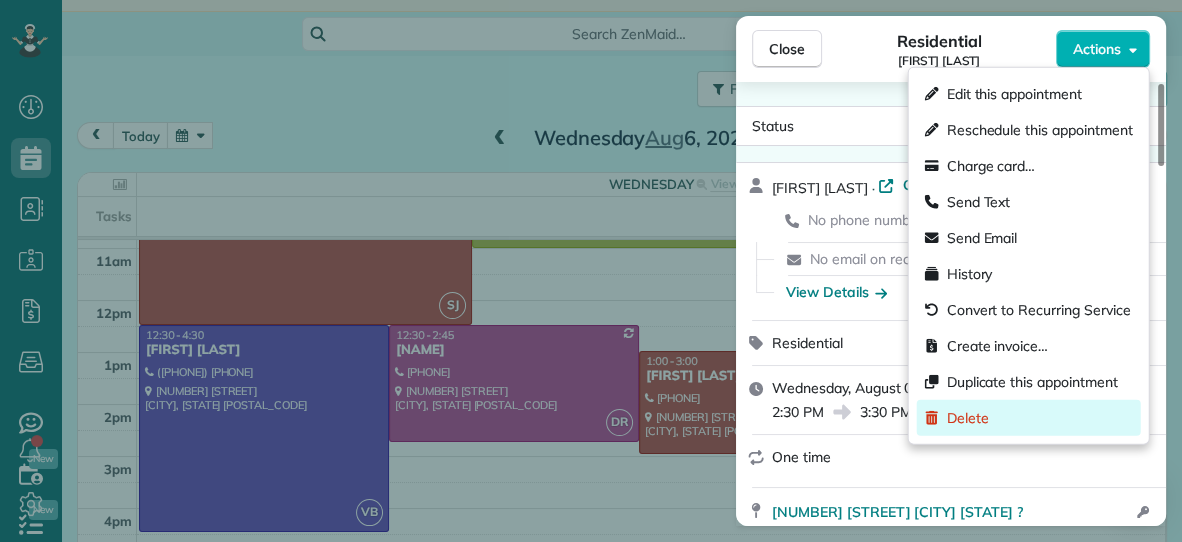 click on "Delete" at bounding box center (968, 418) 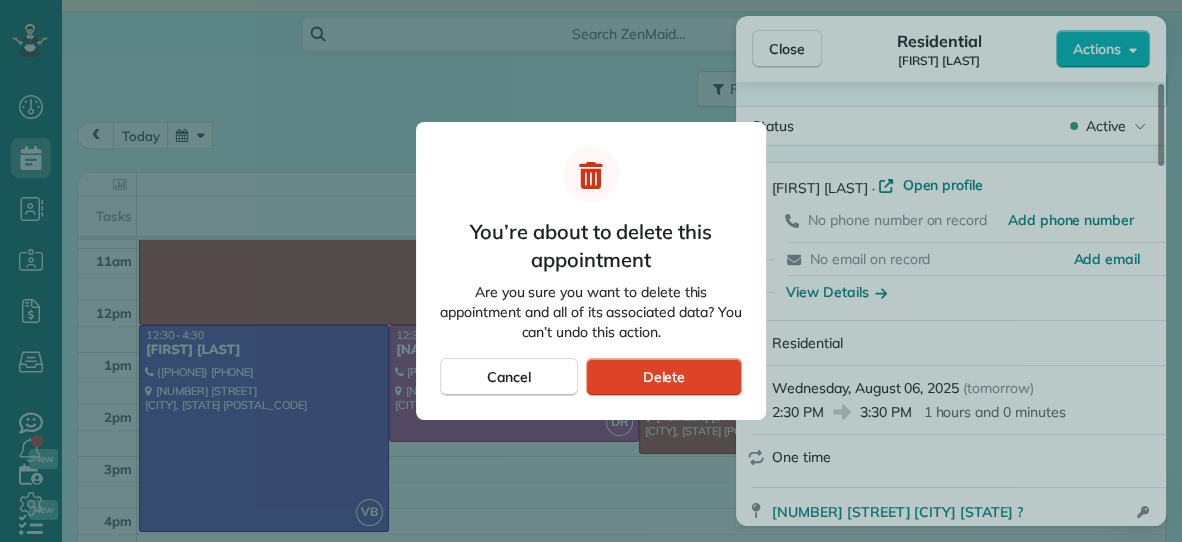click on "Delete" at bounding box center (664, 377) 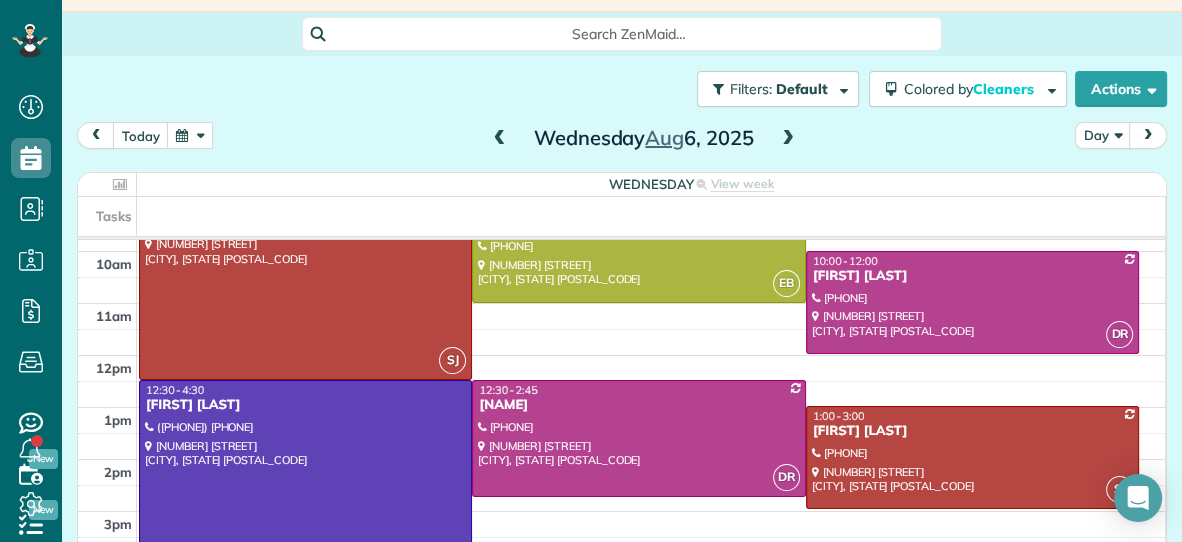 scroll, scrollTop: 146, scrollLeft: 0, axis: vertical 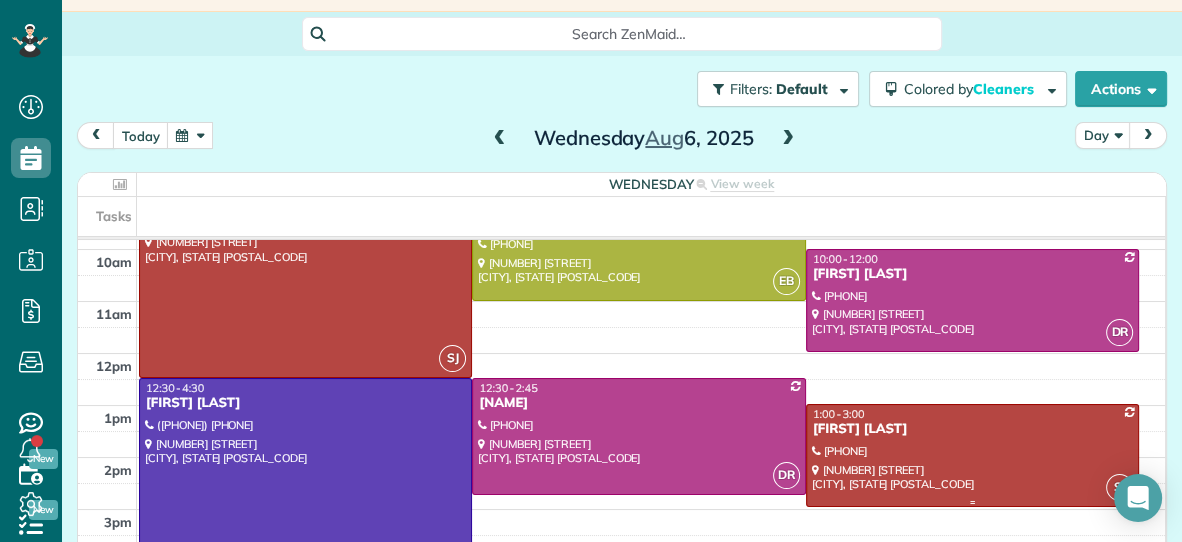 click on "[FIRST] [LAST]" at bounding box center [972, 429] 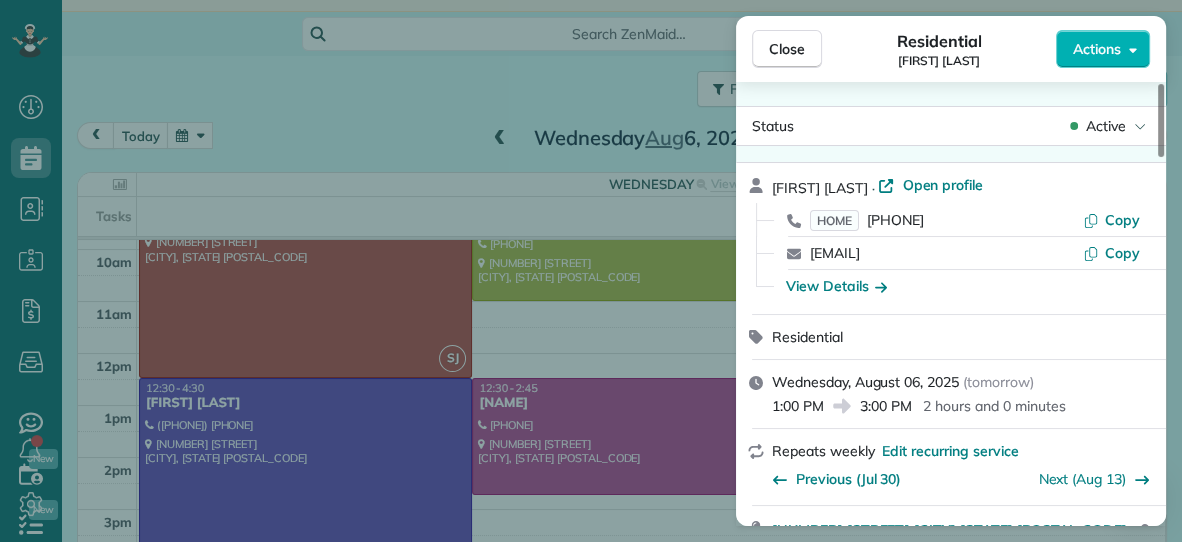 click on "Actions" at bounding box center (1097, 49) 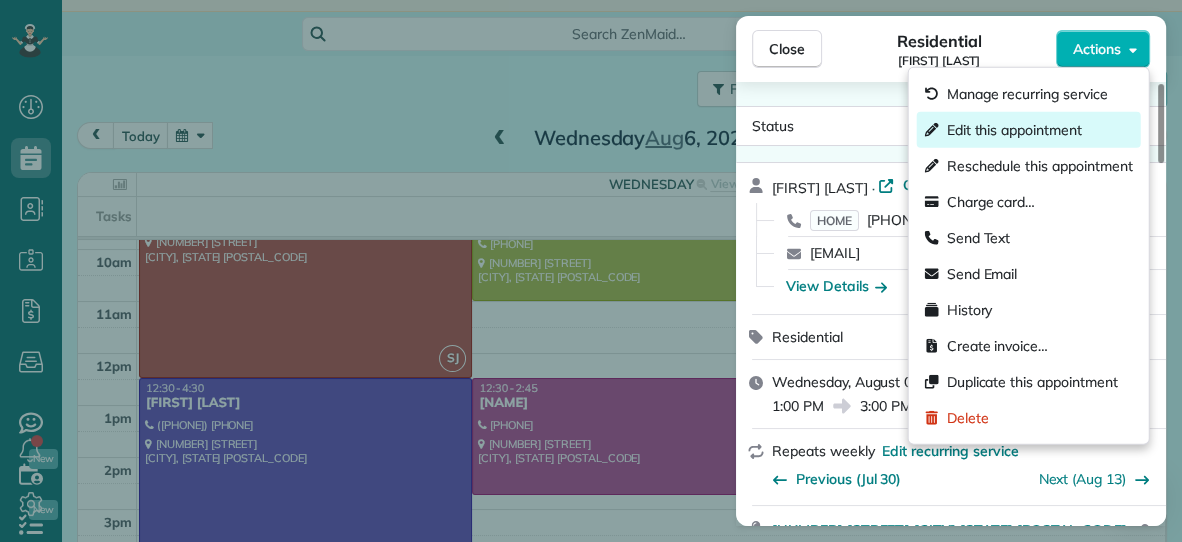 click on "Edit this appointment" at bounding box center (1014, 130) 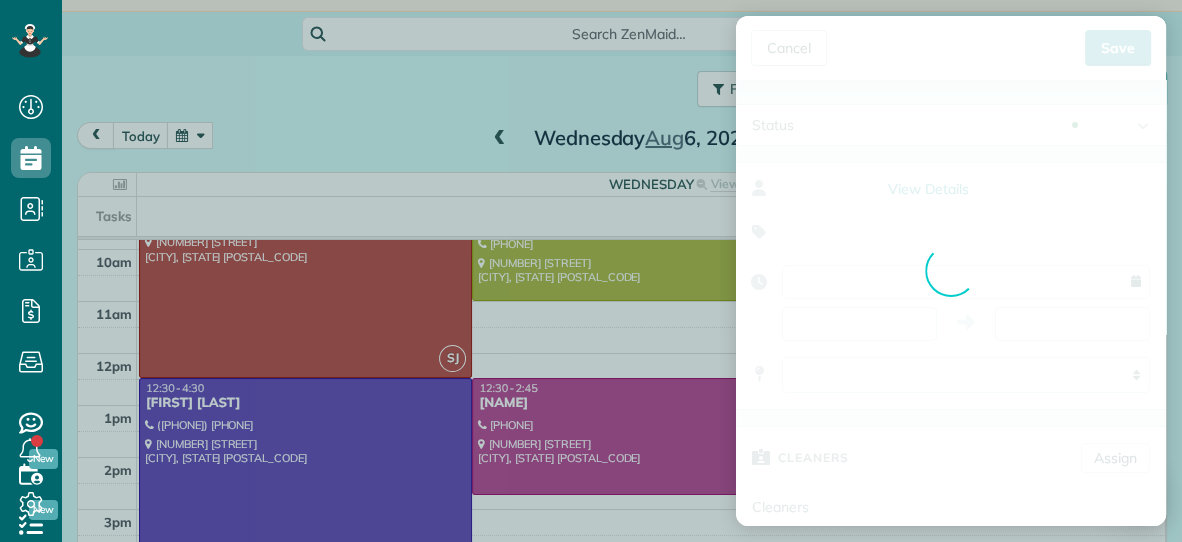 type on "**********" 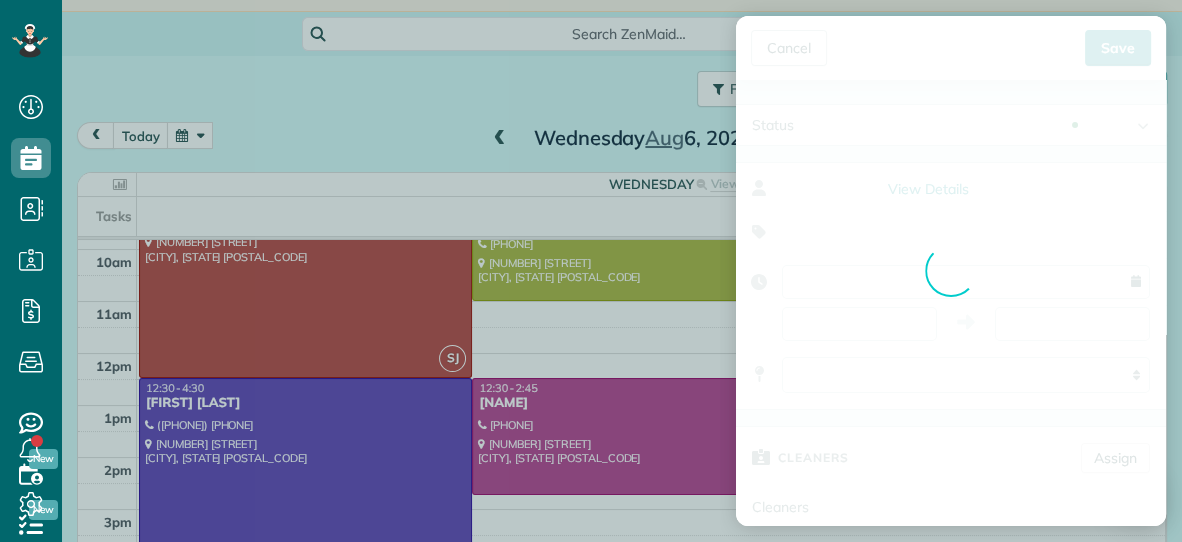 type on "*****" 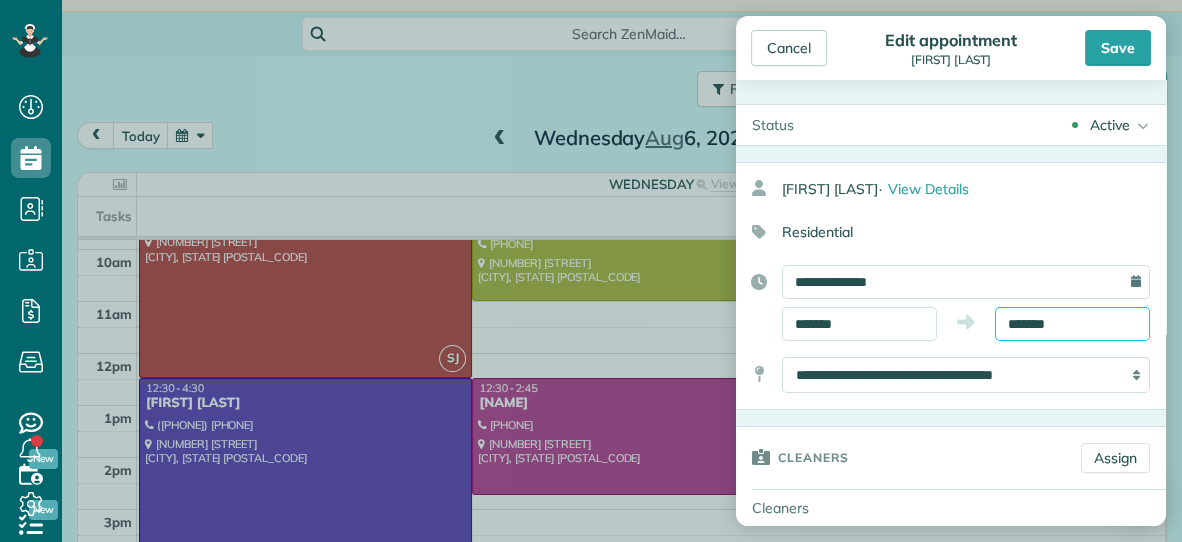 click on "*******" at bounding box center [1072, 324] 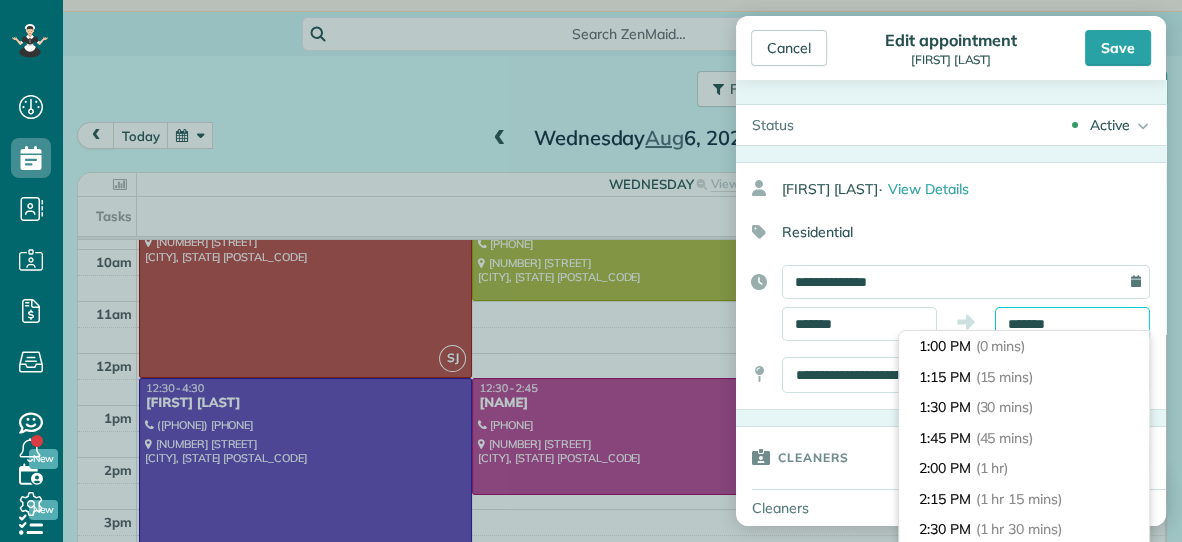 scroll, scrollTop: 212, scrollLeft: 0, axis: vertical 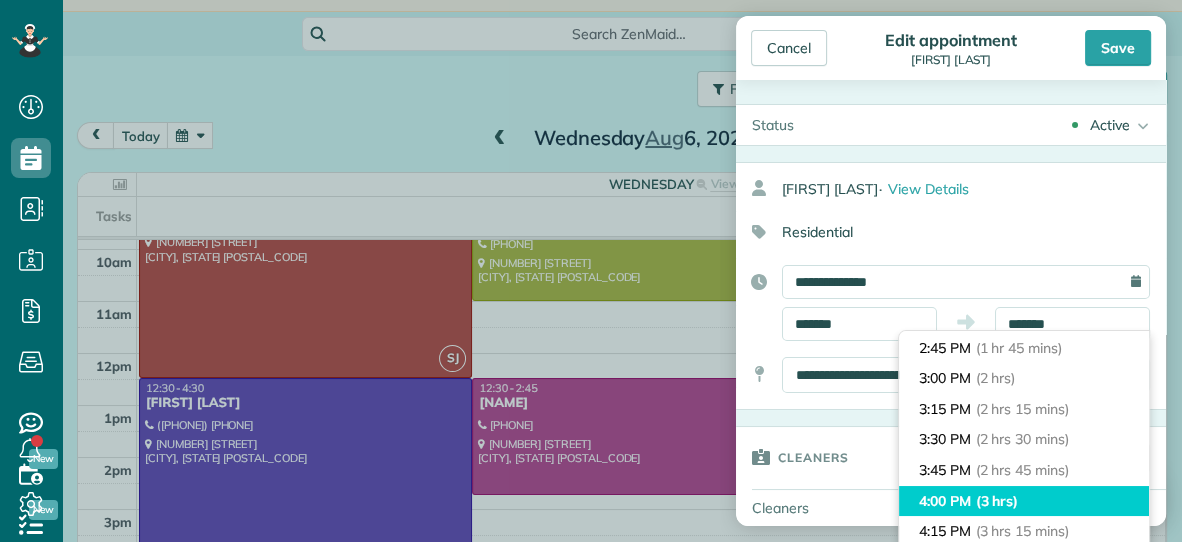 click on "(3 hrs)" at bounding box center (997, 501) 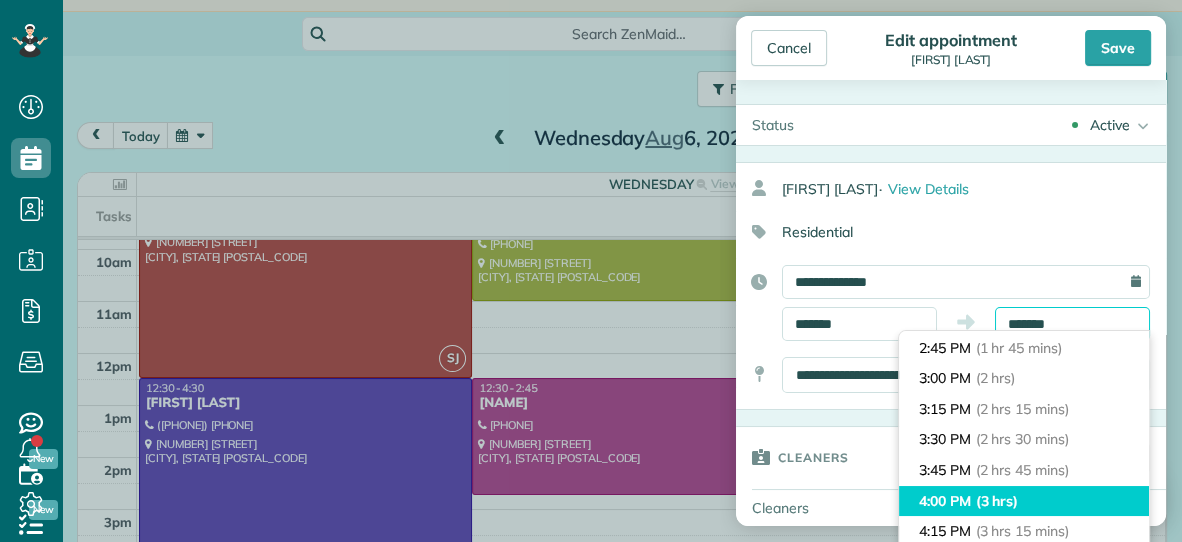 type on "*******" 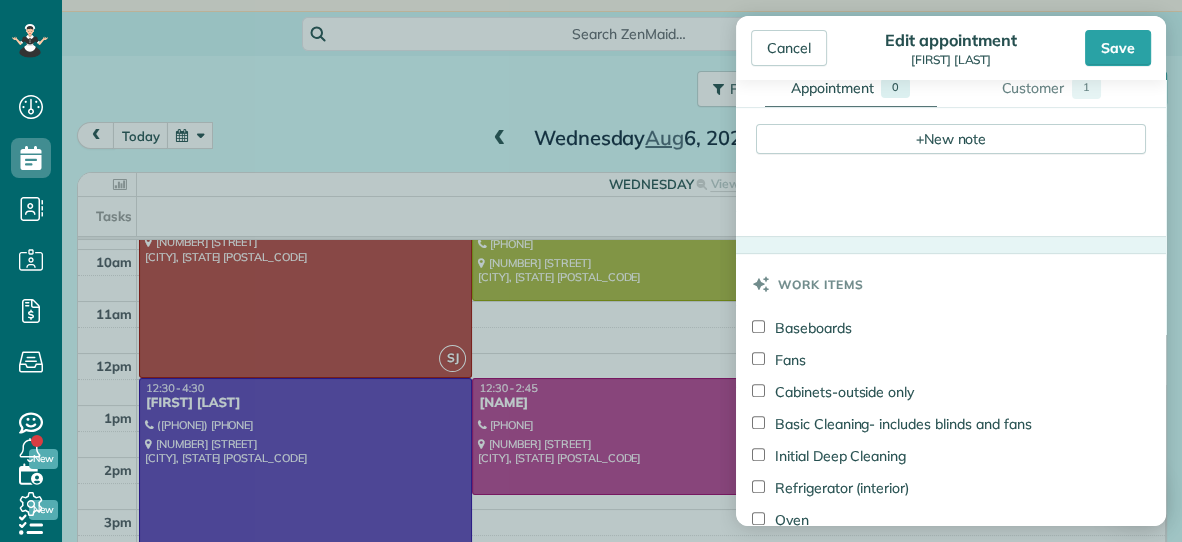 scroll, scrollTop: 715, scrollLeft: 0, axis: vertical 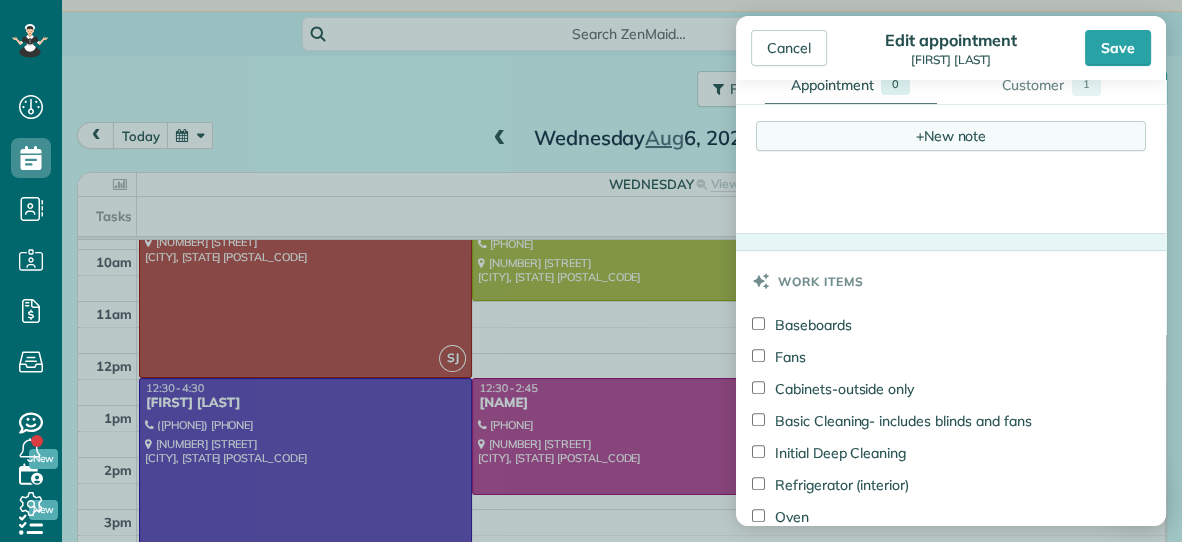 click on "+
New note" at bounding box center [951, 136] 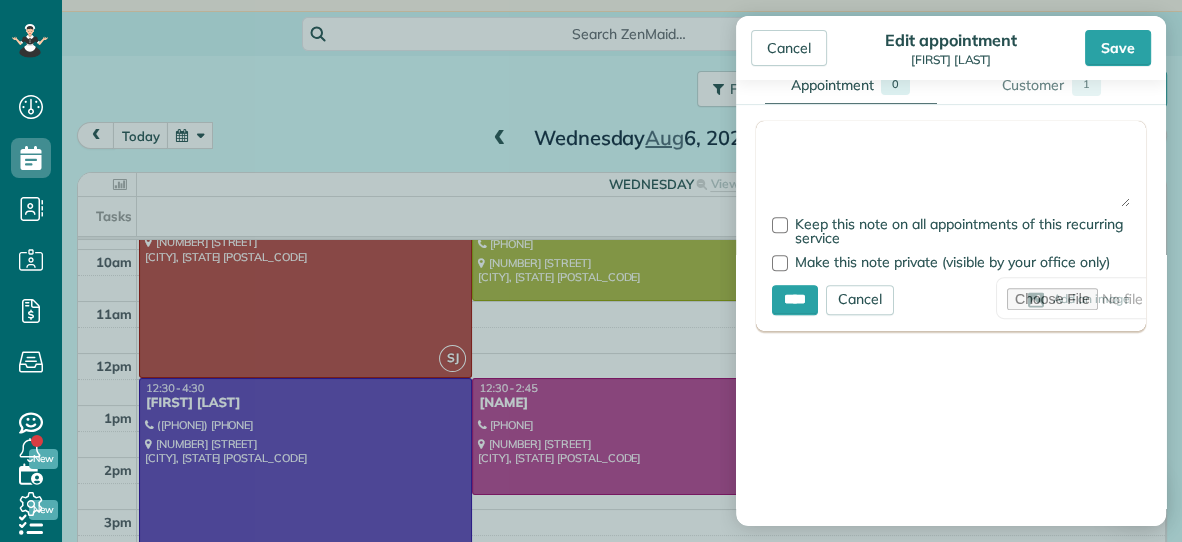 click at bounding box center [951, 172] 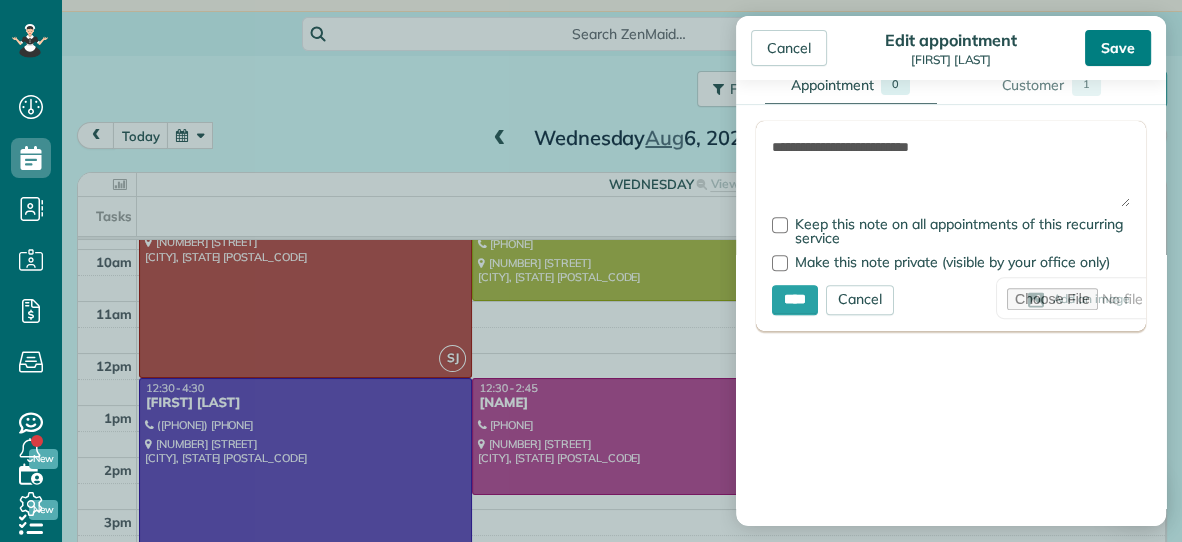 type on "**********" 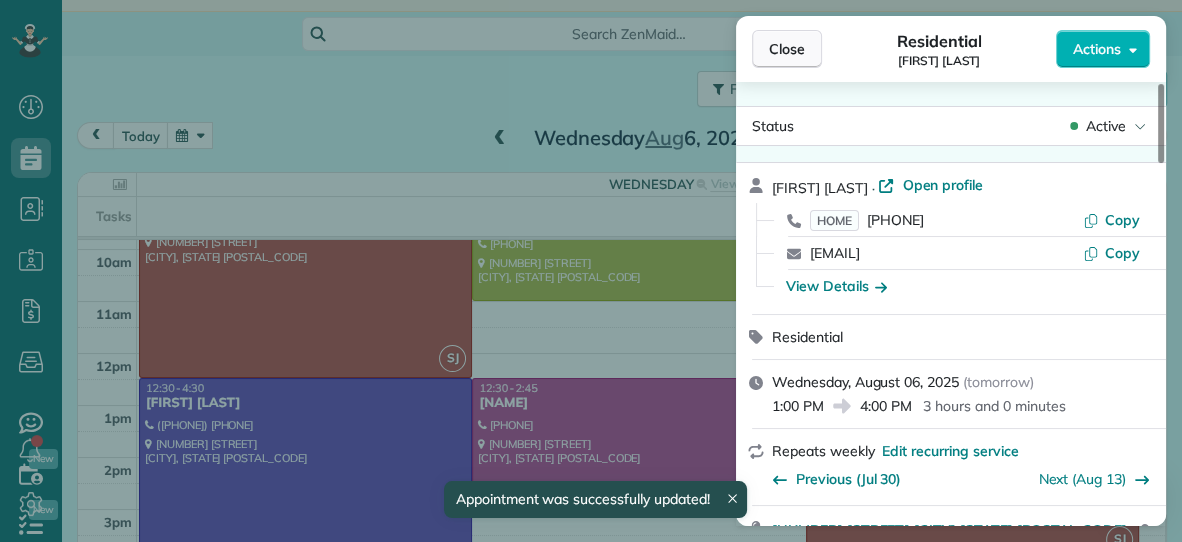 click on "Close" at bounding box center [787, 49] 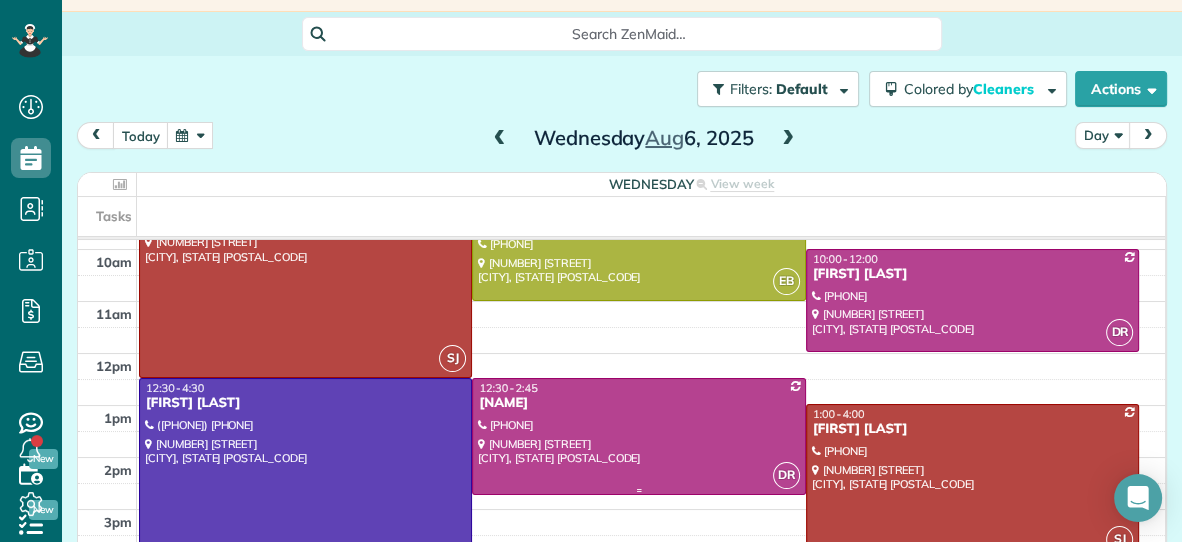 scroll, scrollTop: 0, scrollLeft: 0, axis: both 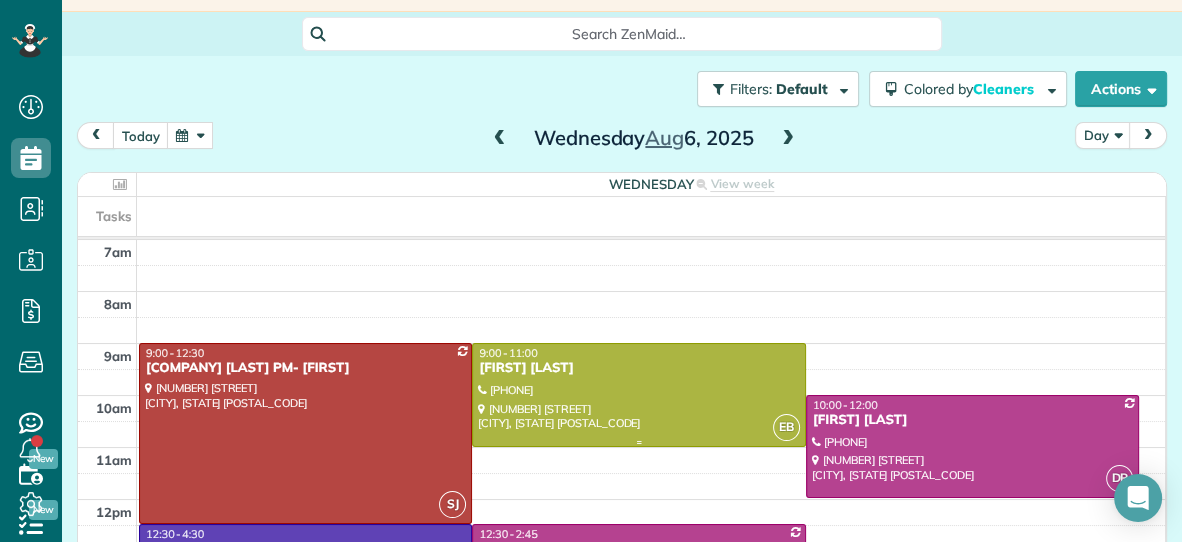 click at bounding box center [638, 394] 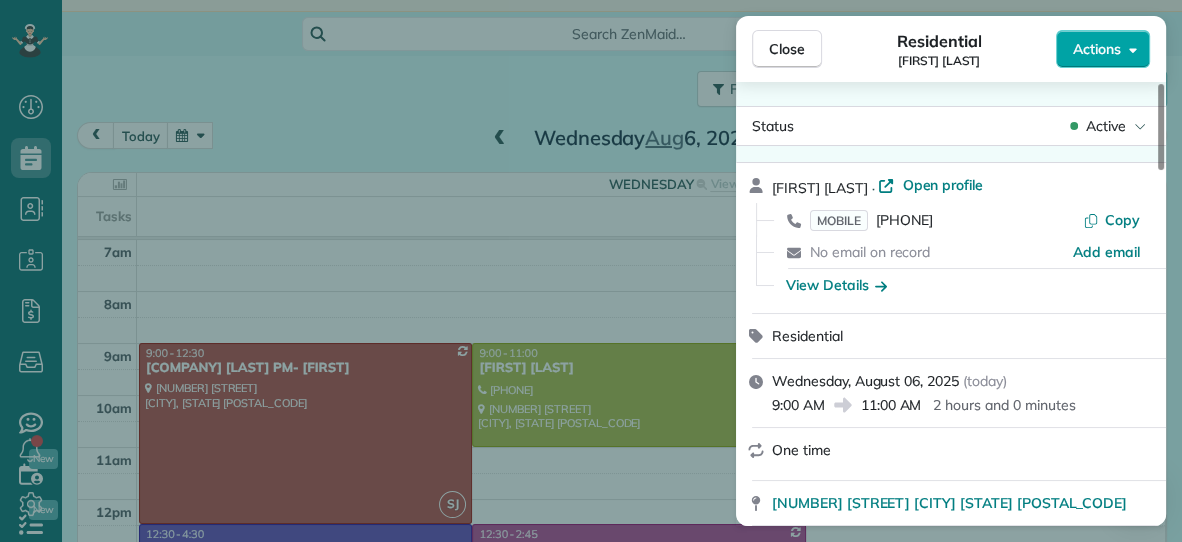 click on "Actions" at bounding box center (1103, 49) 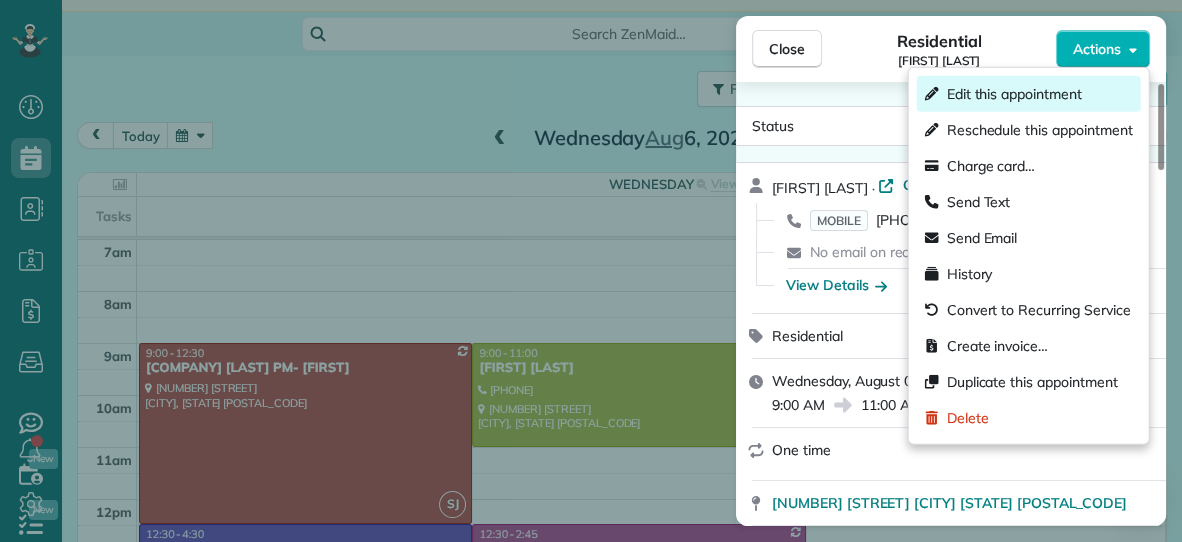 click on "Edit this appointment" at bounding box center [1014, 94] 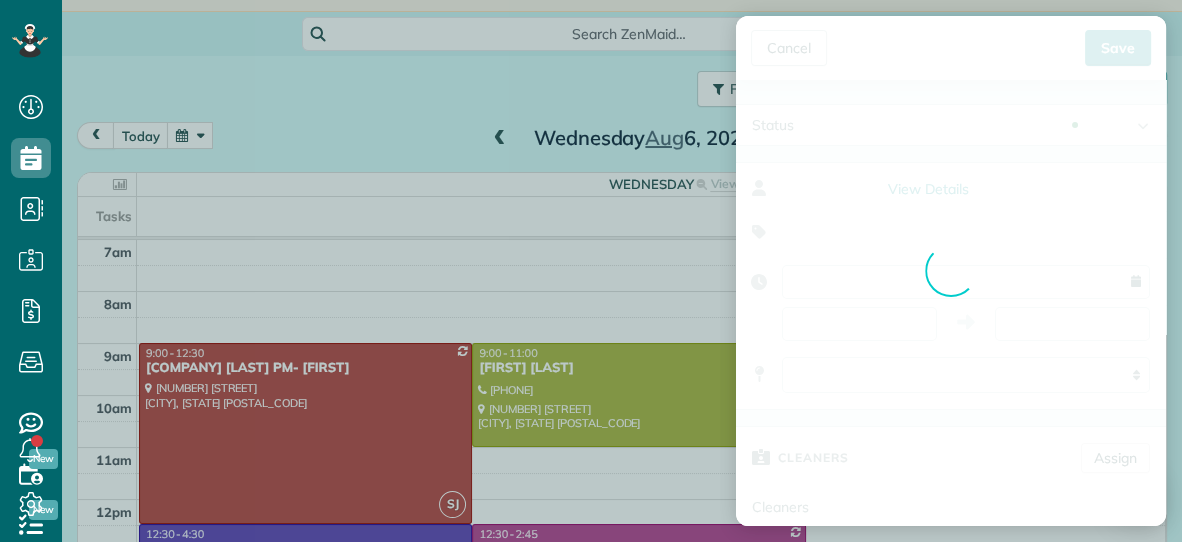 type on "**********" 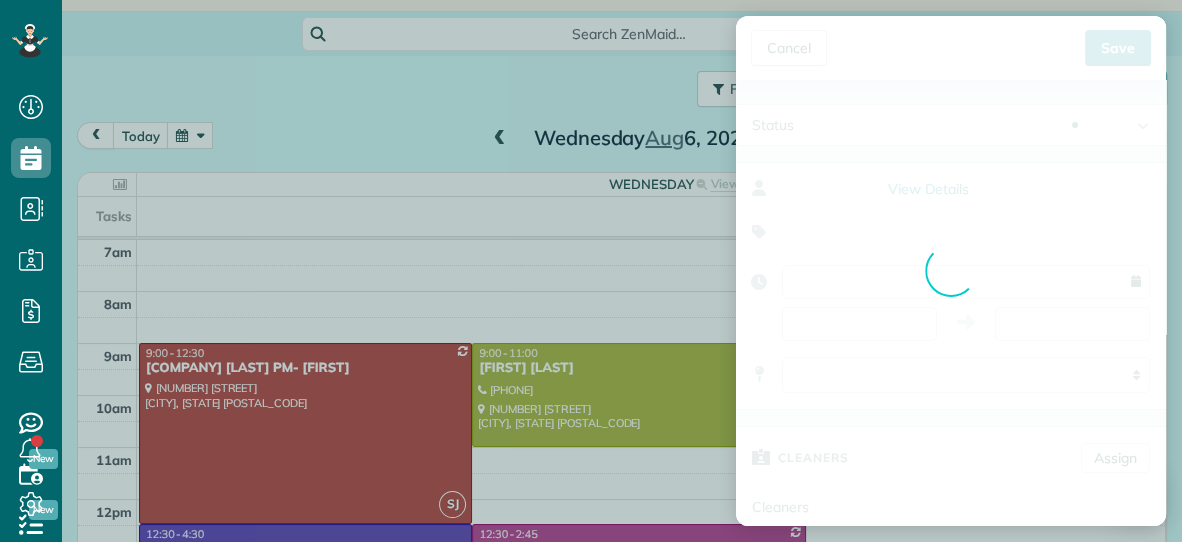 type on "*****" 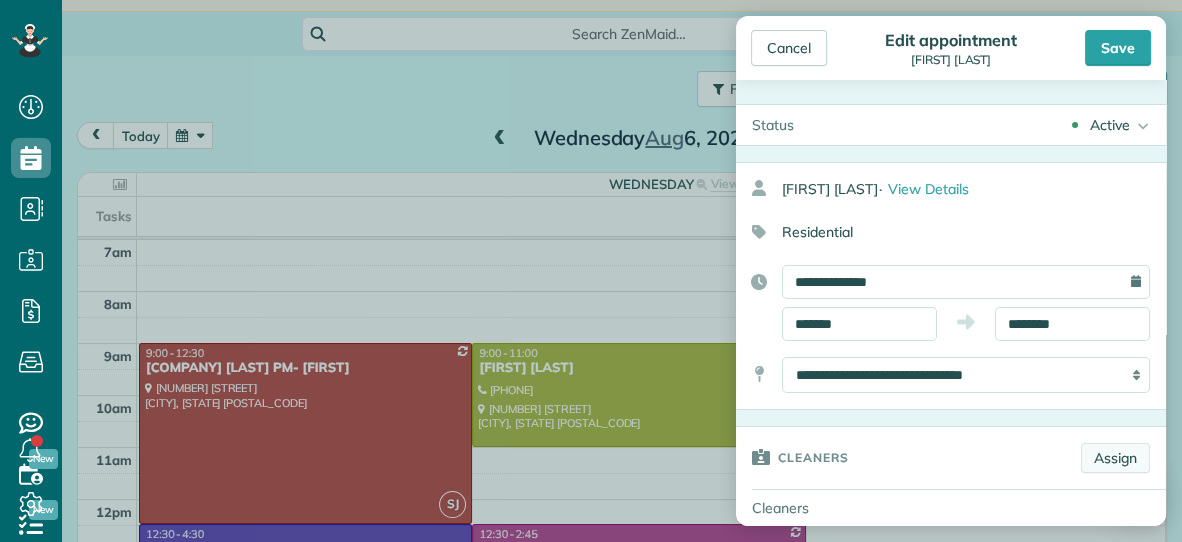 click on "Assign" at bounding box center (1115, 458) 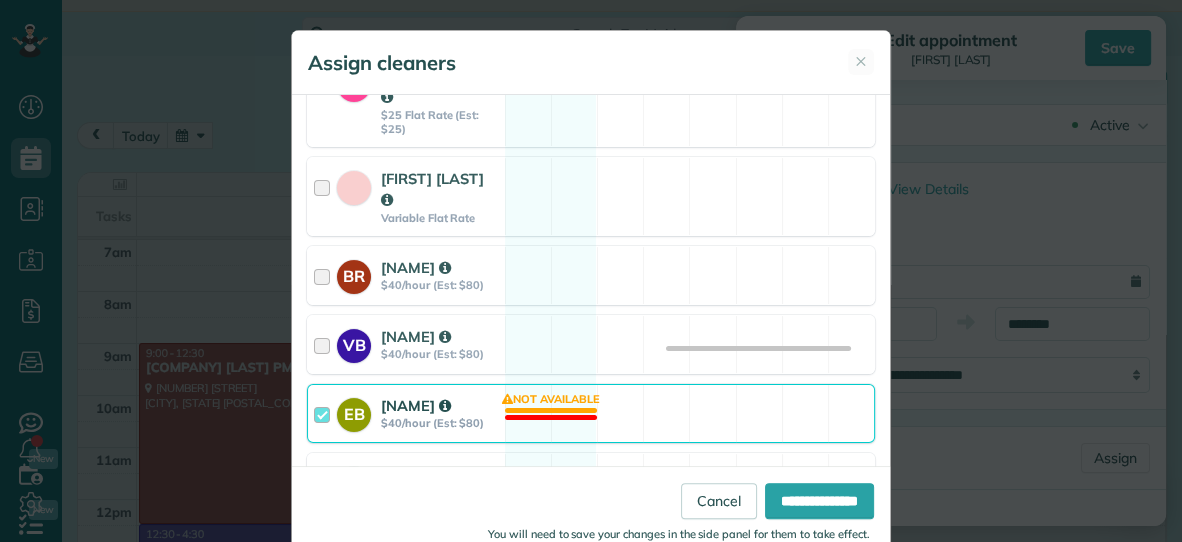scroll, scrollTop: 298, scrollLeft: 0, axis: vertical 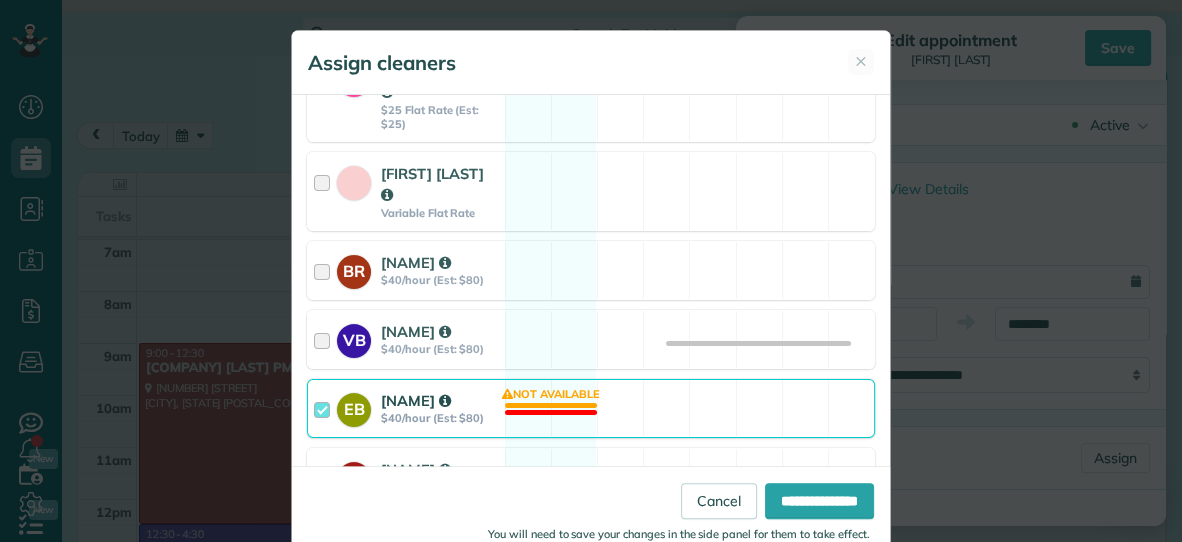 click on "[CITY]
[NAME]
[PRICE]/hour (Est: [PRICE])
Not available" at bounding box center [591, 408] 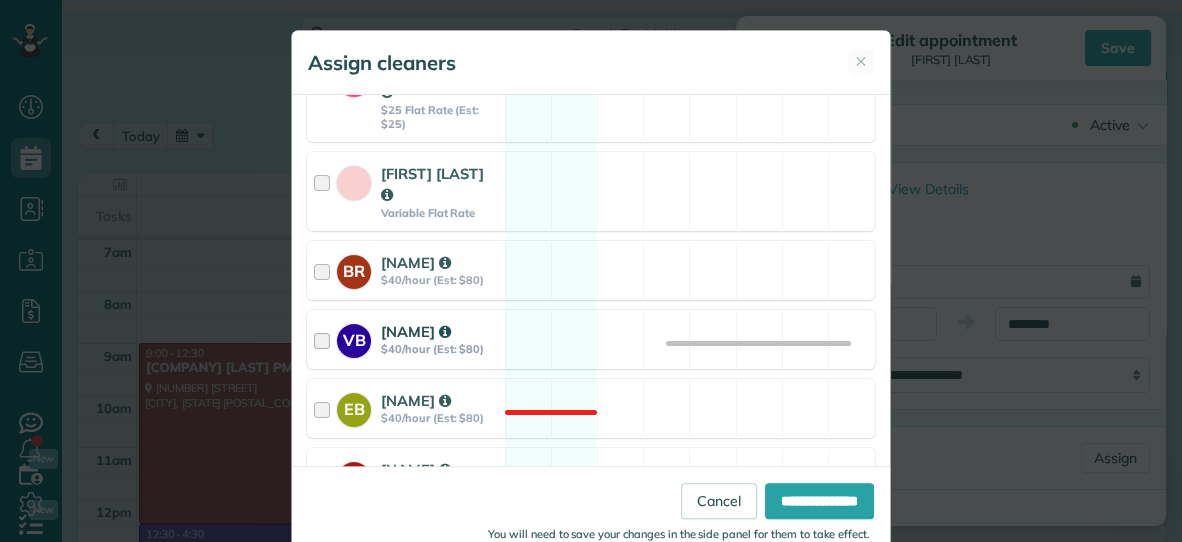 click on "[CITY]
[NAME]
[PRICE]/hour (Est: [PRICE])
Available" at bounding box center [591, 339] 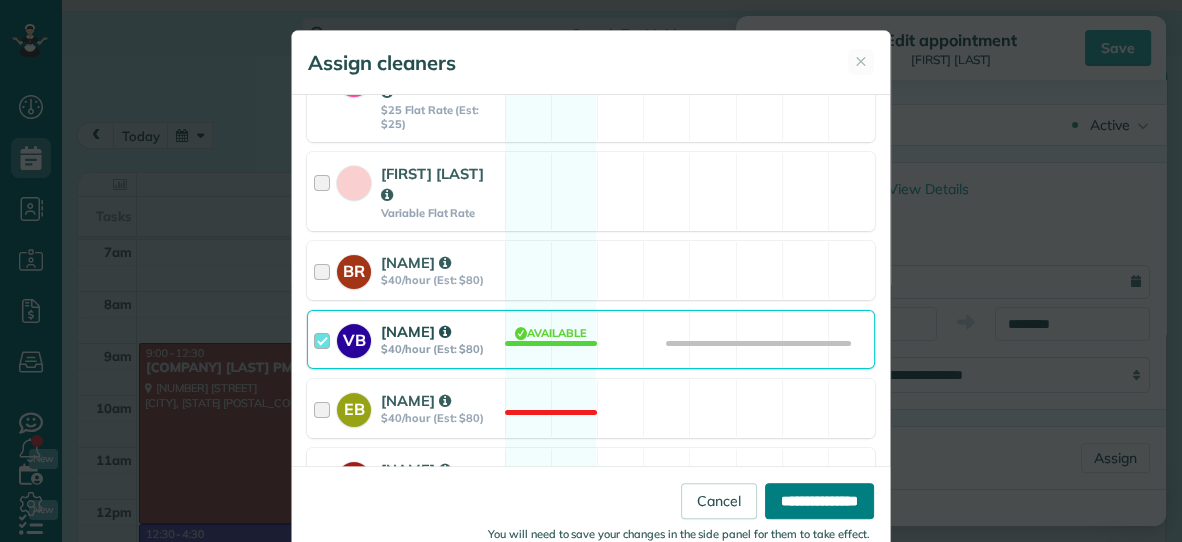click on "**********" at bounding box center (819, 501) 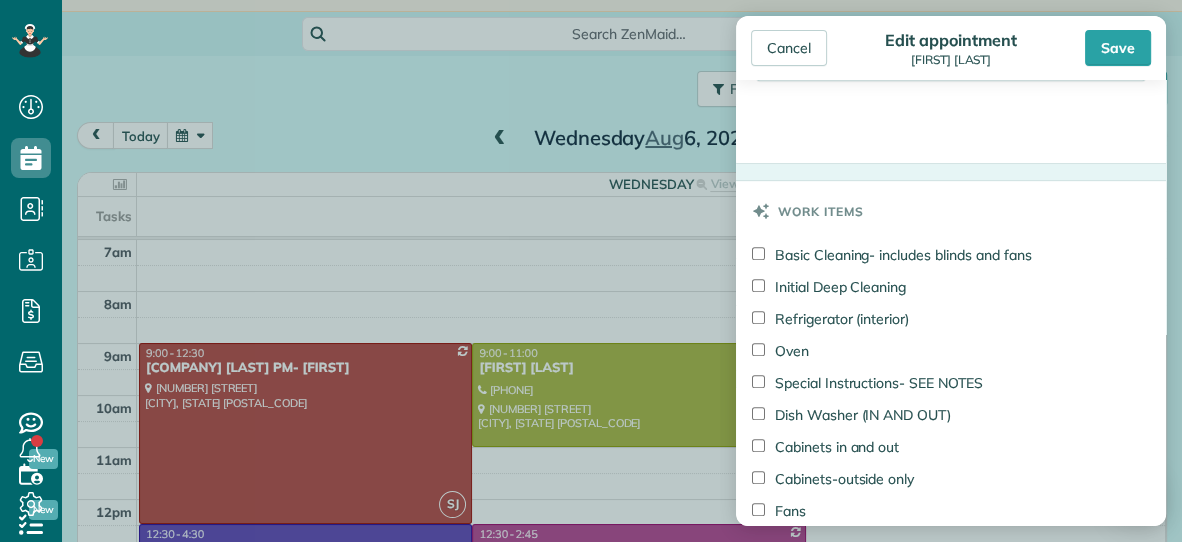 scroll, scrollTop: 839, scrollLeft: 0, axis: vertical 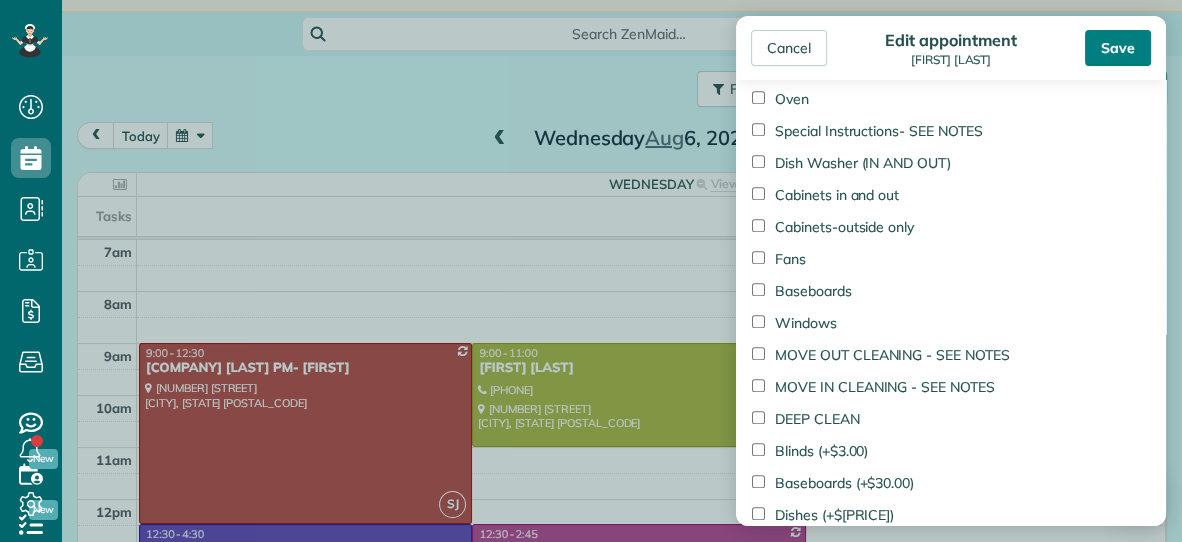 click on "Save" at bounding box center (1118, 48) 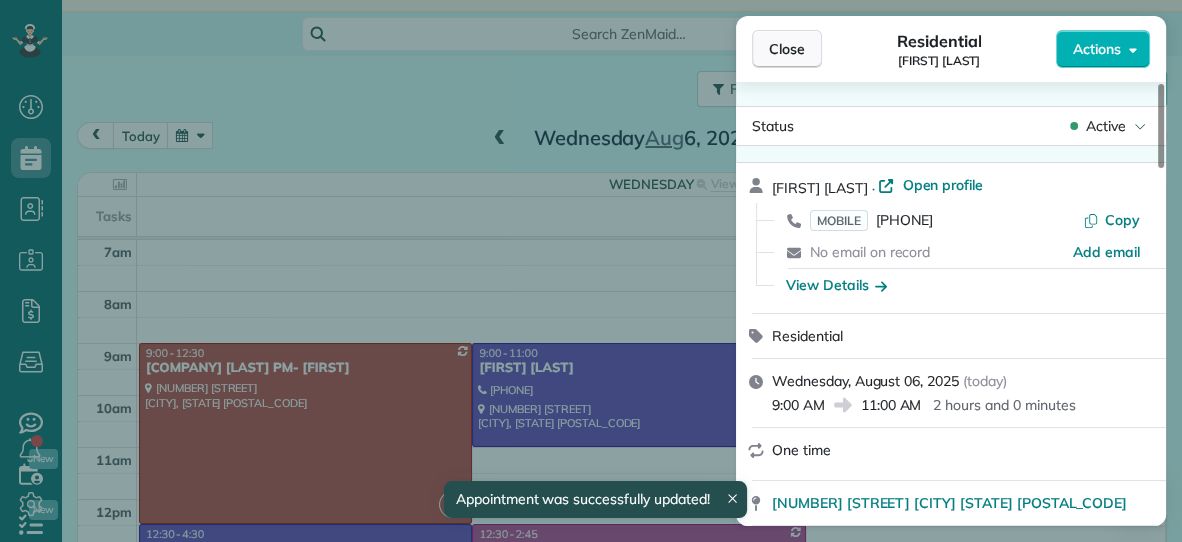 click on "Close" at bounding box center [787, 49] 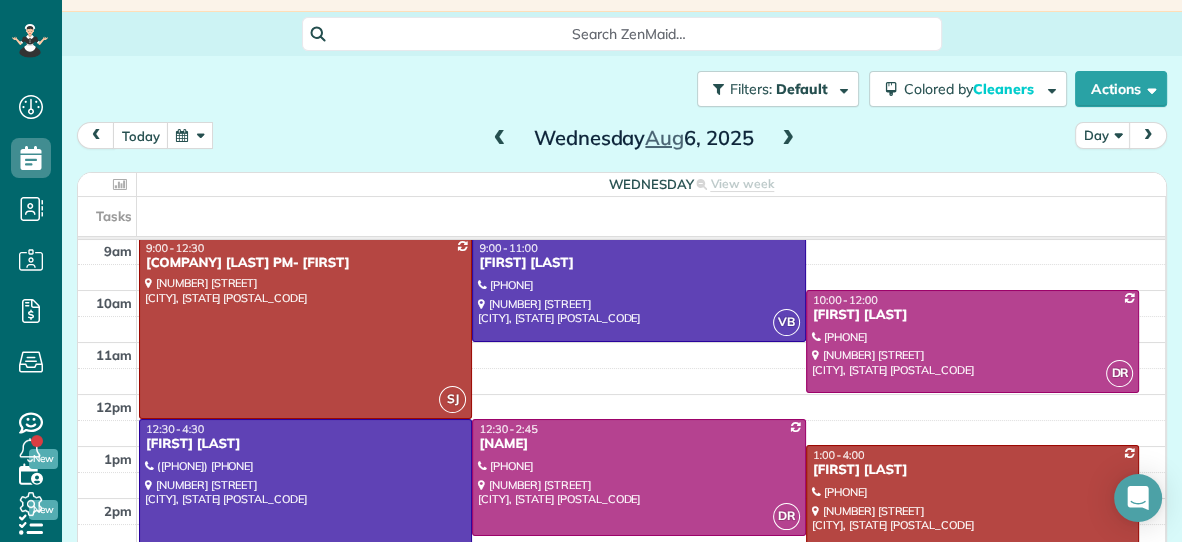scroll, scrollTop: 110, scrollLeft: 0, axis: vertical 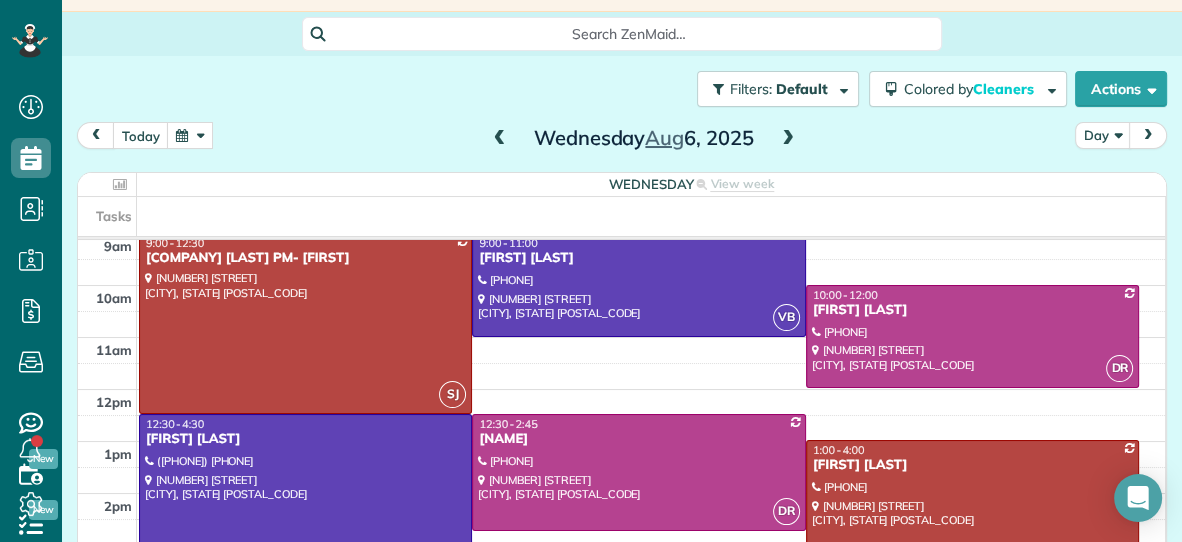 click at bounding box center (788, 139) 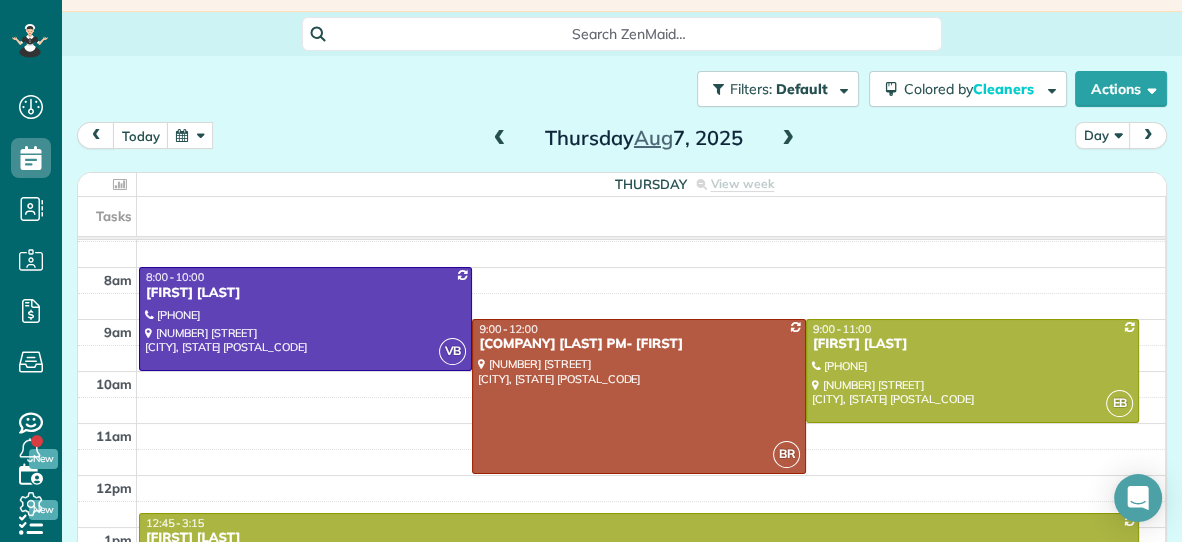 scroll, scrollTop: 22, scrollLeft: 0, axis: vertical 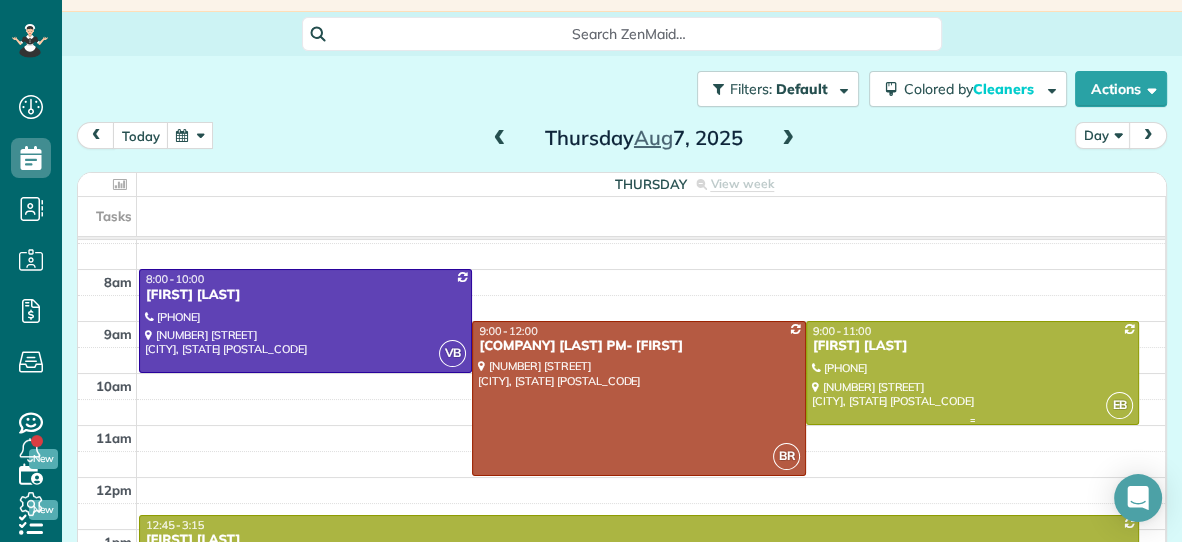 click on "9:00 - 11:00" at bounding box center [972, 331] 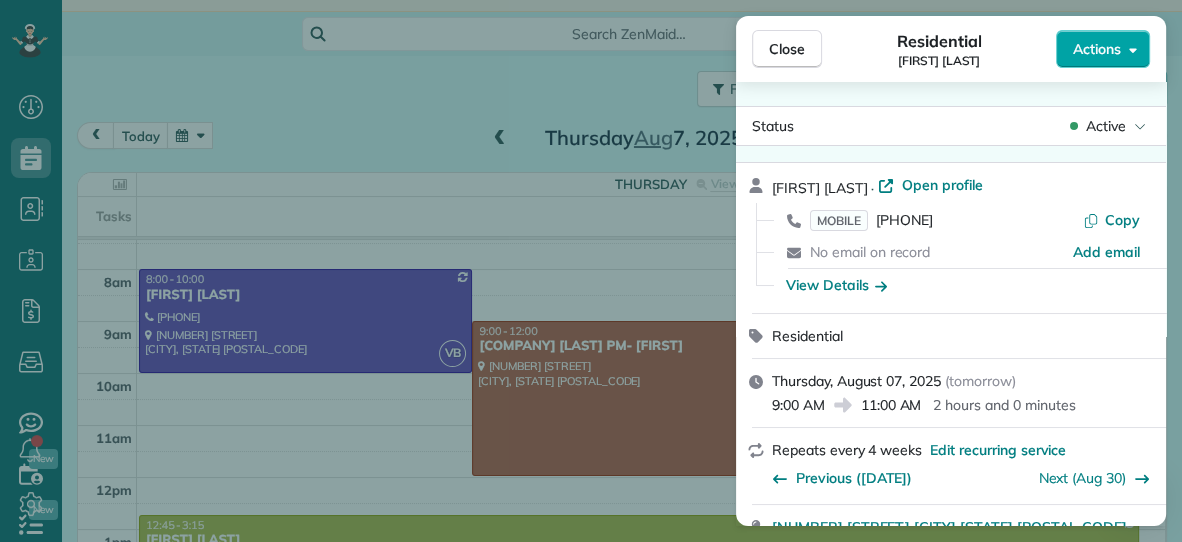 click on "Actions" at bounding box center [1097, 49] 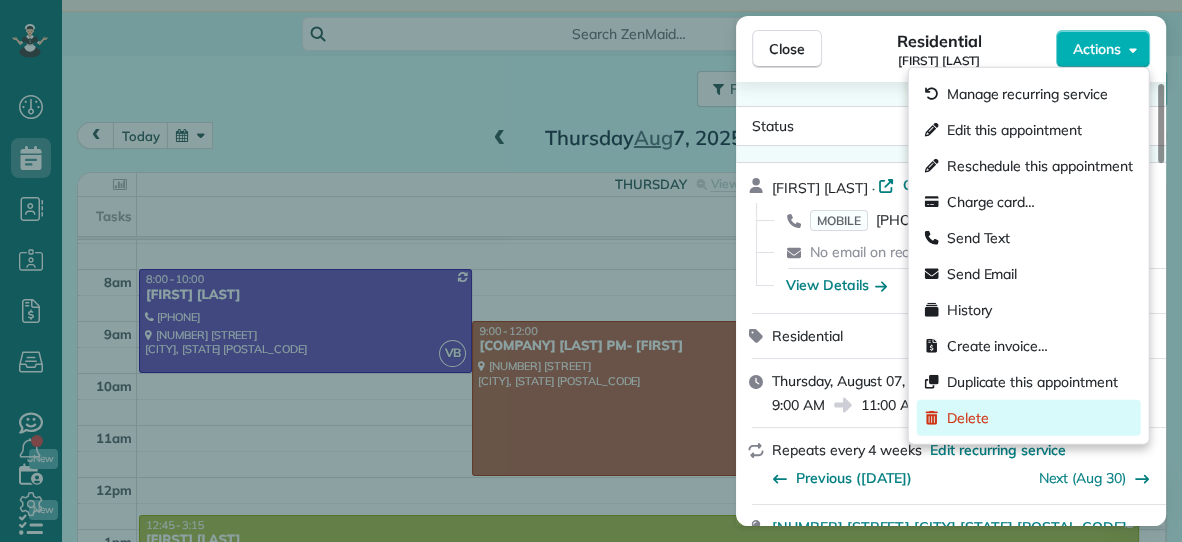 click on "Delete" at bounding box center [968, 418] 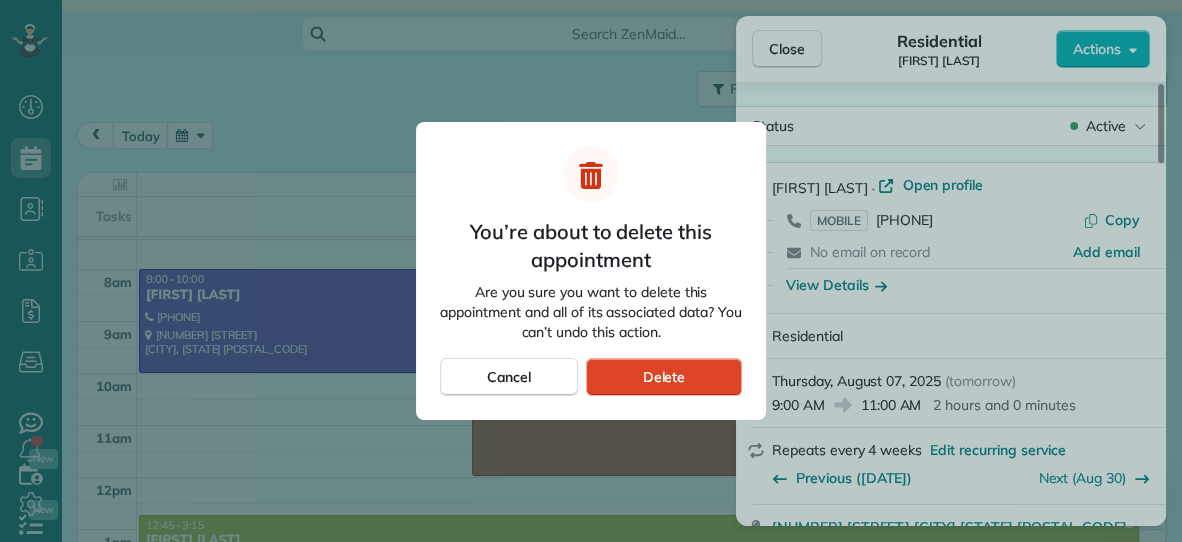 click on "Delete" at bounding box center [664, 377] 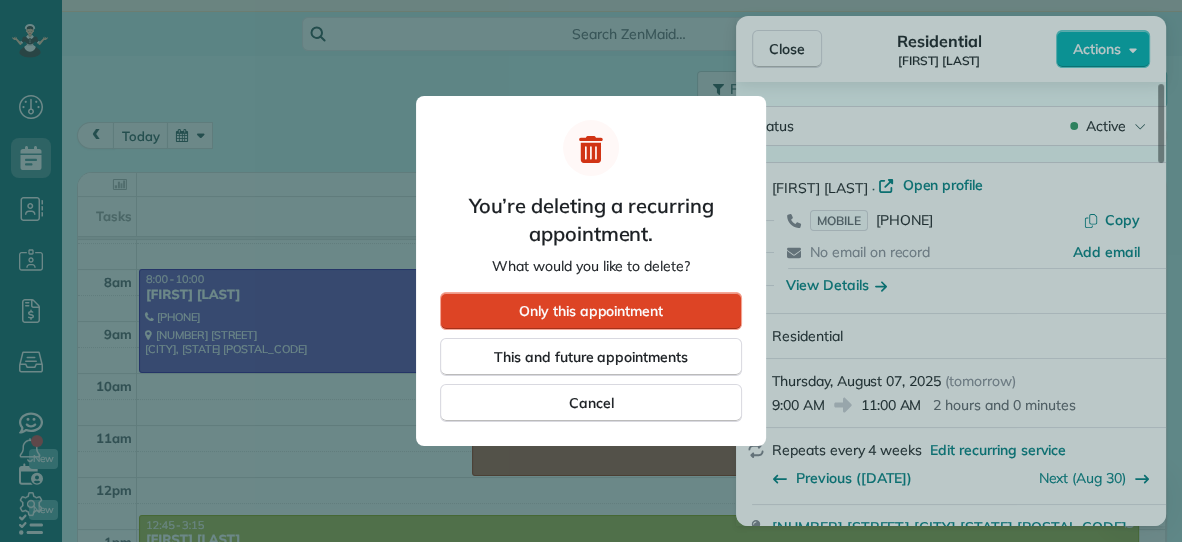 click on "Only this appointment" at bounding box center (591, 311) 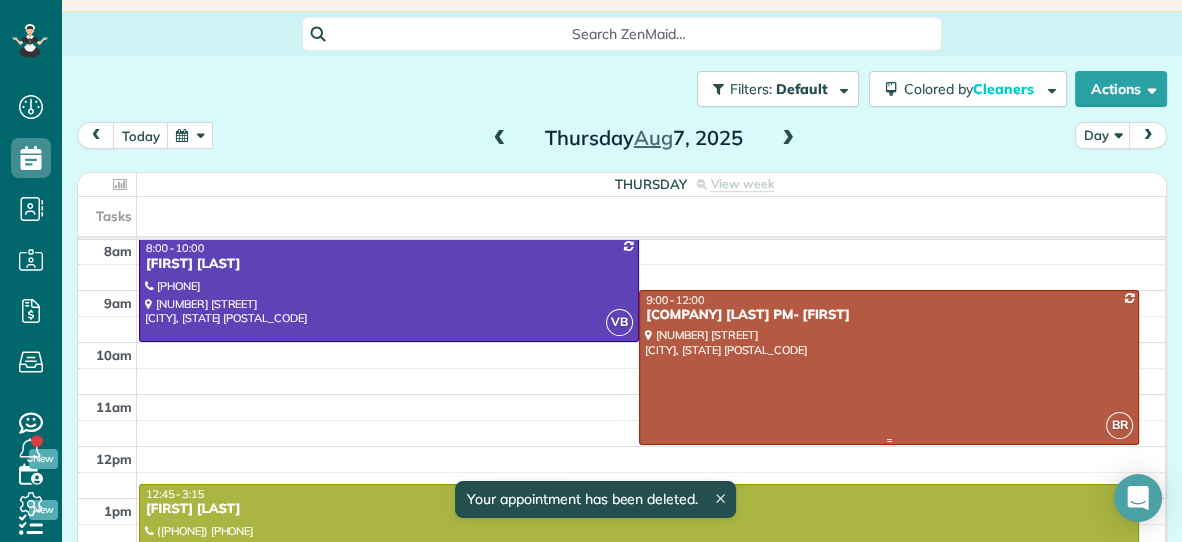 scroll, scrollTop: 44, scrollLeft: 0, axis: vertical 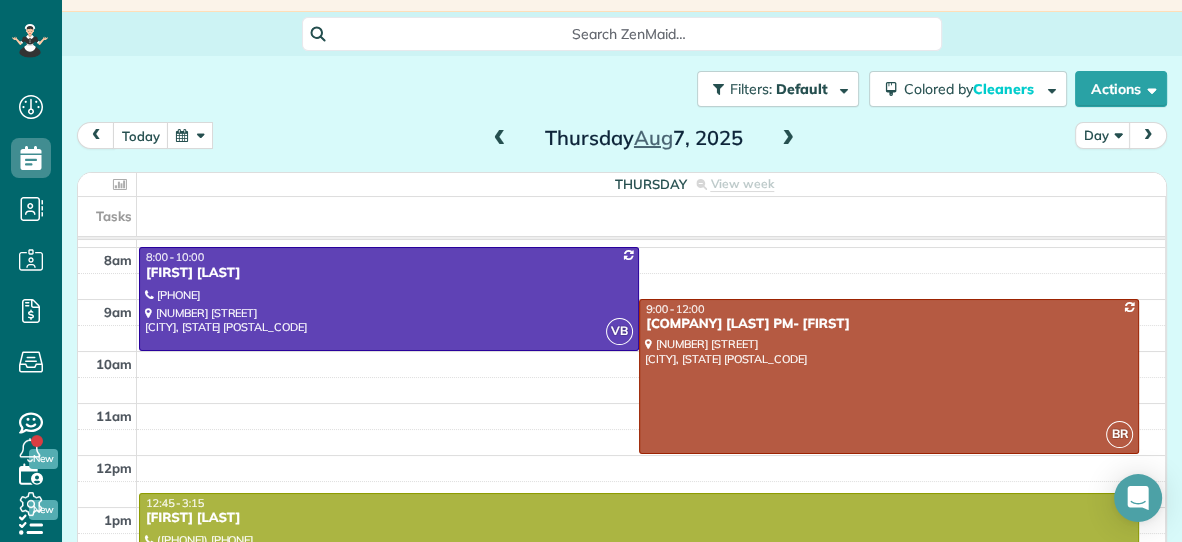 click at bounding box center [788, 139] 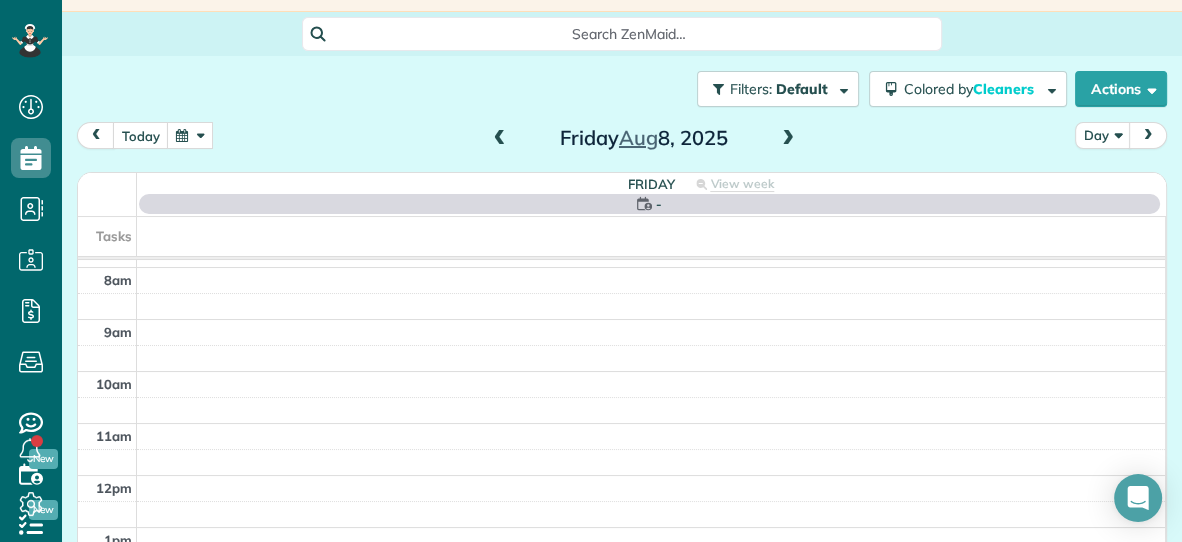 scroll, scrollTop: 0, scrollLeft: 0, axis: both 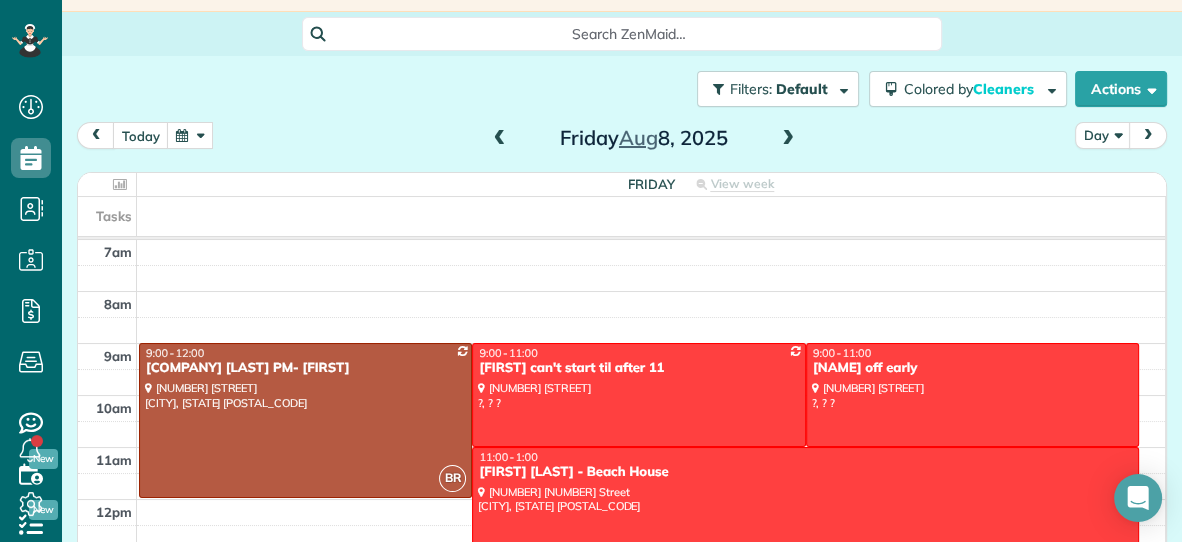 click at bounding box center [500, 139] 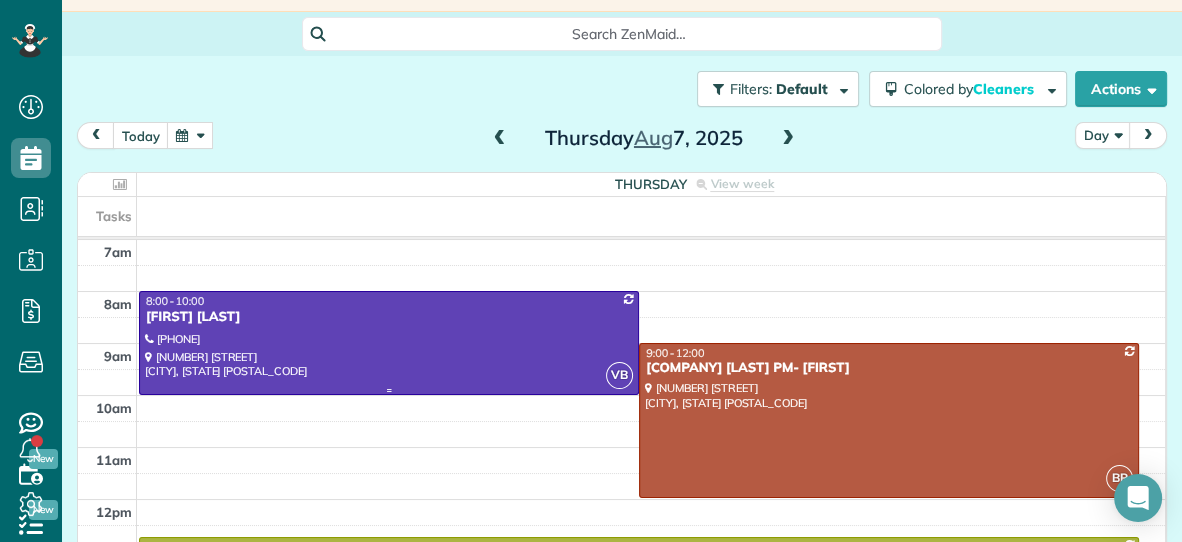 click on "[FIRST] [LAST]" at bounding box center (389, 317) 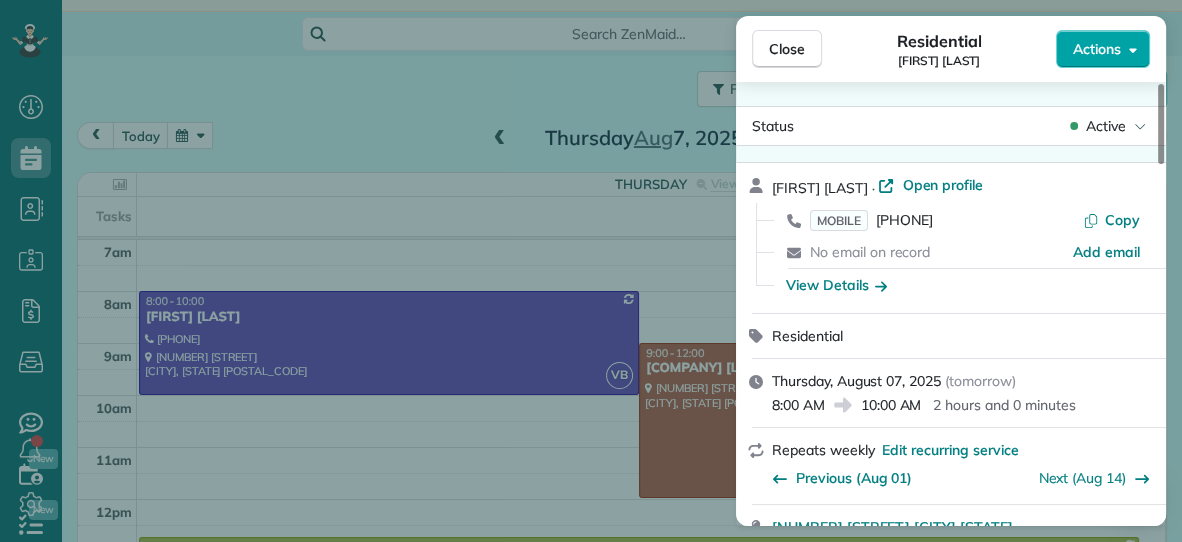 click on "Actions" at bounding box center [1097, 49] 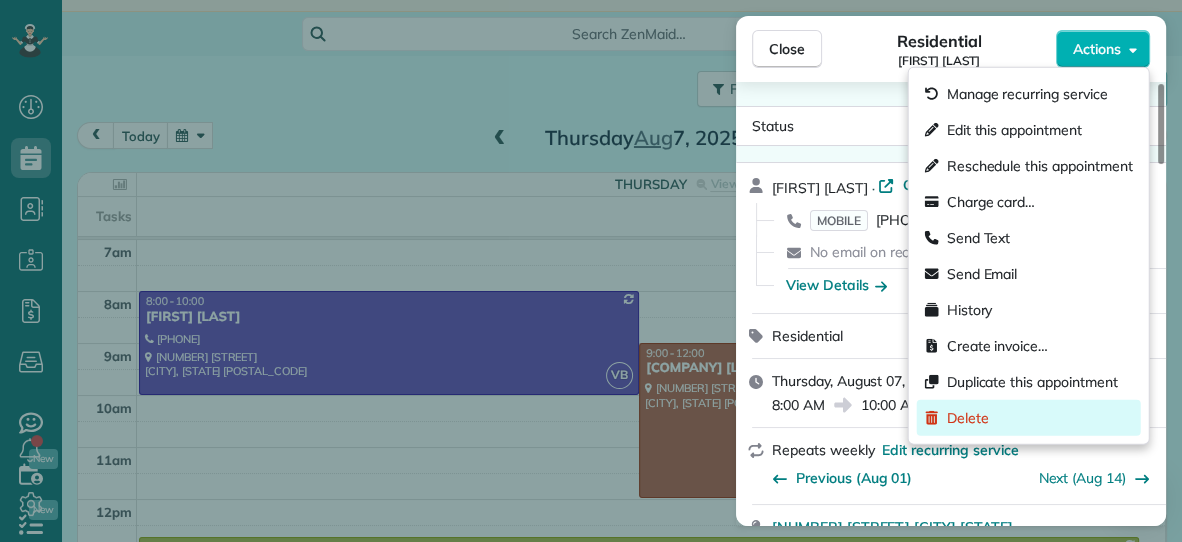 click on "Delete" at bounding box center [968, 418] 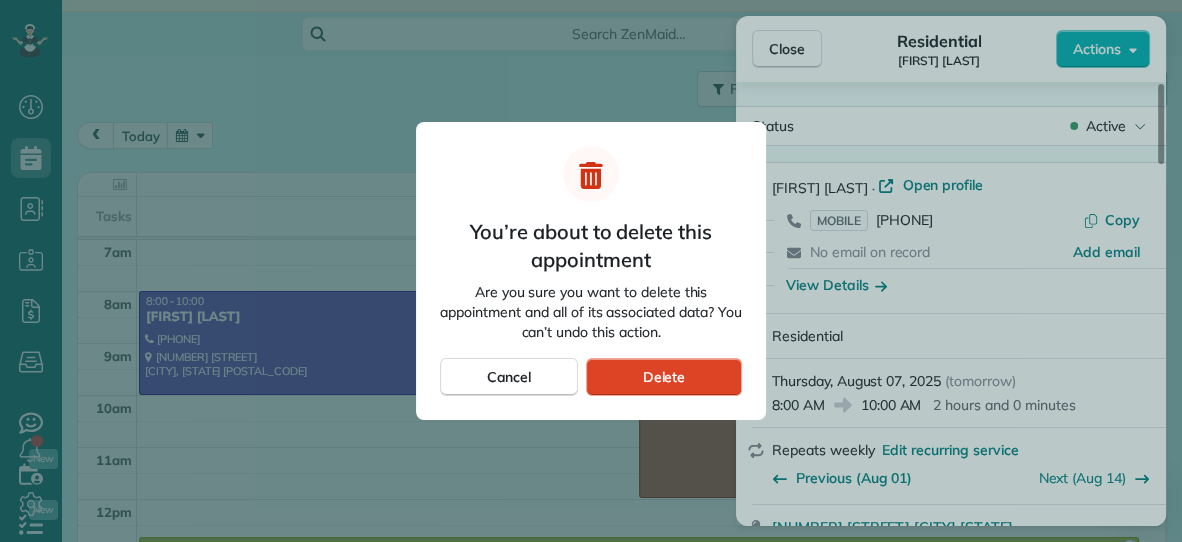 click on "Delete" at bounding box center [664, 377] 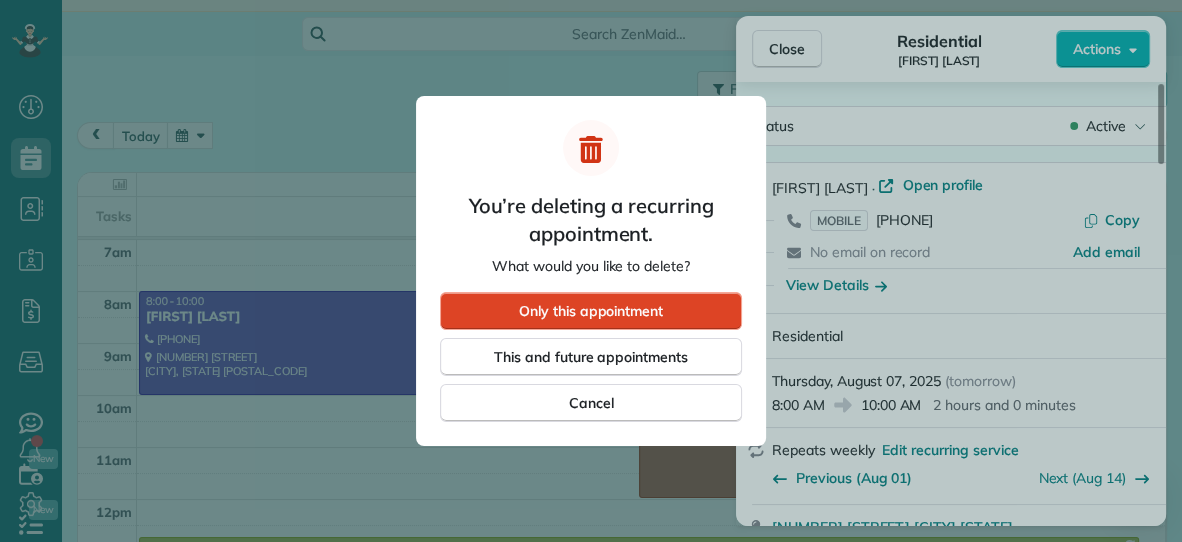click on "Only this appointment" at bounding box center [591, 311] 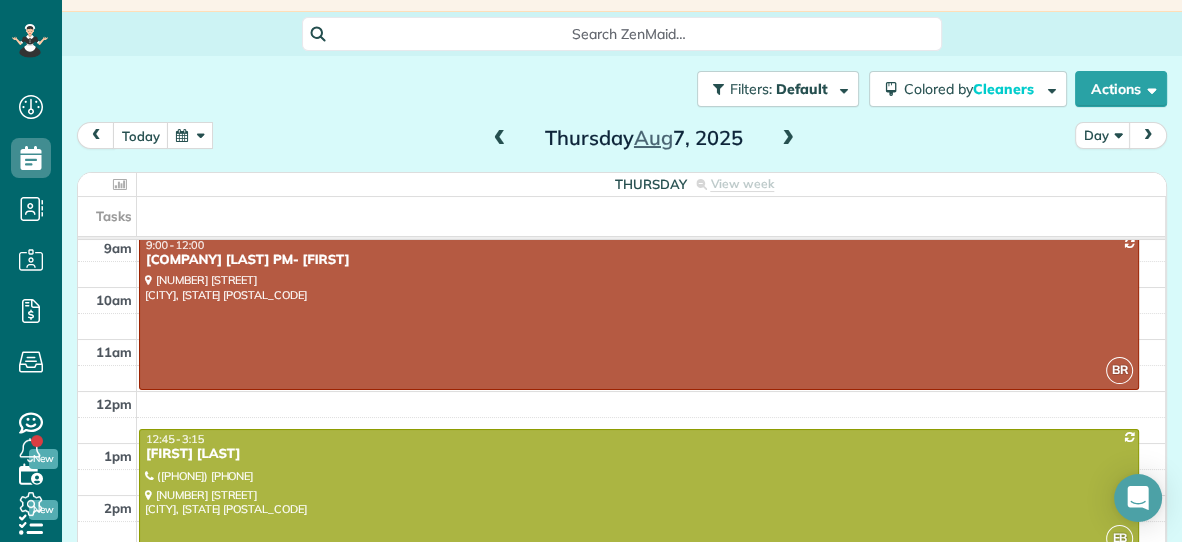scroll, scrollTop: 90, scrollLeft: 0, axis: vertical 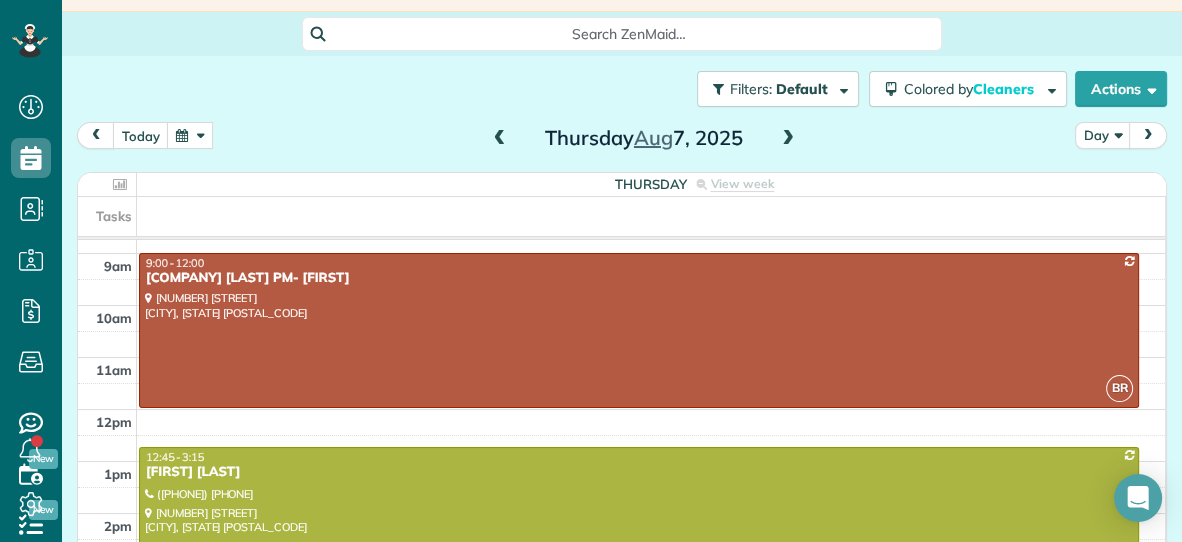 click at bounding box center [788, 139] 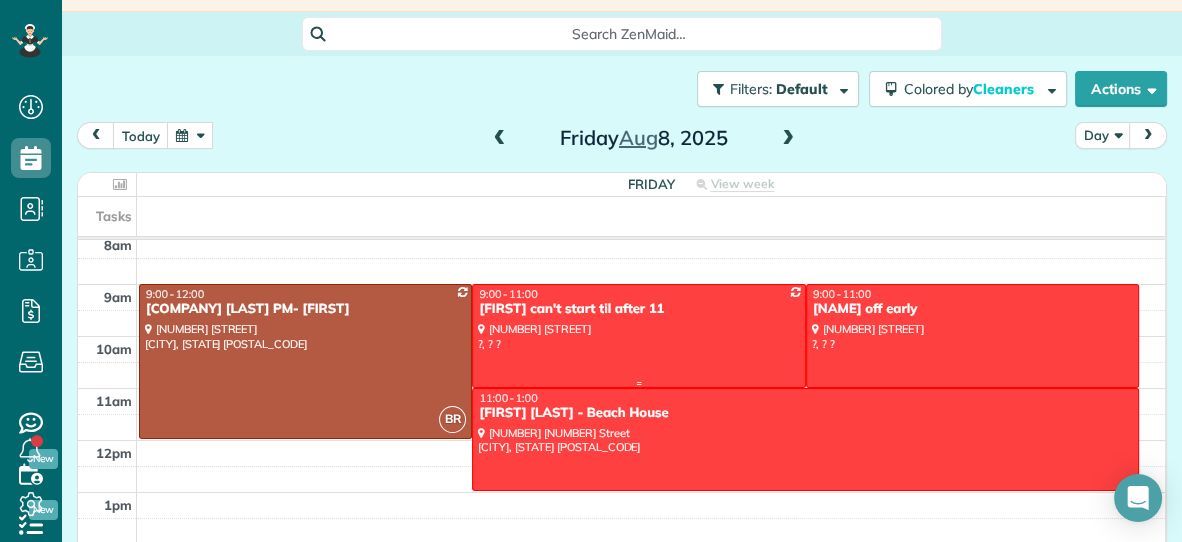 scroll, scrollTop: 0, scrollLeft: 0, axis: both 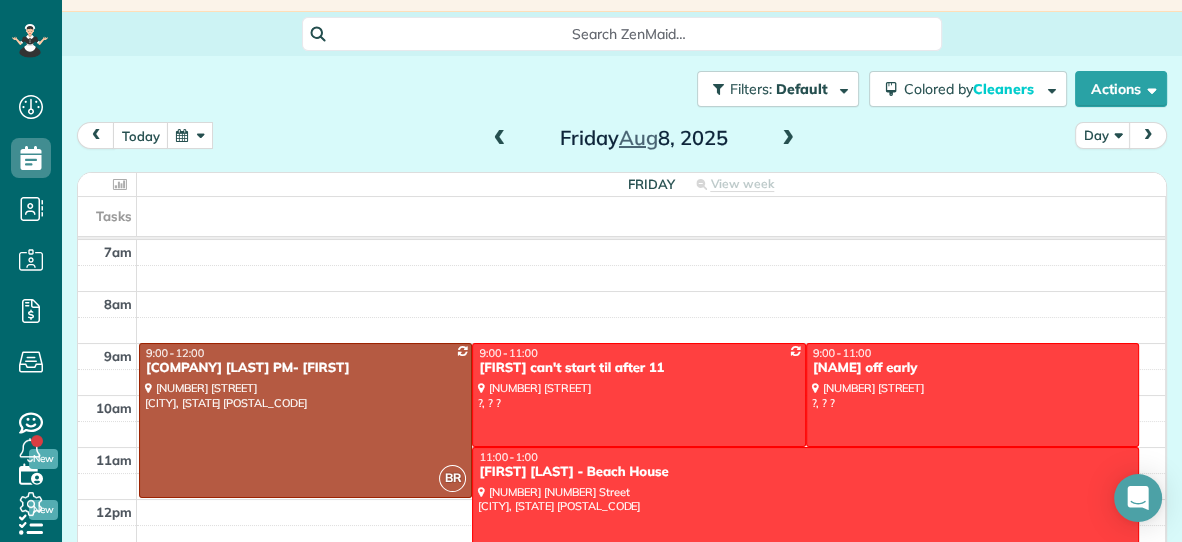 click at bounding box center (788, 139) 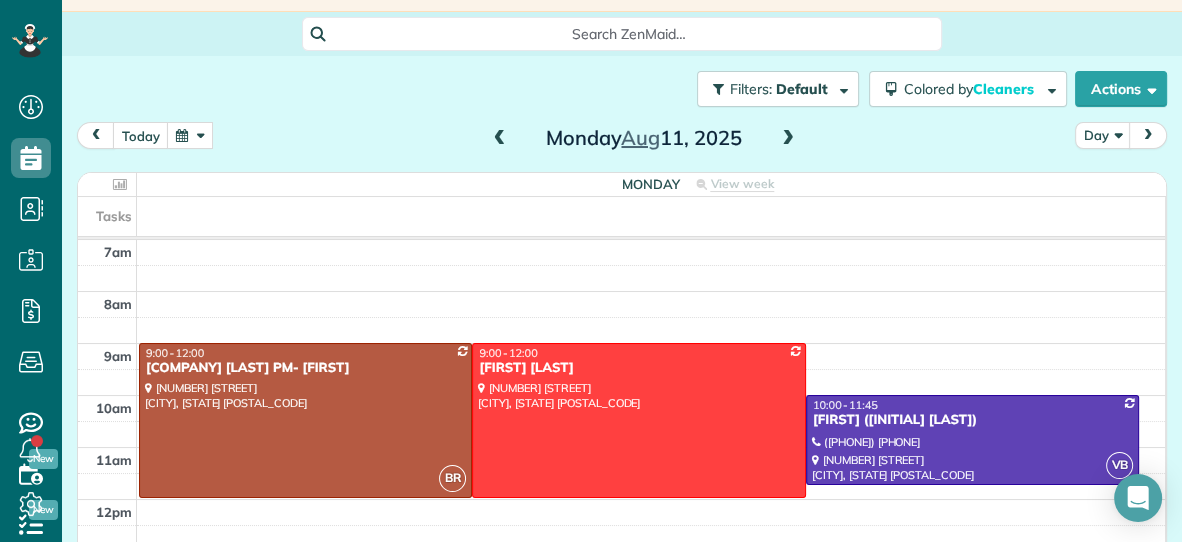 click at bounding box center (788, 139) 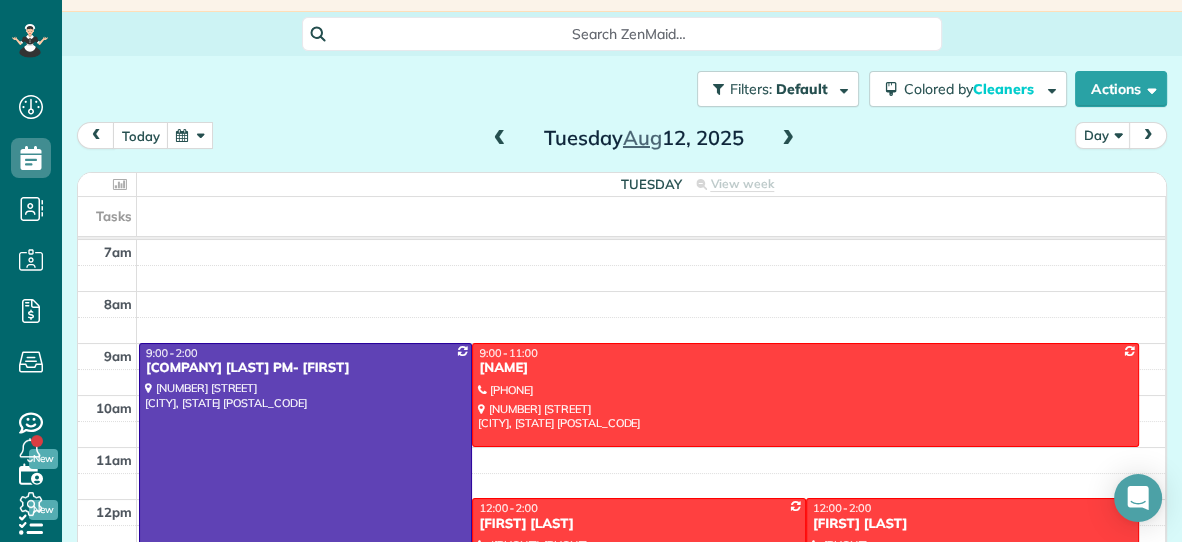 click at bounding box center [788, 139] 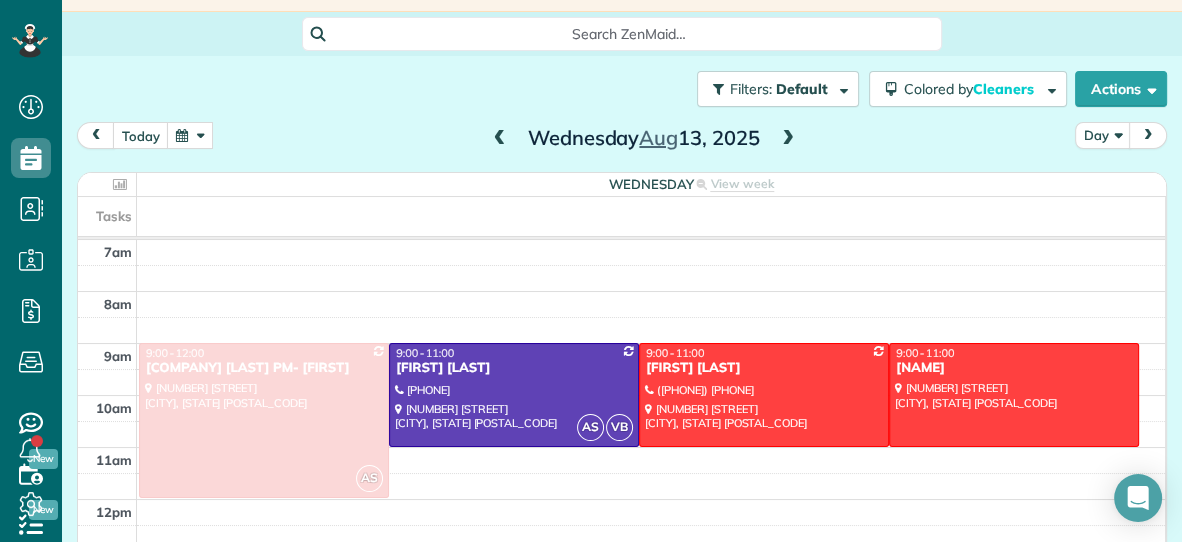 click at bounding box center [788, 139] 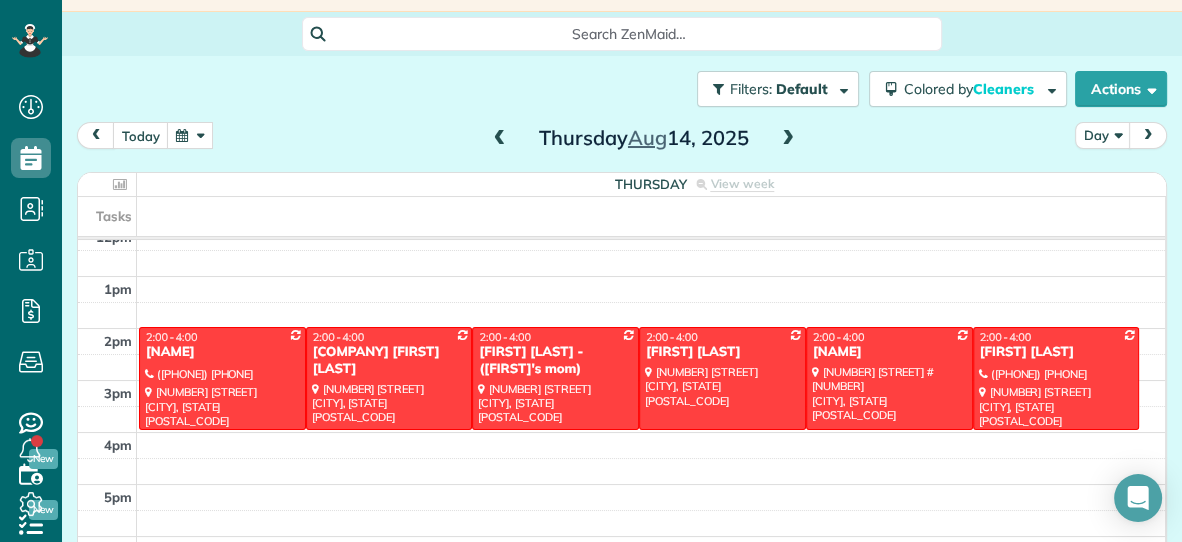scroll, scrollTop: 276, scrollLeft: 0, axis: vertical 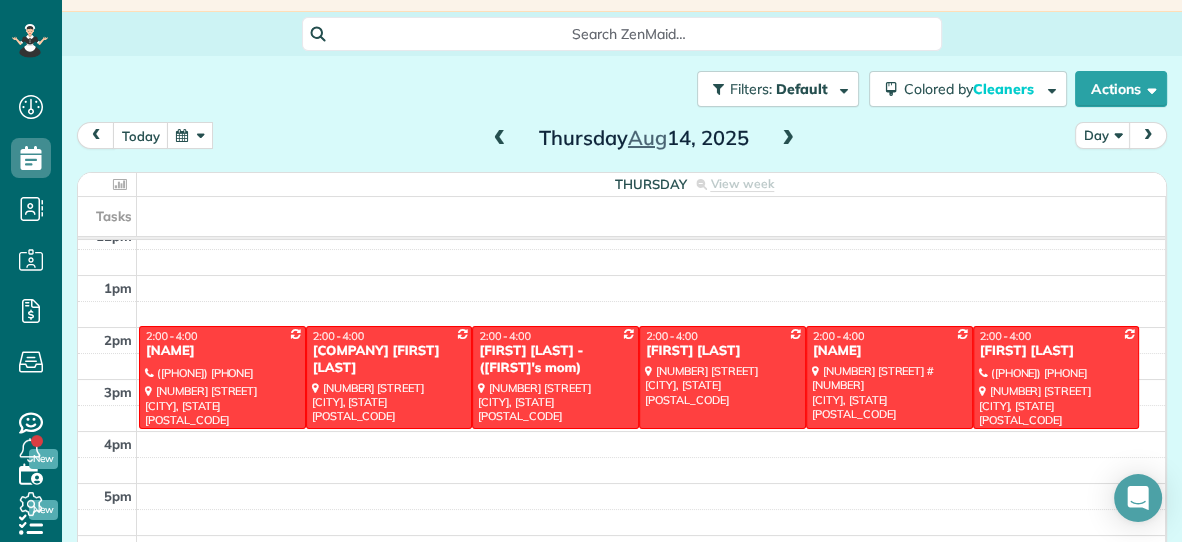 click at bounding box center [788, 139] 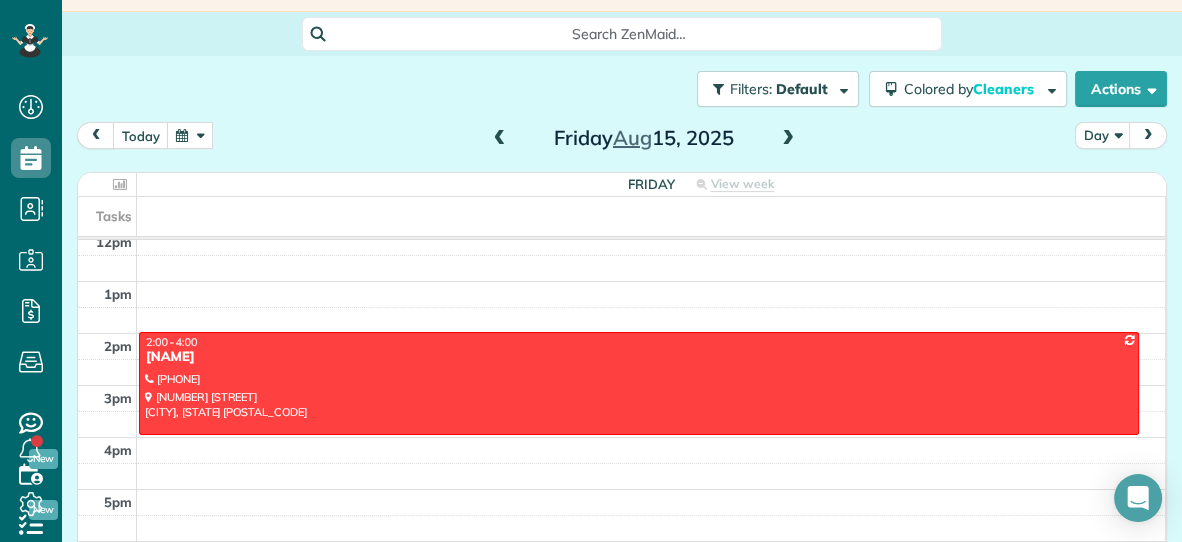 scroll, scrollTop: 299, scrollLeft: 0, axis: vertical 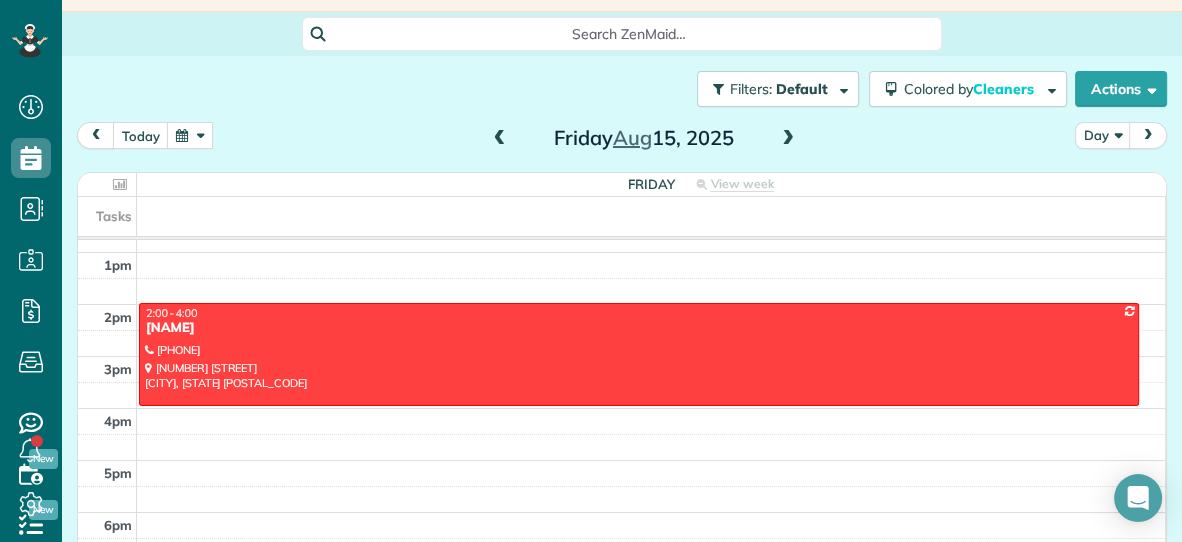 click on "Filters:   Default
Colored by  Cleaners
Color by Cleaner
Color by Team
Color by Status
Color by Recurrence
Color by Paid/Unpaid
Filters  Default
Schedule Changes
Actions
Create Appointment
Create Task
Clock In/Out
Send Work Orders
Print Route Sheets
Today's Emails/Texts
View Metrics" at bounding box center (622, 89) 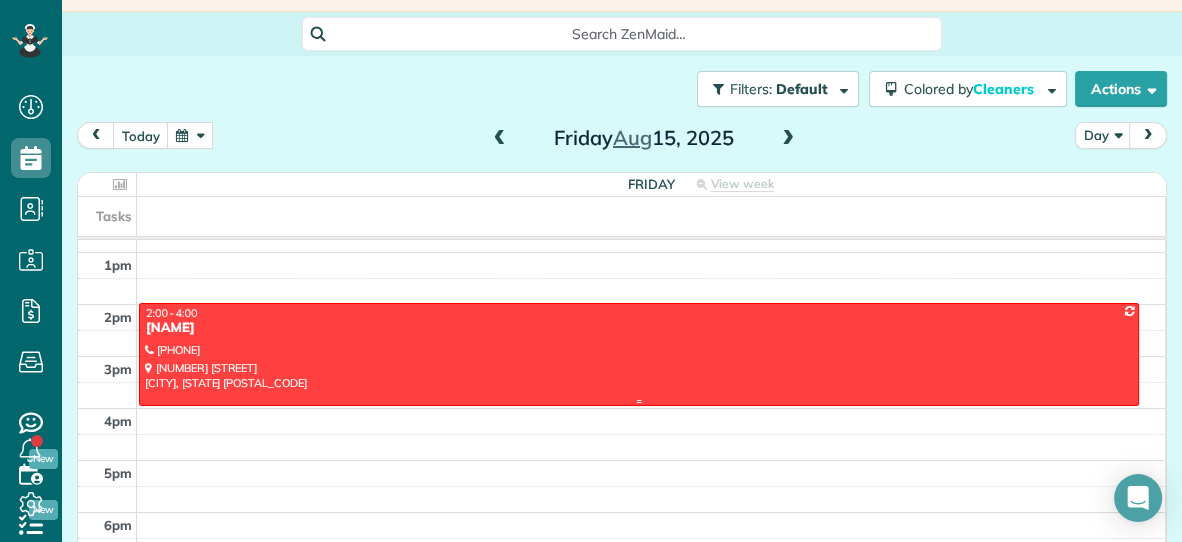scroll, scrollTop: 0, scrollLeft: 0, axis: both 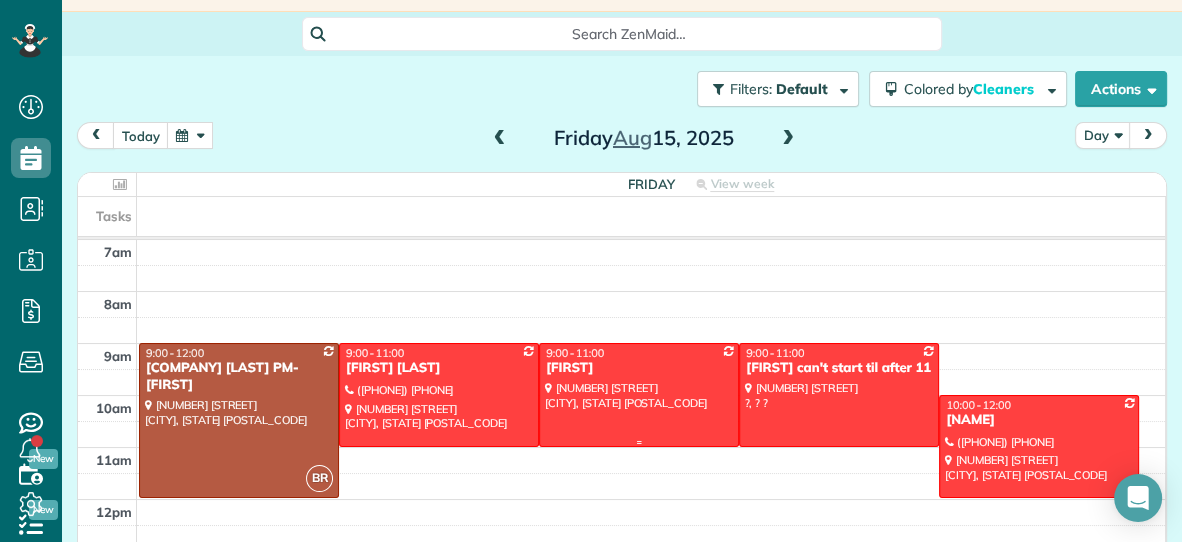 click at bounding box center (639, 394) 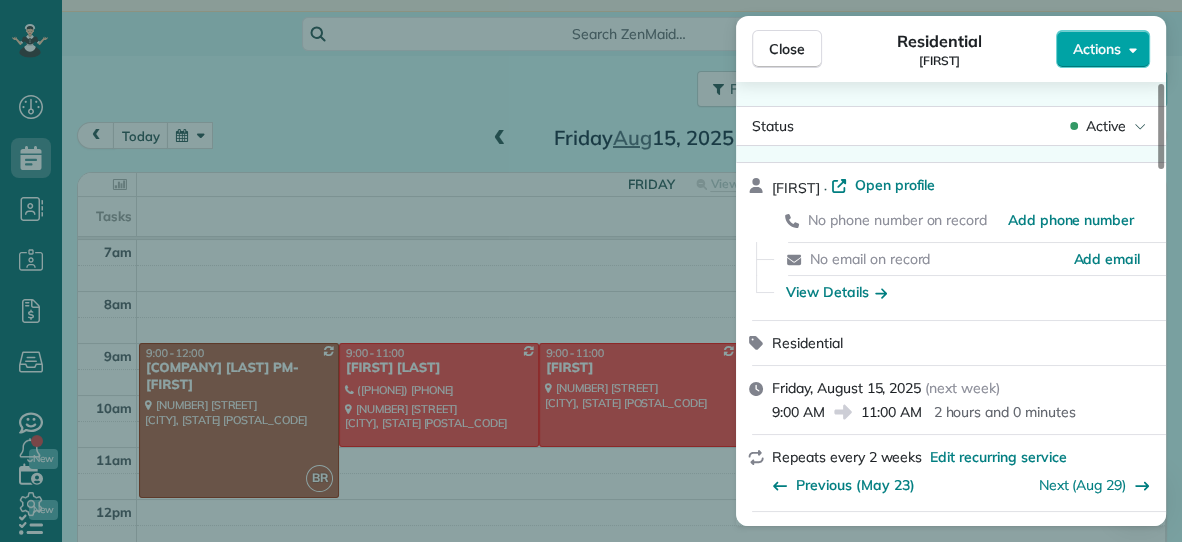 click on "Actions" at bounding box center (1097, 49) 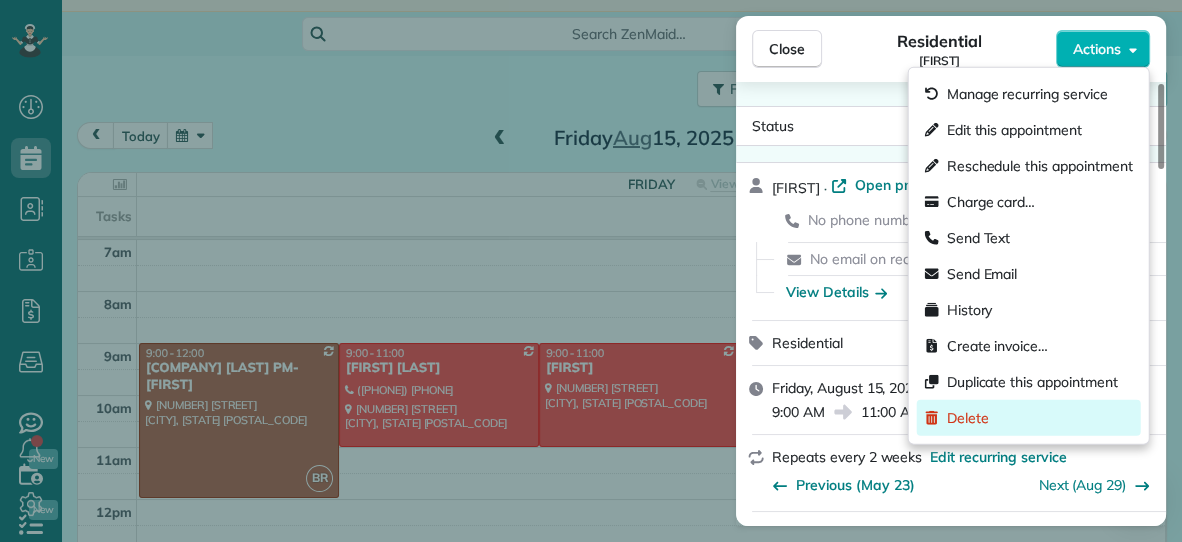 click on "Delete" at bounding box center [968, 418] 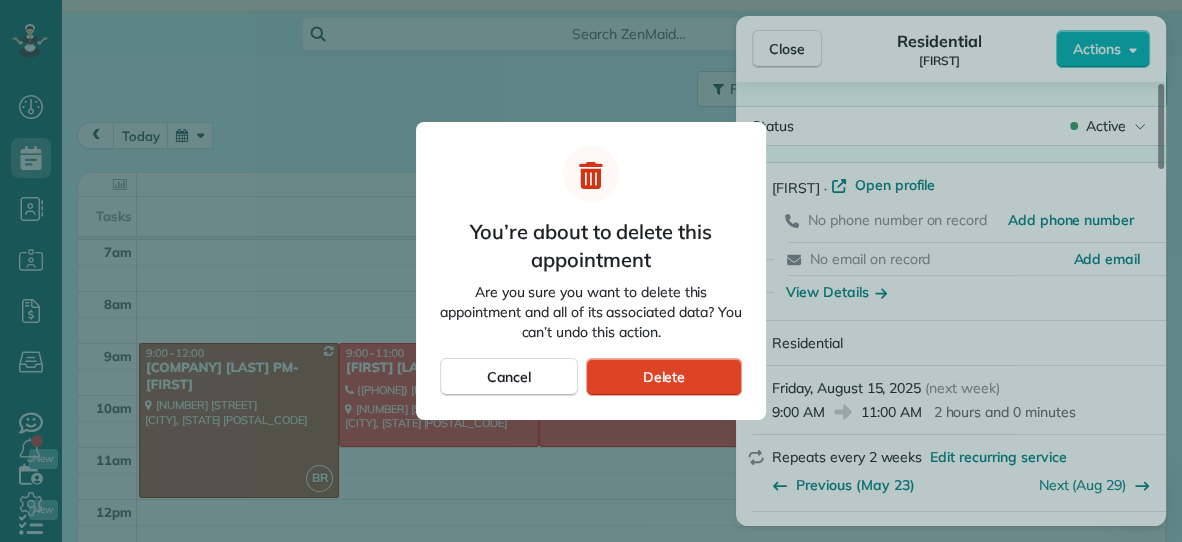 click on "Delete" at bounding box center [664, 377] 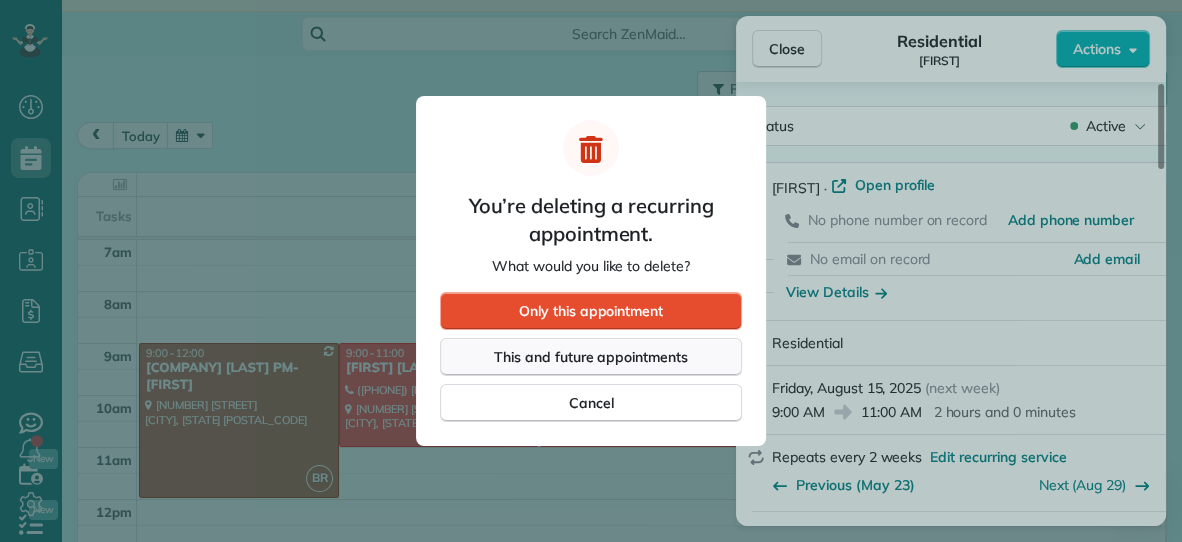 click on "This and future appointments" at bounding box center [591, 357] 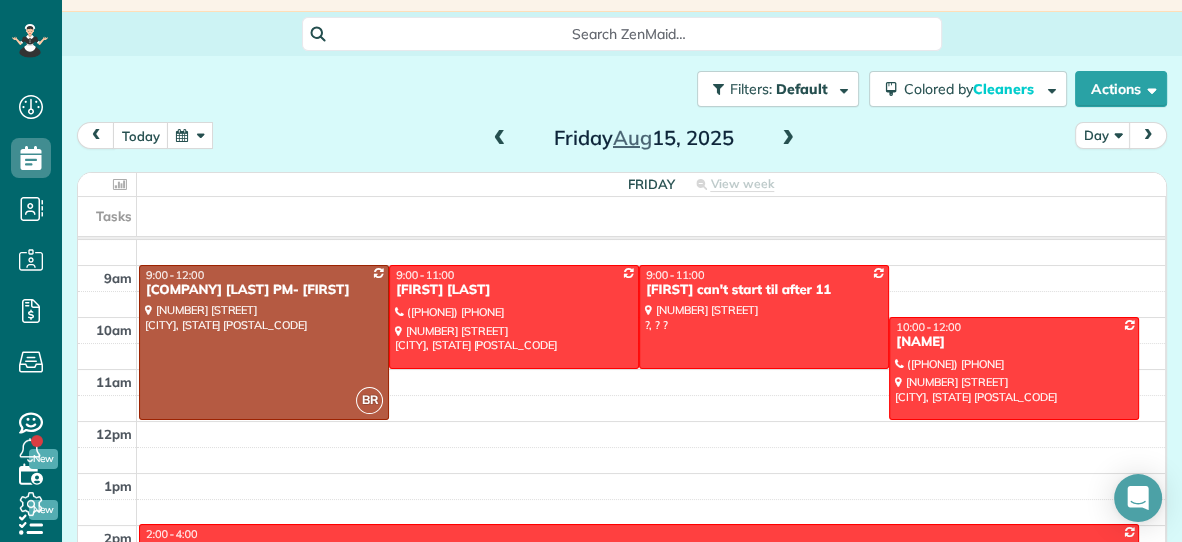 scroll, scrollTop: 53, scrollLeft: 0, axis: vertical 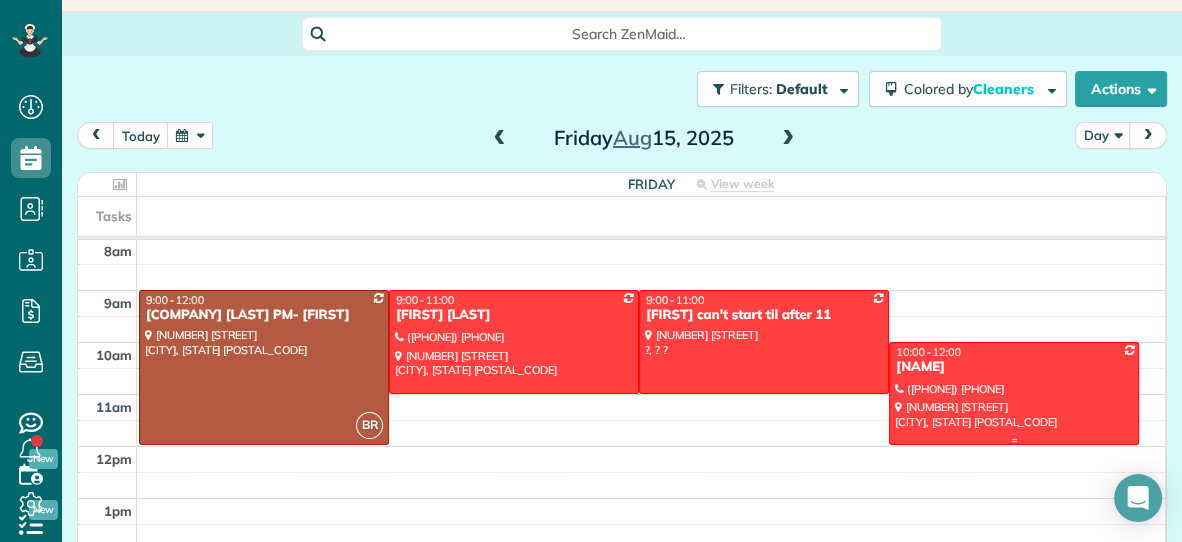 click at bounding box center (1014, 393) 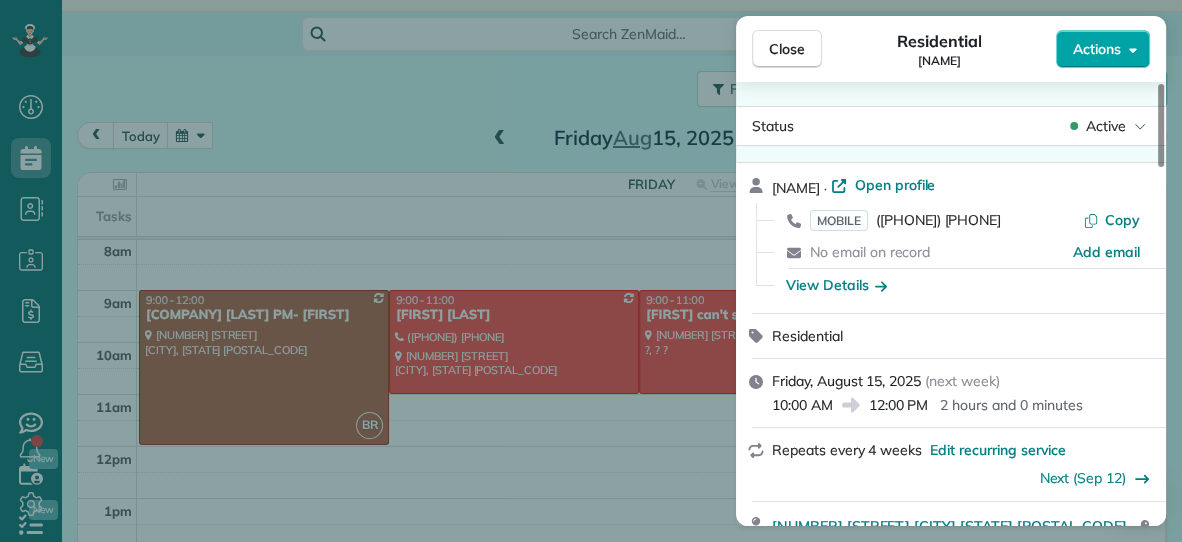 click on "Actions" at bounding box center [1097, 49] 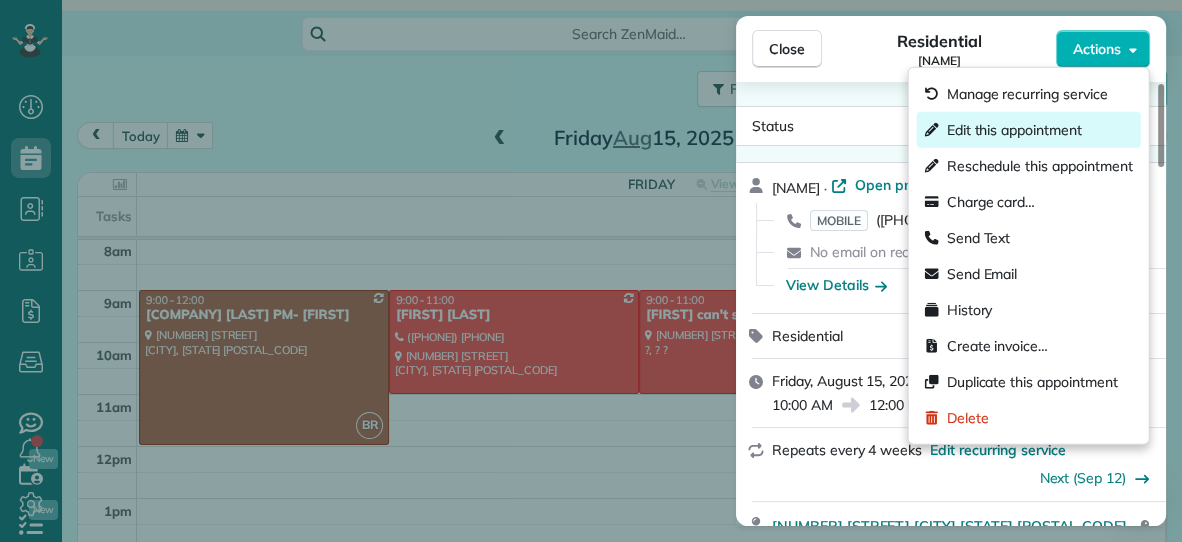 click on "Edit this appointment" at bounding box center (1014, 130) 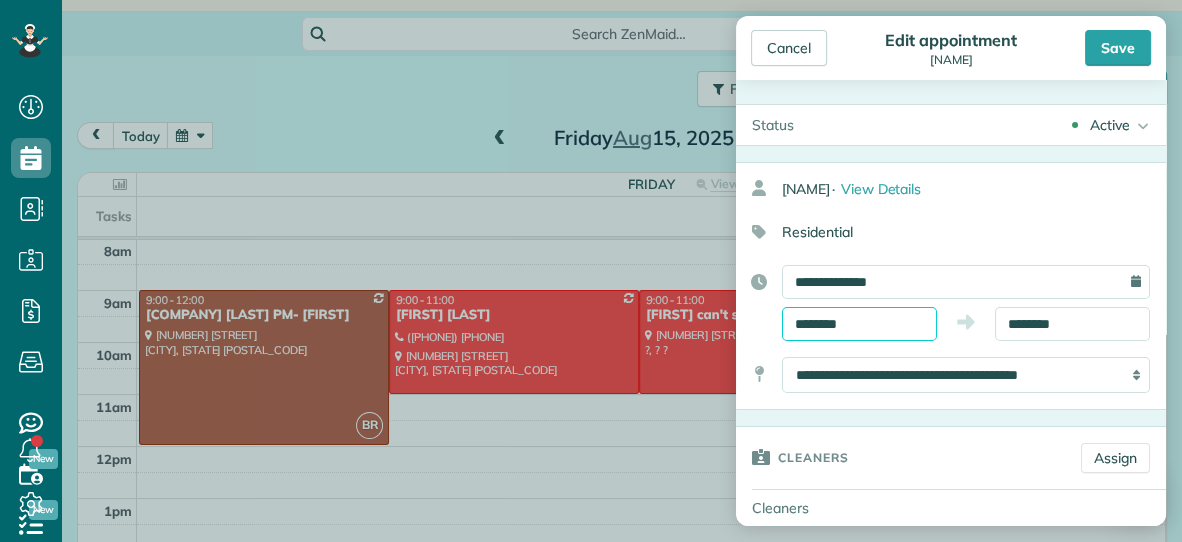 click on "********" at bounding box center [859, 324] 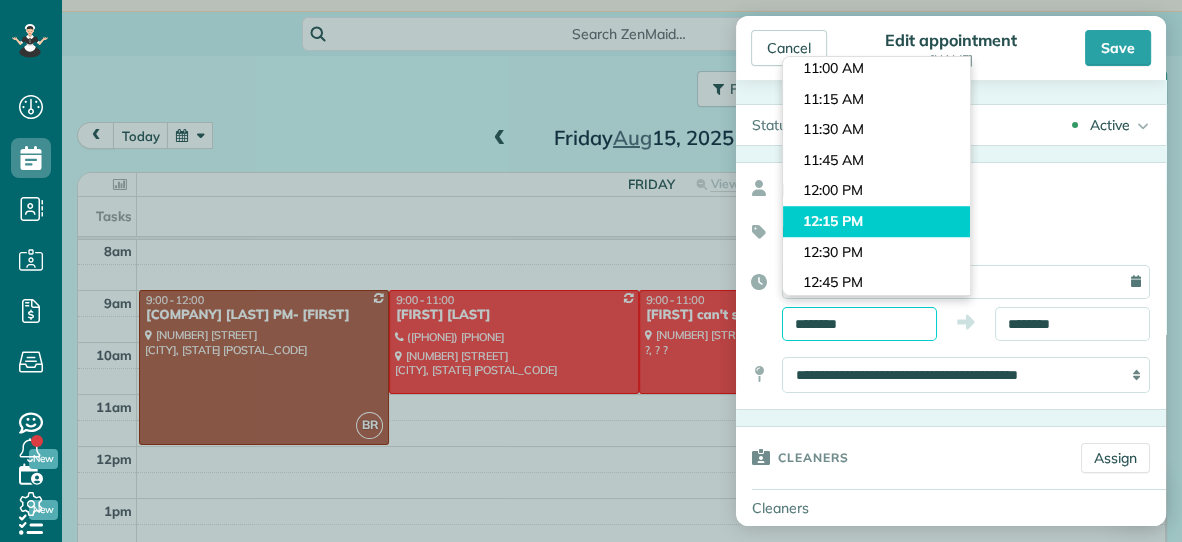 scroll, scrollTop: 1318, scrollLeft: 0, axis: vertical 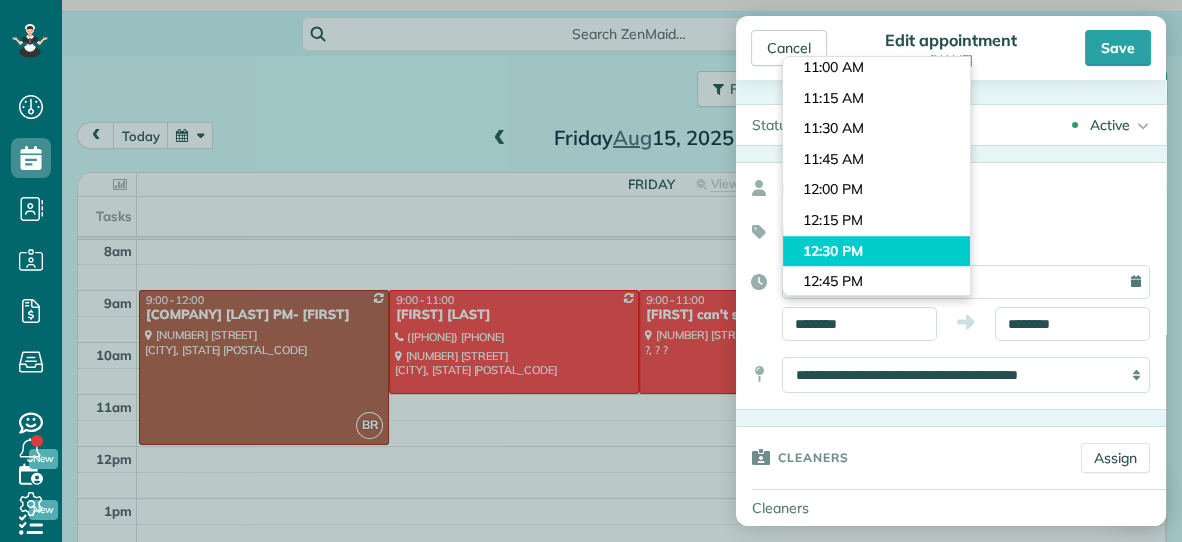 click on "Dashboard
Scheduling
Calendar View
List View
Dispatch View - Weekly scheduling (Beta)" at bounding box center (591, 271) 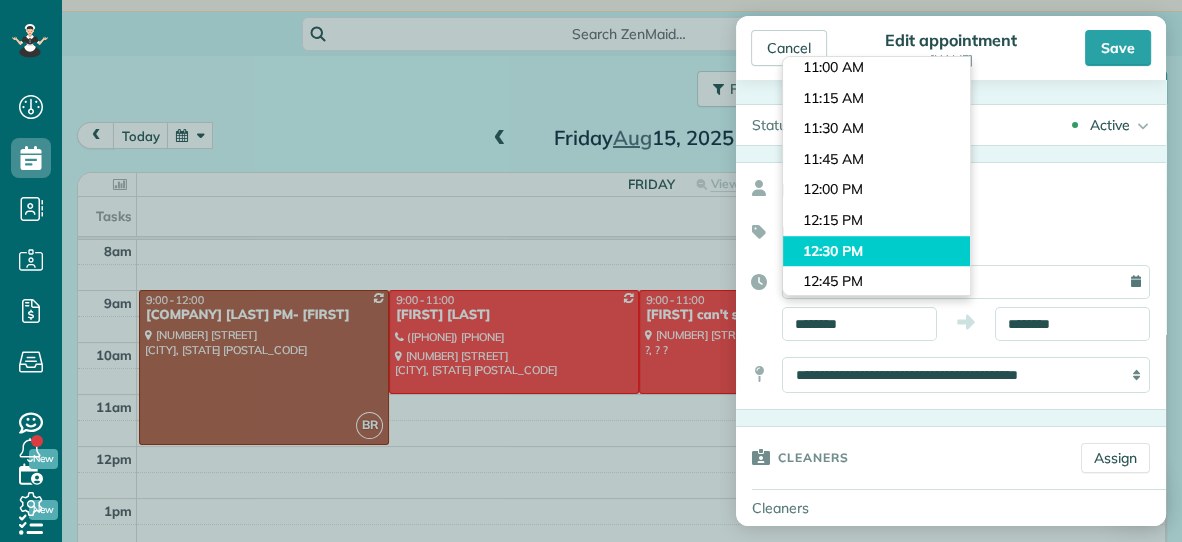 type on "********" 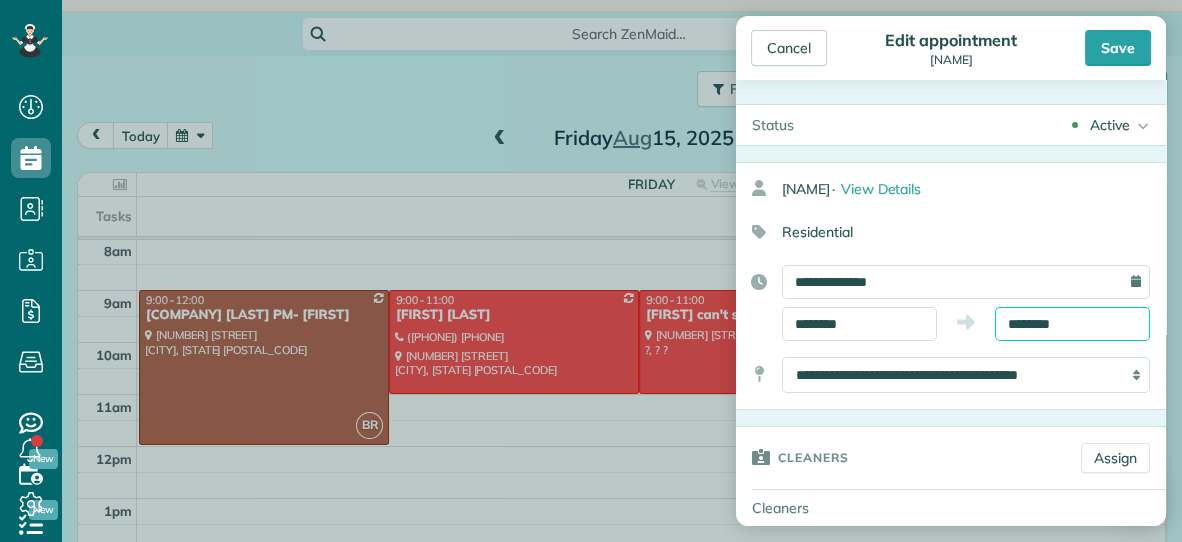 click on "********" at bounding box center [1072, 324] 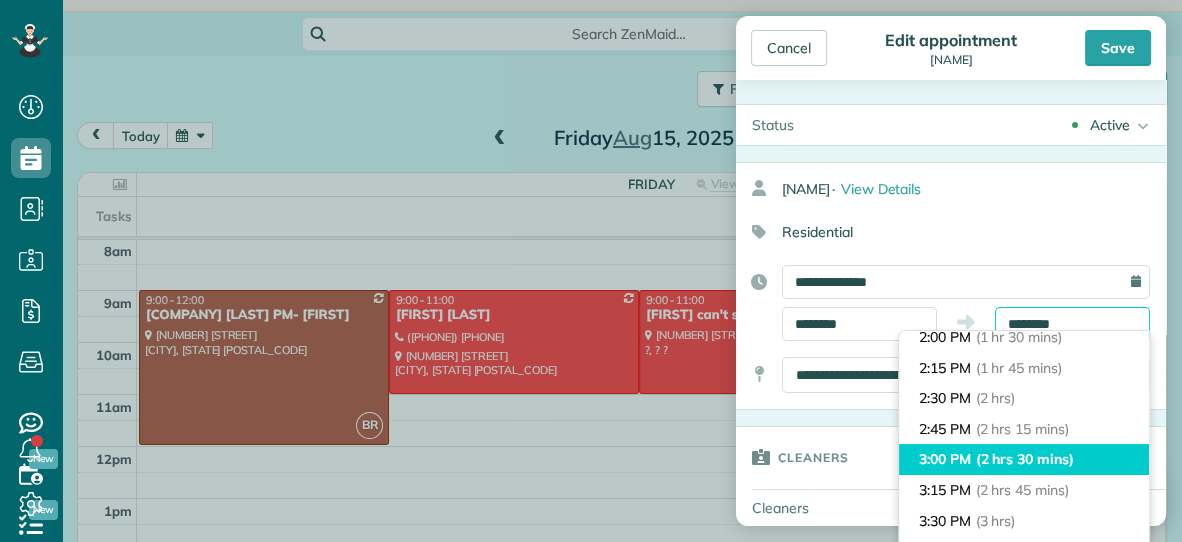 scroll, scrollTop: 198, scrollLeft: 0, axis: vertical 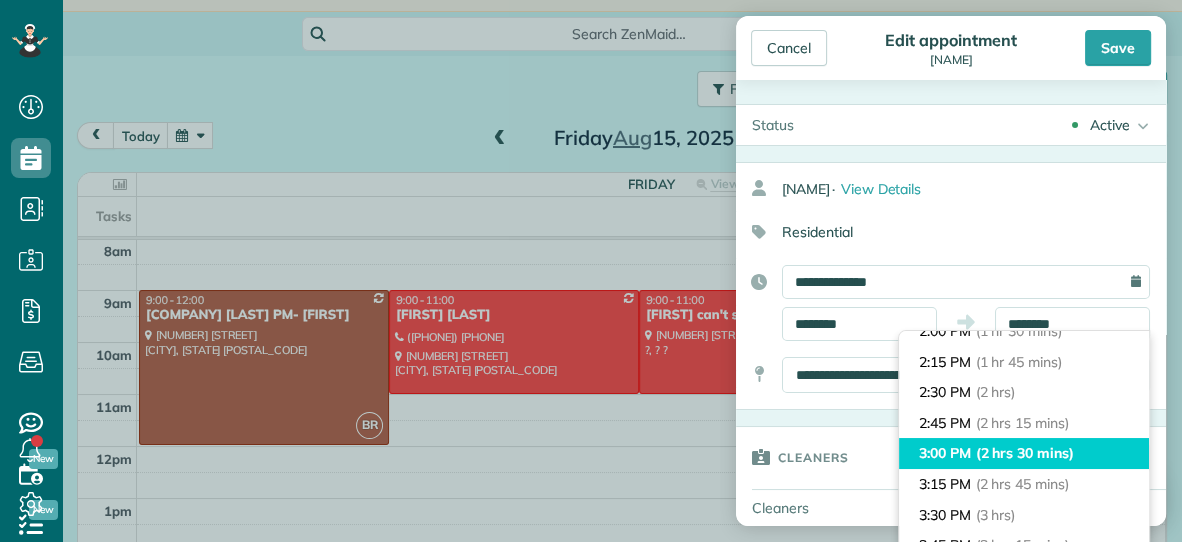 click on "(3 hrs)" at bounding box center [996, 515] 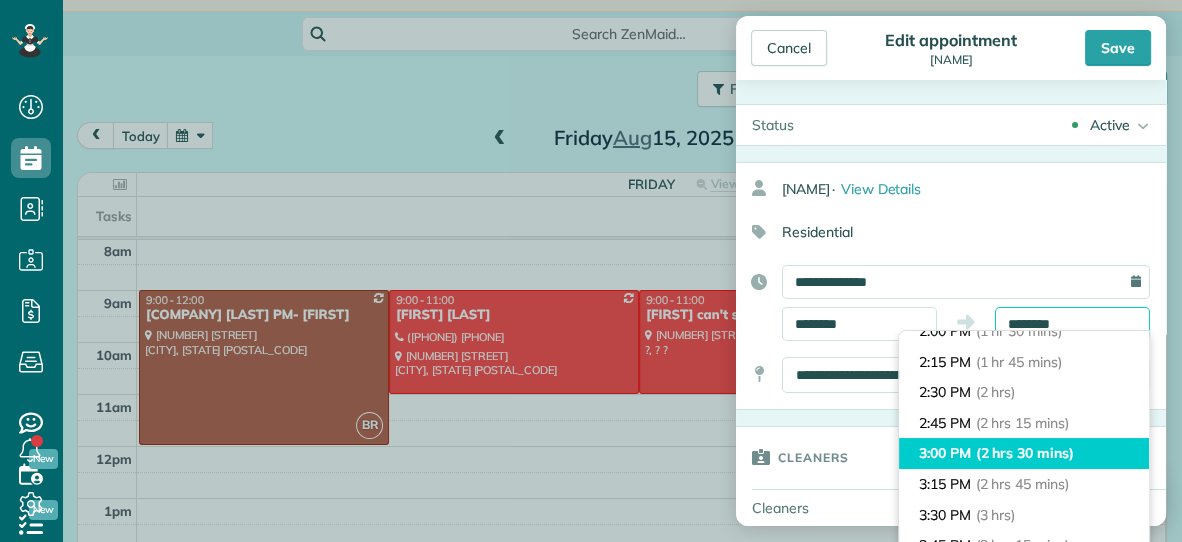type on "*******" 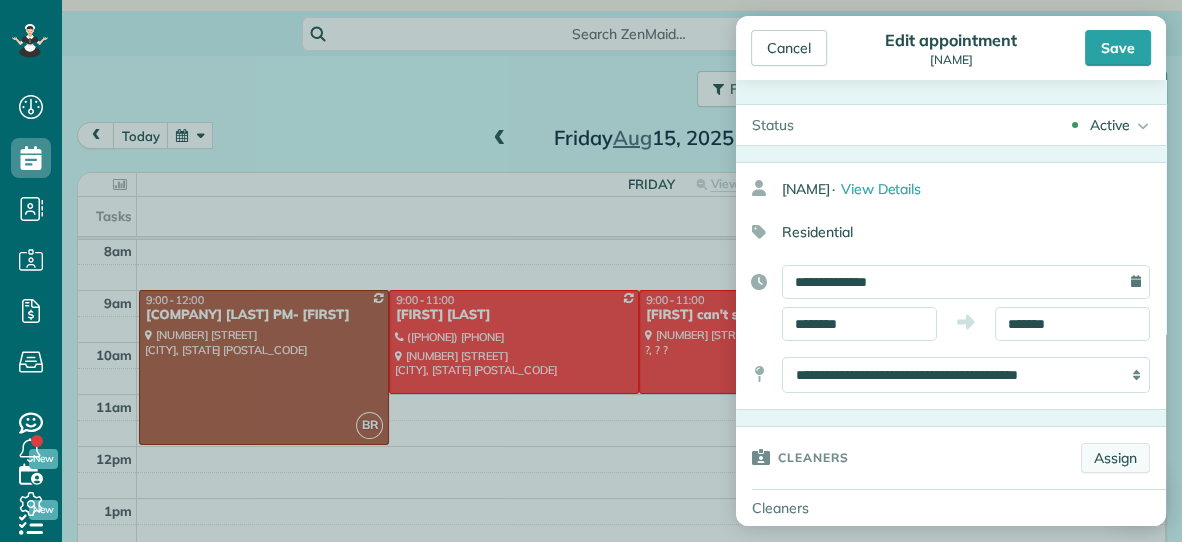 click on "Assign" at bounding box center [1115, 458] 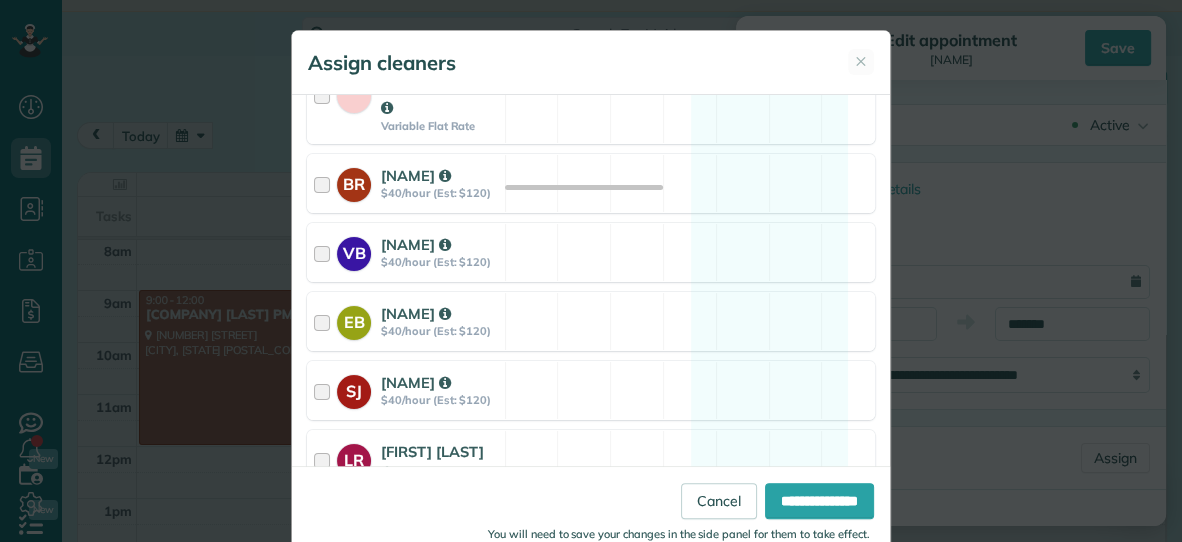 scroll, scrollTop: 503, scrollLeft: 0, axis: vertical 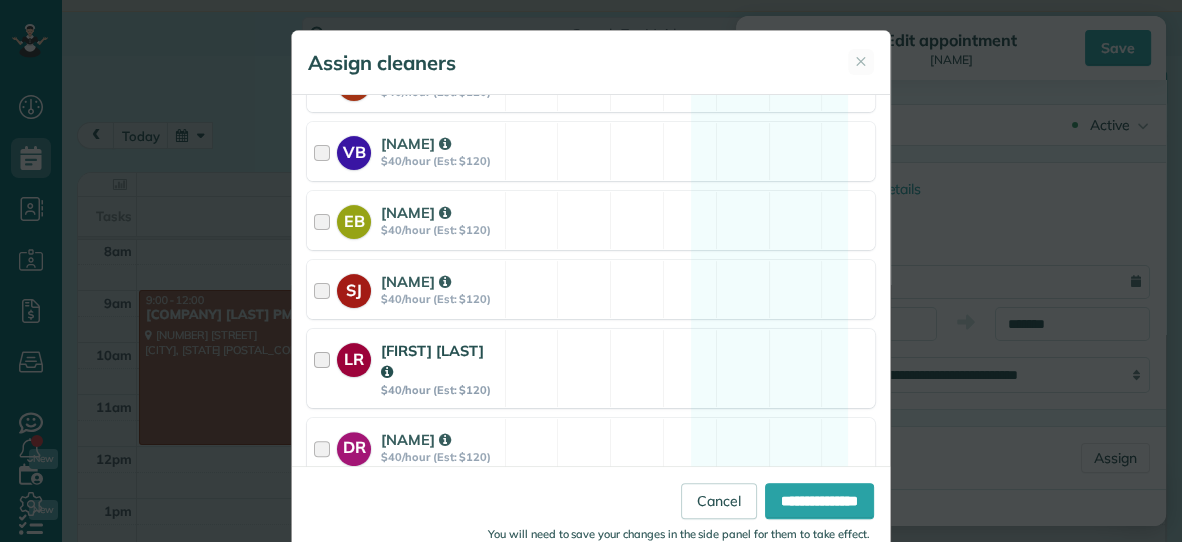 click on "[FIRST] [LAST]" at bounding box center [440, 361] 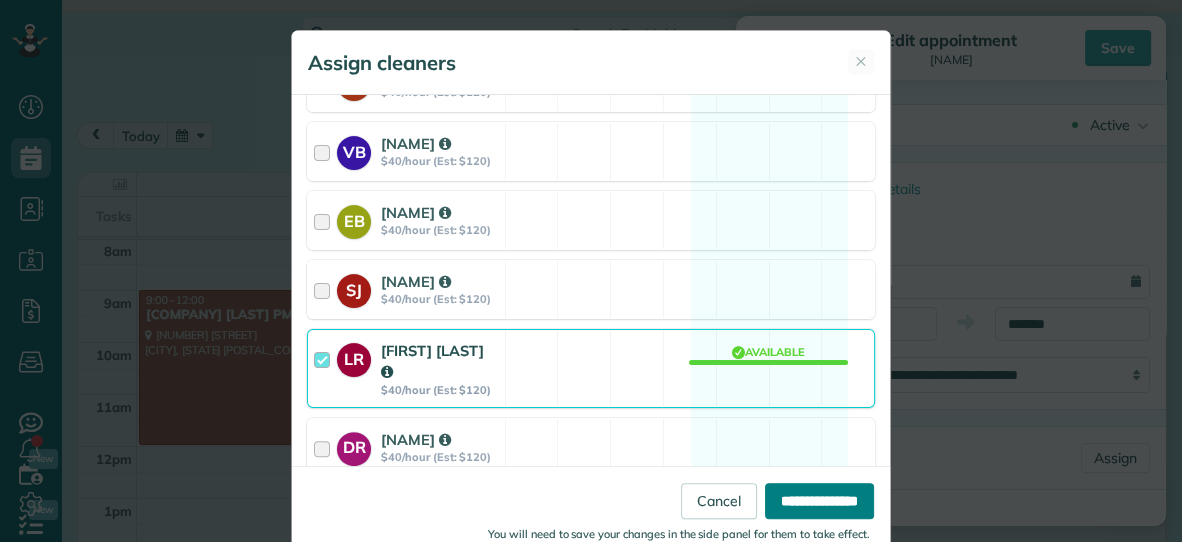 click on "**********" at bounding box center [819, 501] 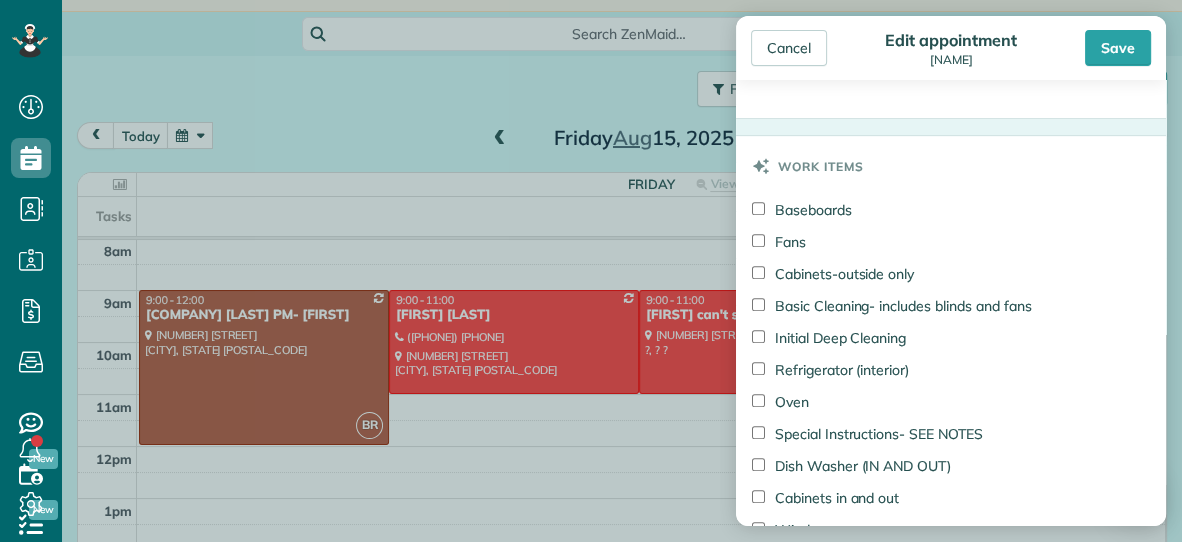 scroll, scrollTop: 891, scrollLeft: 0, axis: vertical 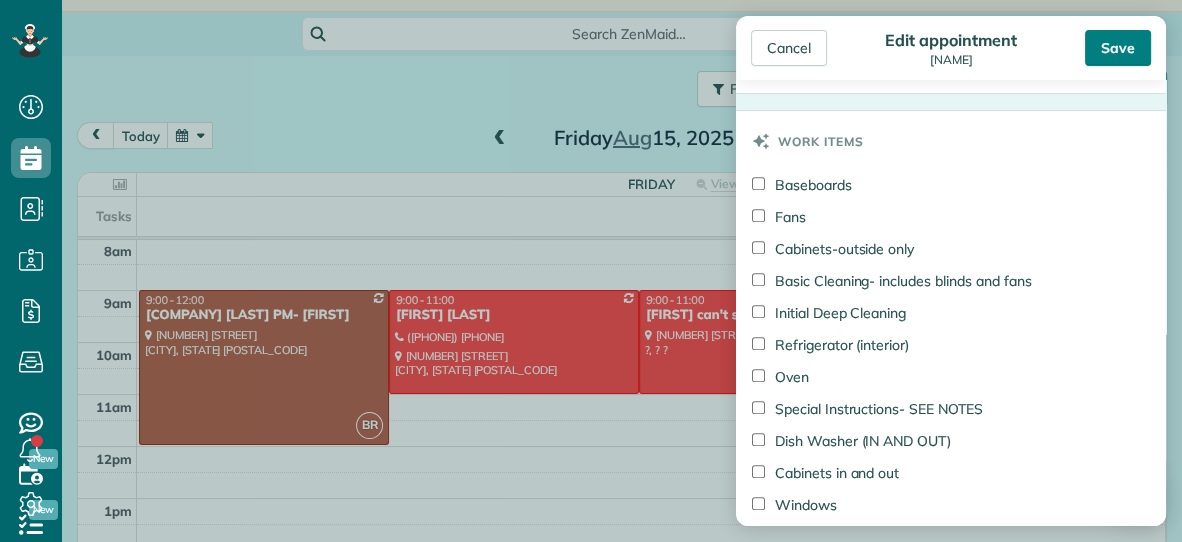 click on "Save" at bounding box center (1118, 48) 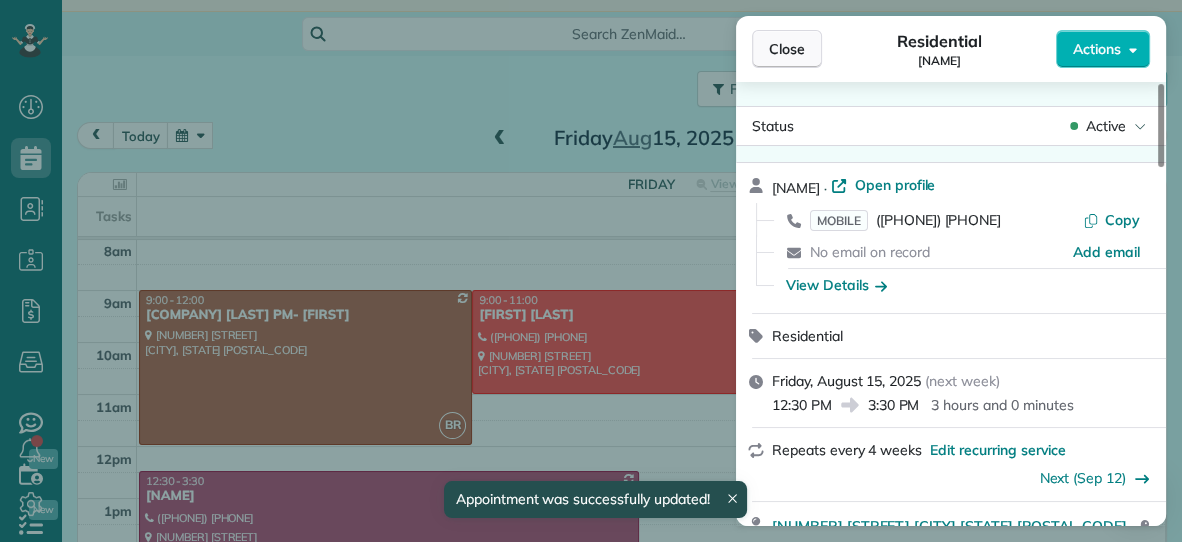 click on "Close" at bounding box center [787, 49] 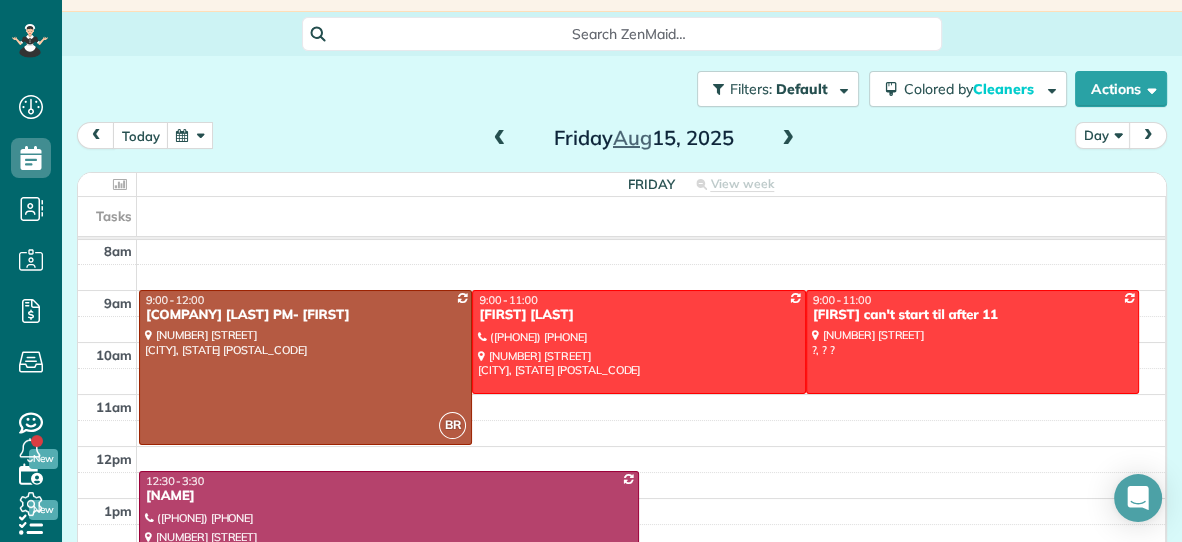 click at bounding box center [500, 139] 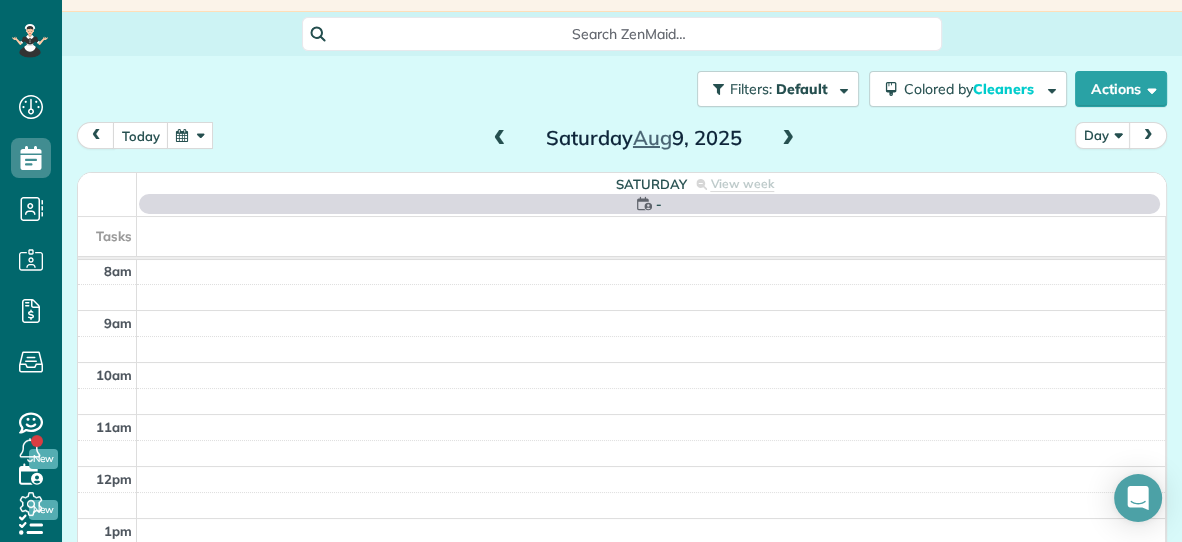 click at bounding box center [500, 139] 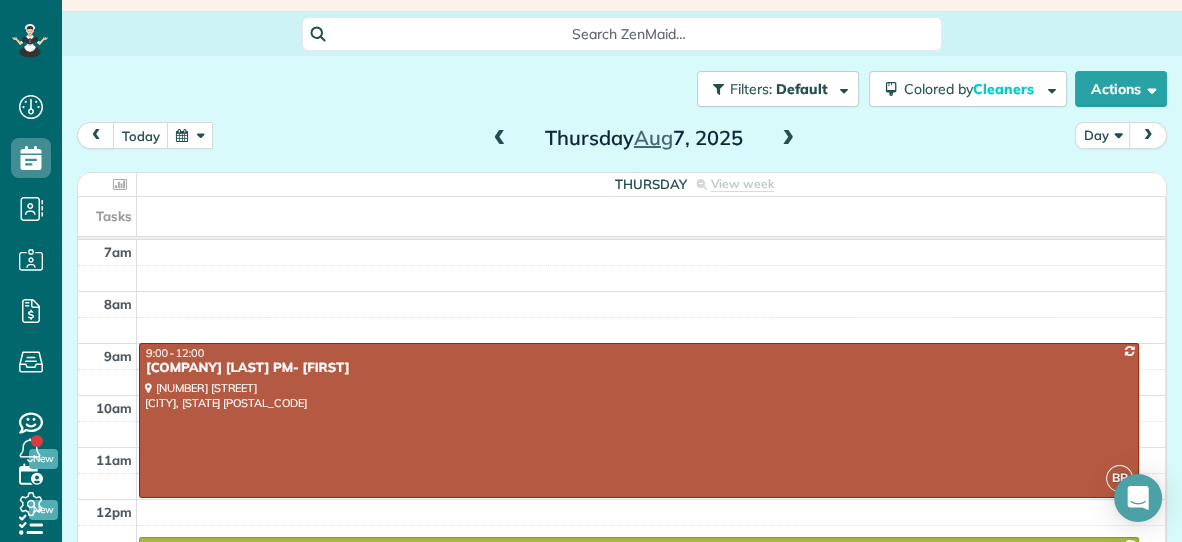 click at bounding box center [500, 139] 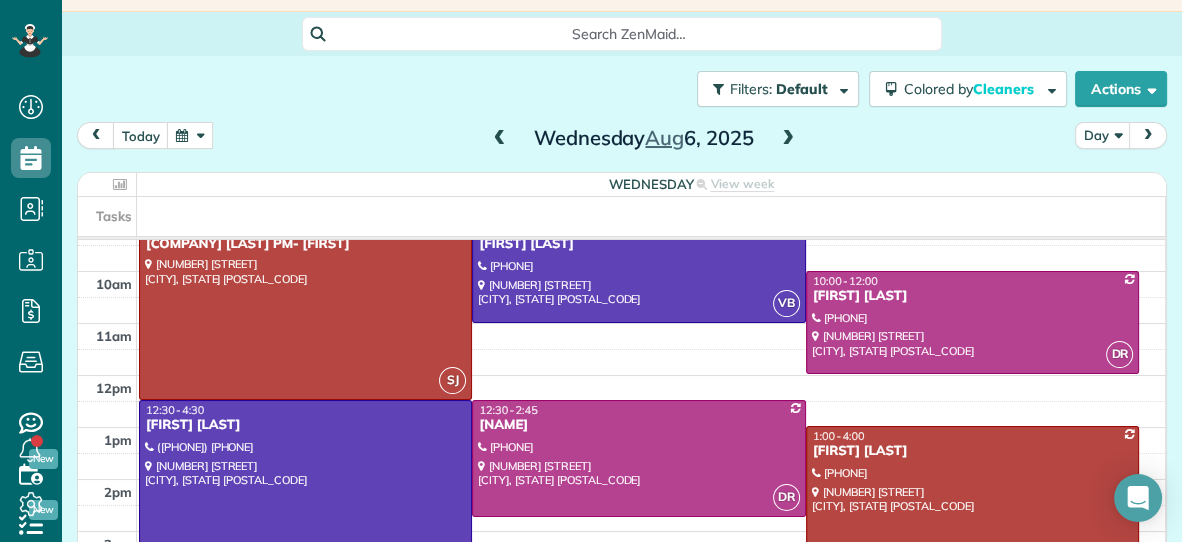 scroll, scrollTop: 105, scrollLeft: 0, axis: vertical 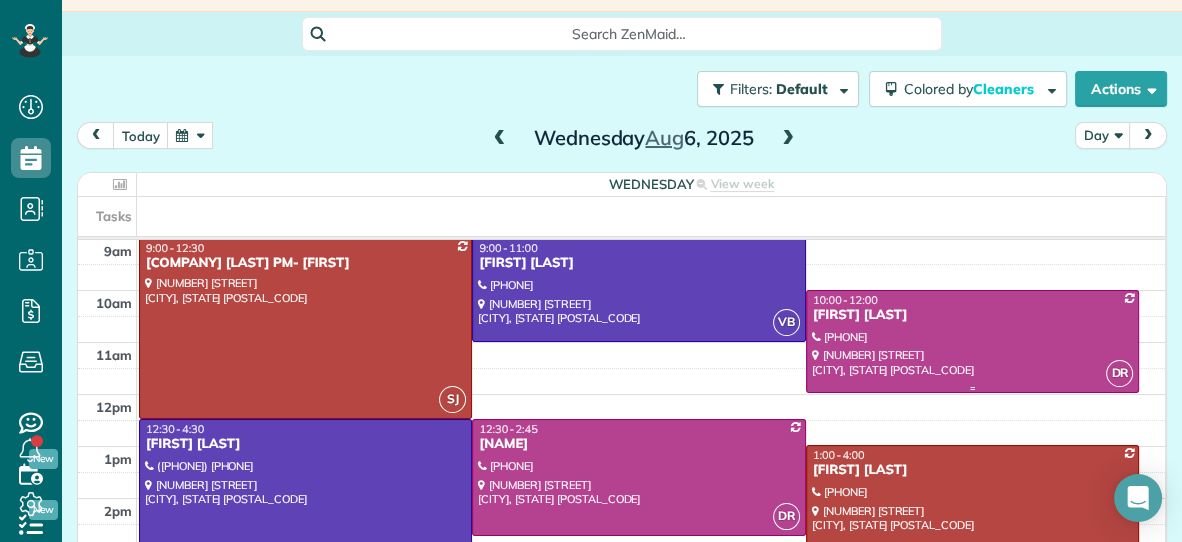 click on "10:00 - 12:00" at bounding box center [845, 300] 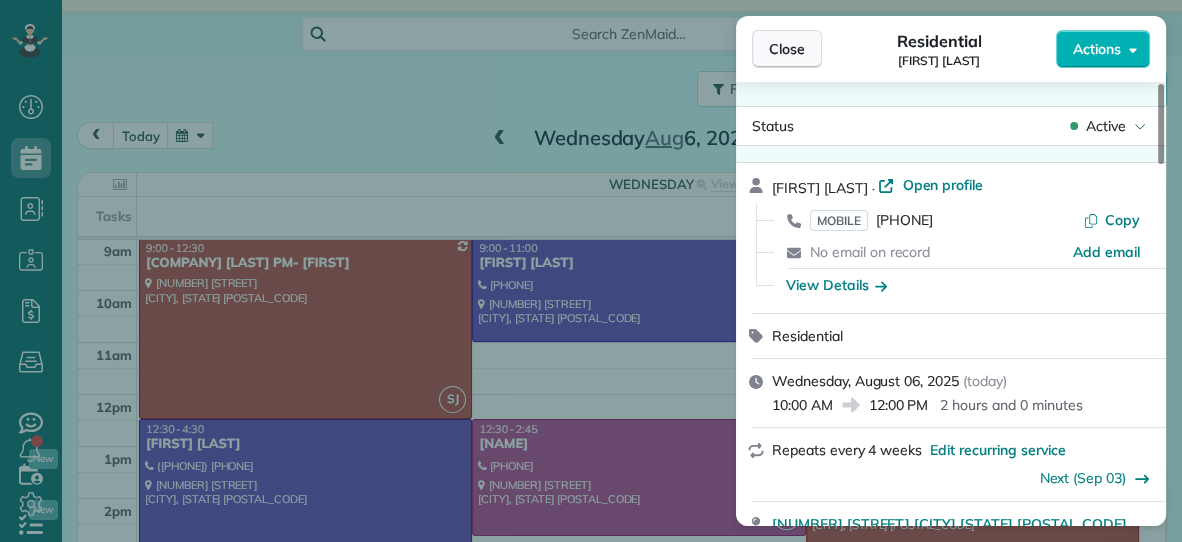 click on "Close" at bounding box center (787, 49) 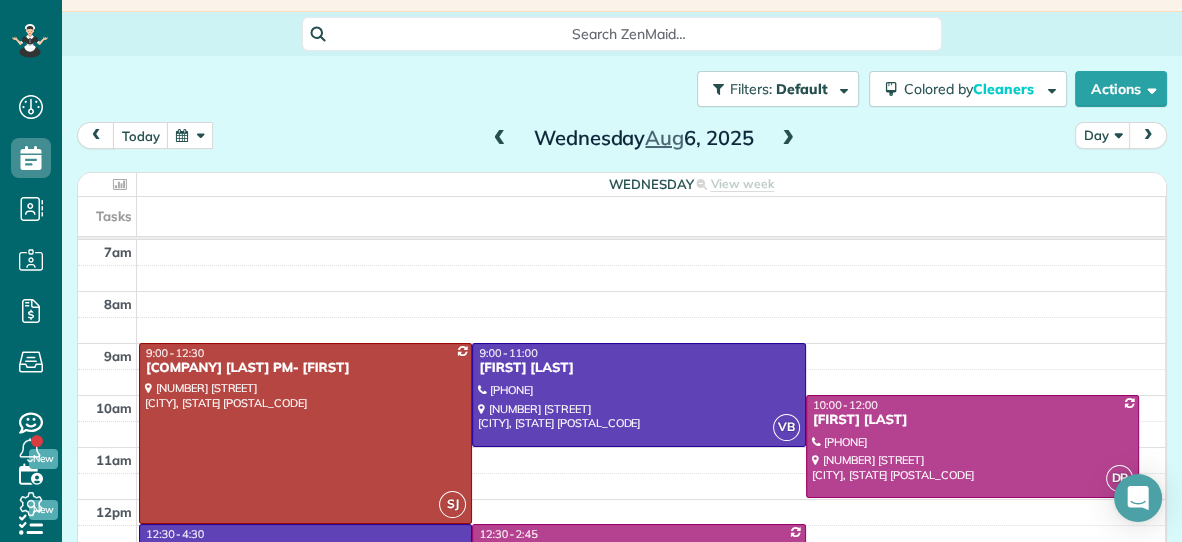 scroll, scrollTop: 0, scrollLeft: 0, axis: both 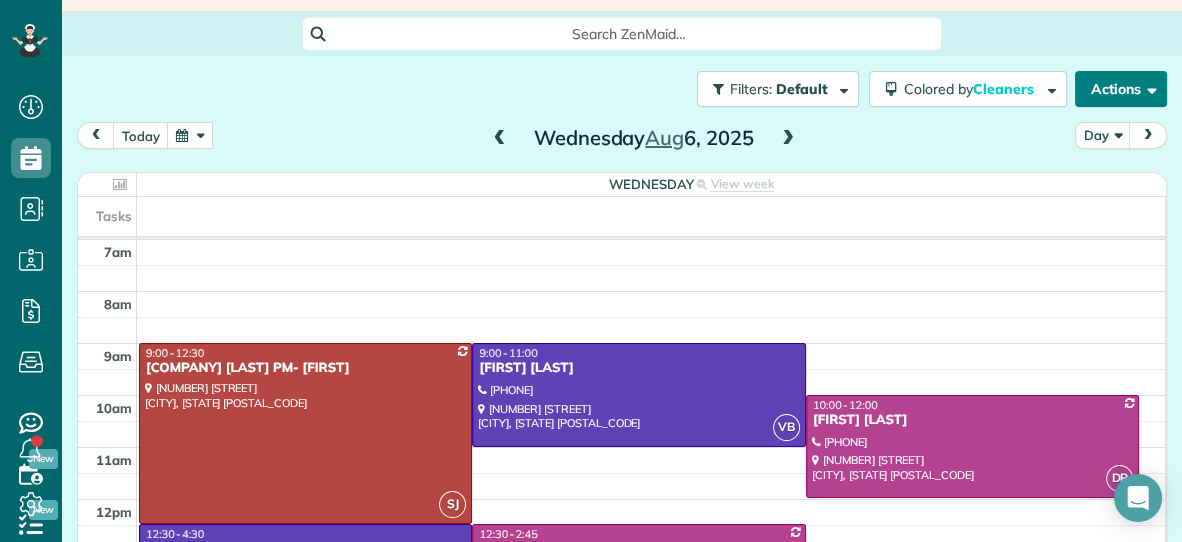 click on "Actions" at bounding box center (1121, 89) 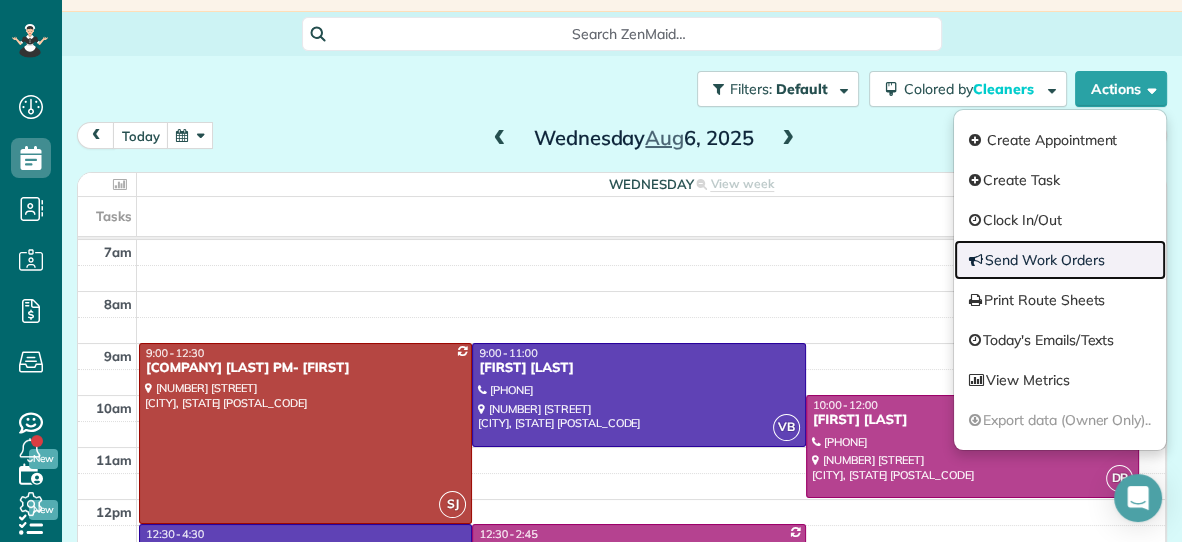 click on "Send Work Orders" at bounding box center [1060, 260] 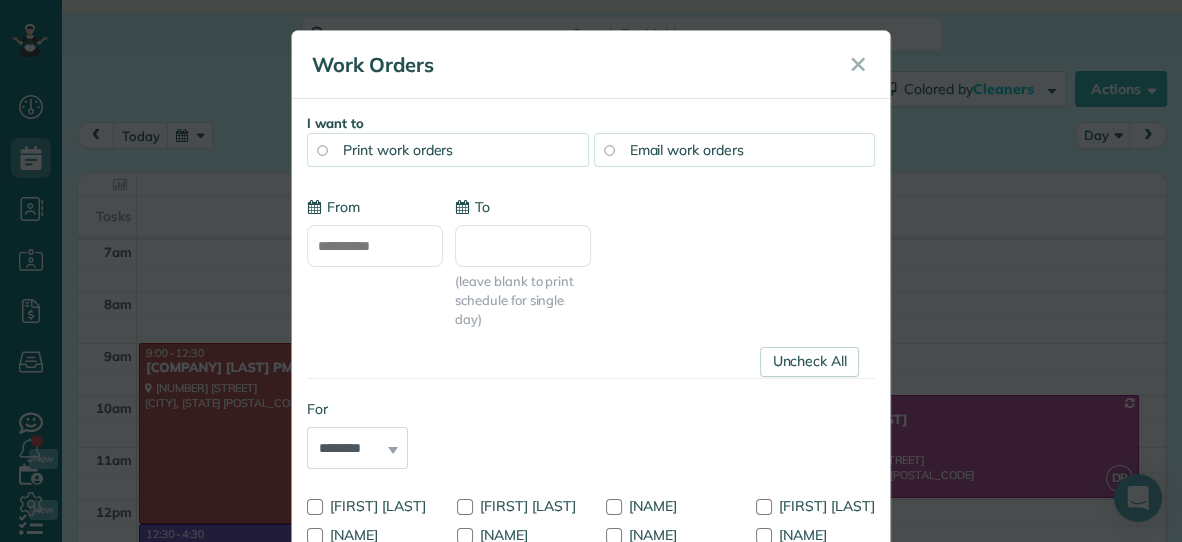 type on "**********" 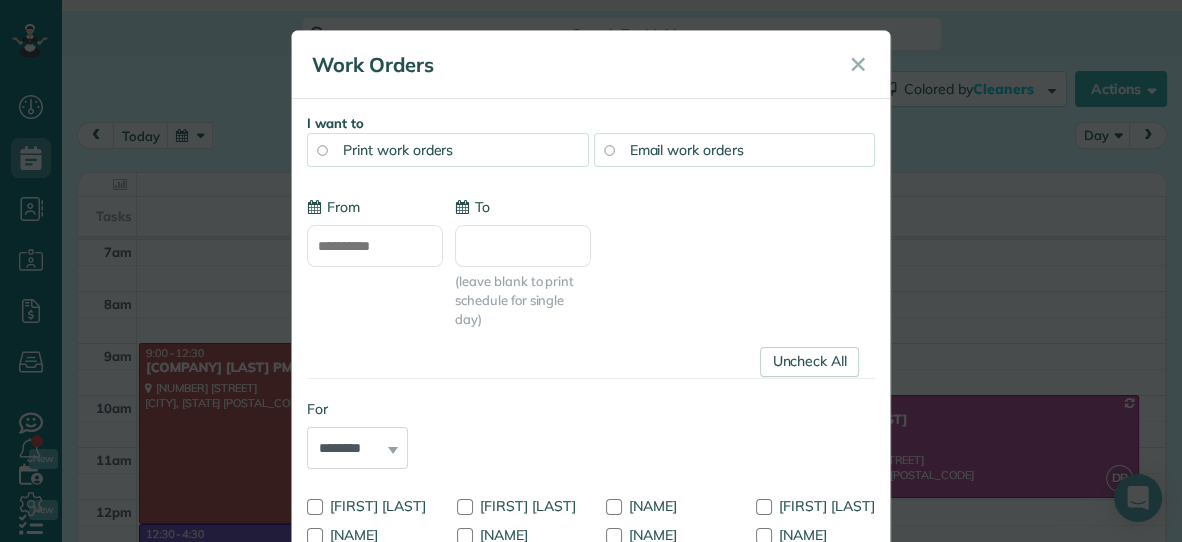 type on "**********" 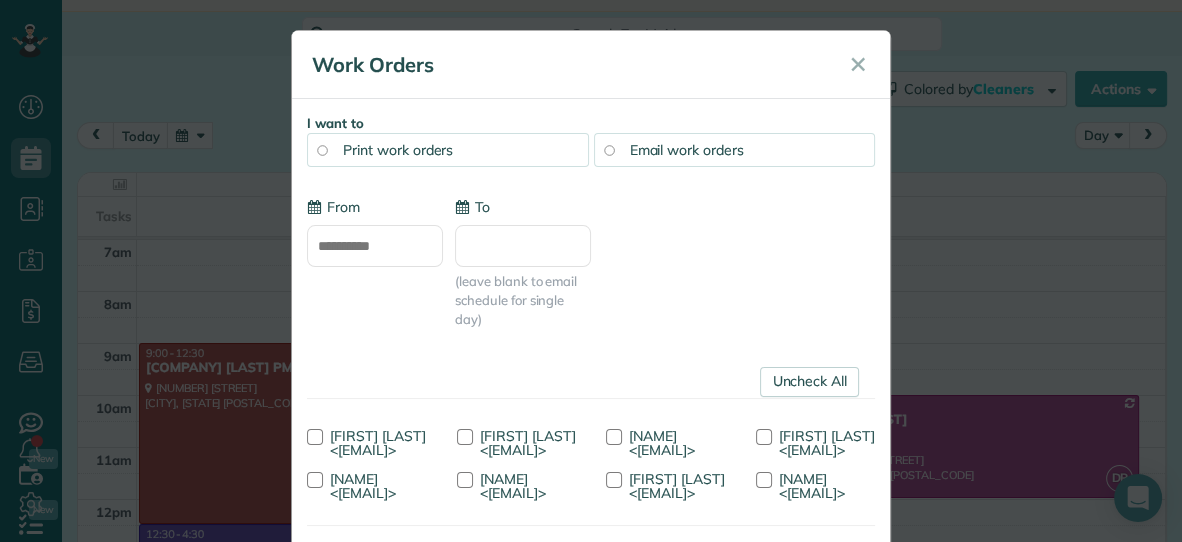 click on "To" at bounding box center (523, 246) 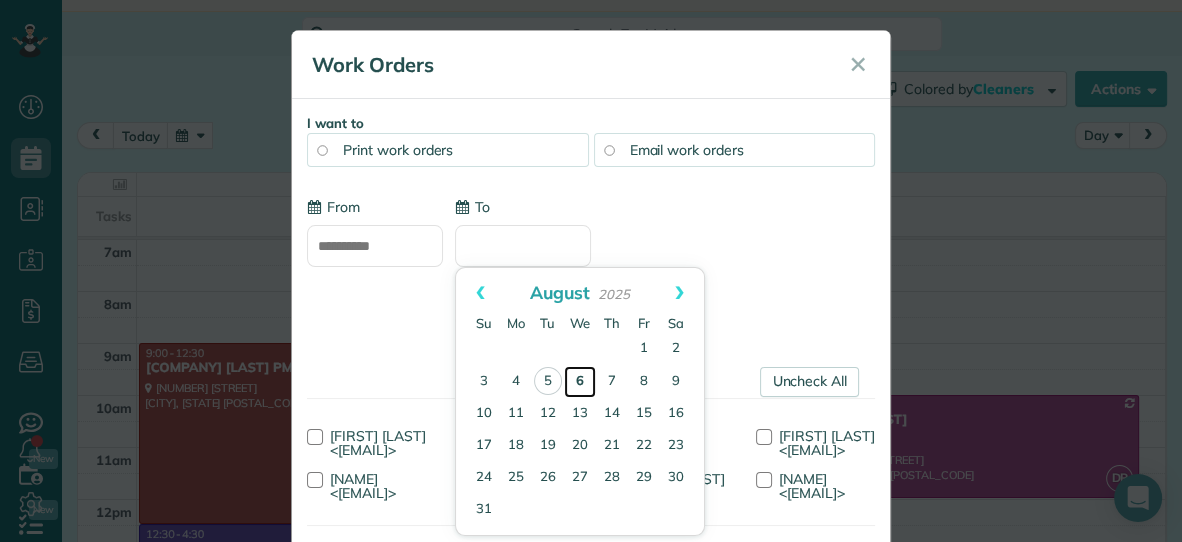 click on "6" at bounding box center [580, 382] 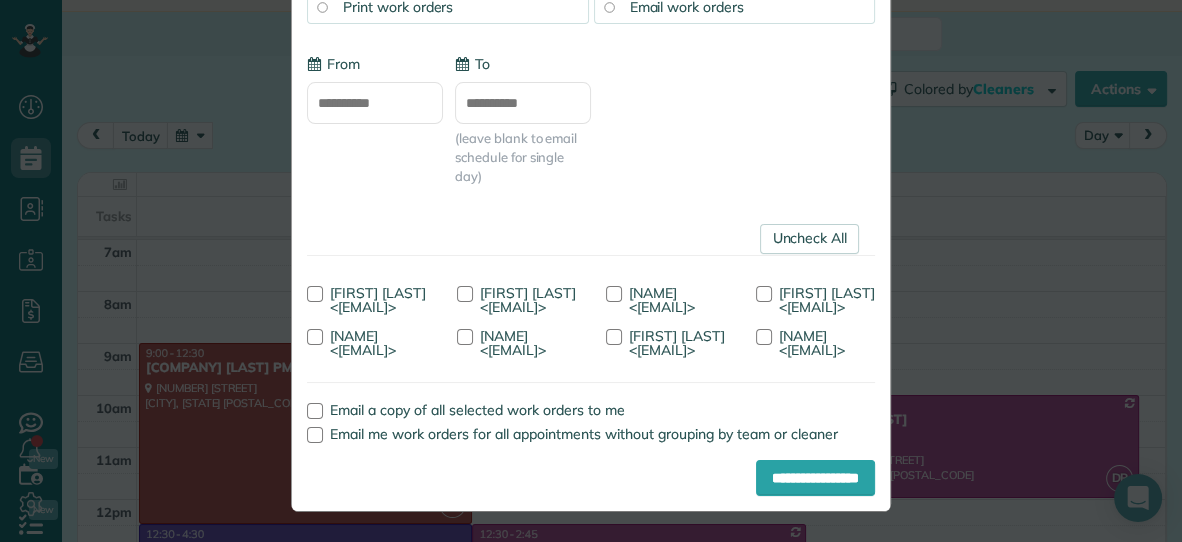 scroll, scrollTop: 255, scrollLeft: 0, axis: vertical 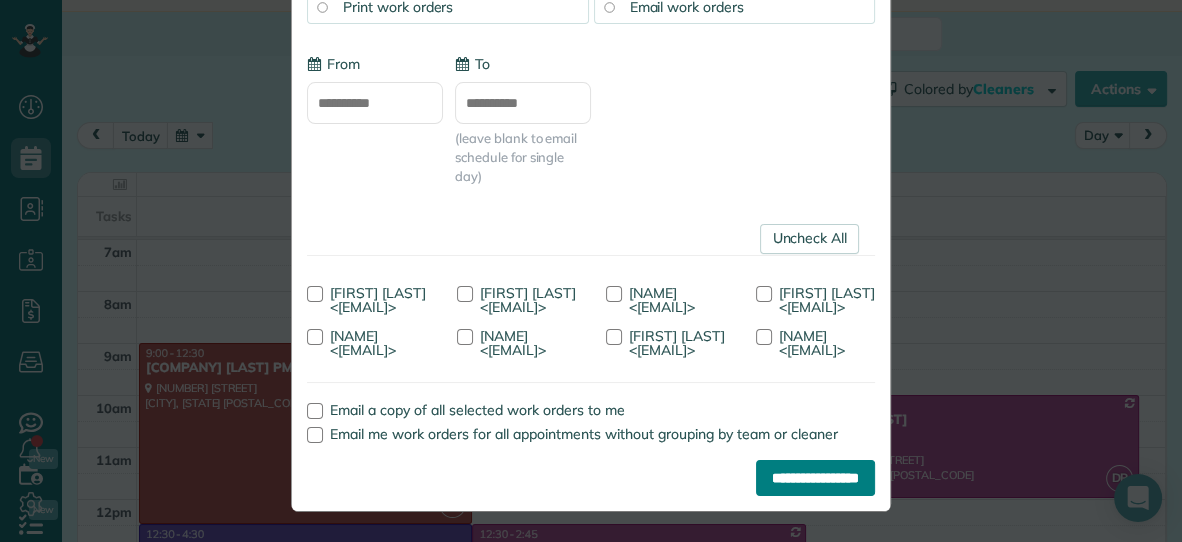 click on "**********" at bounding box center [815, 478] 